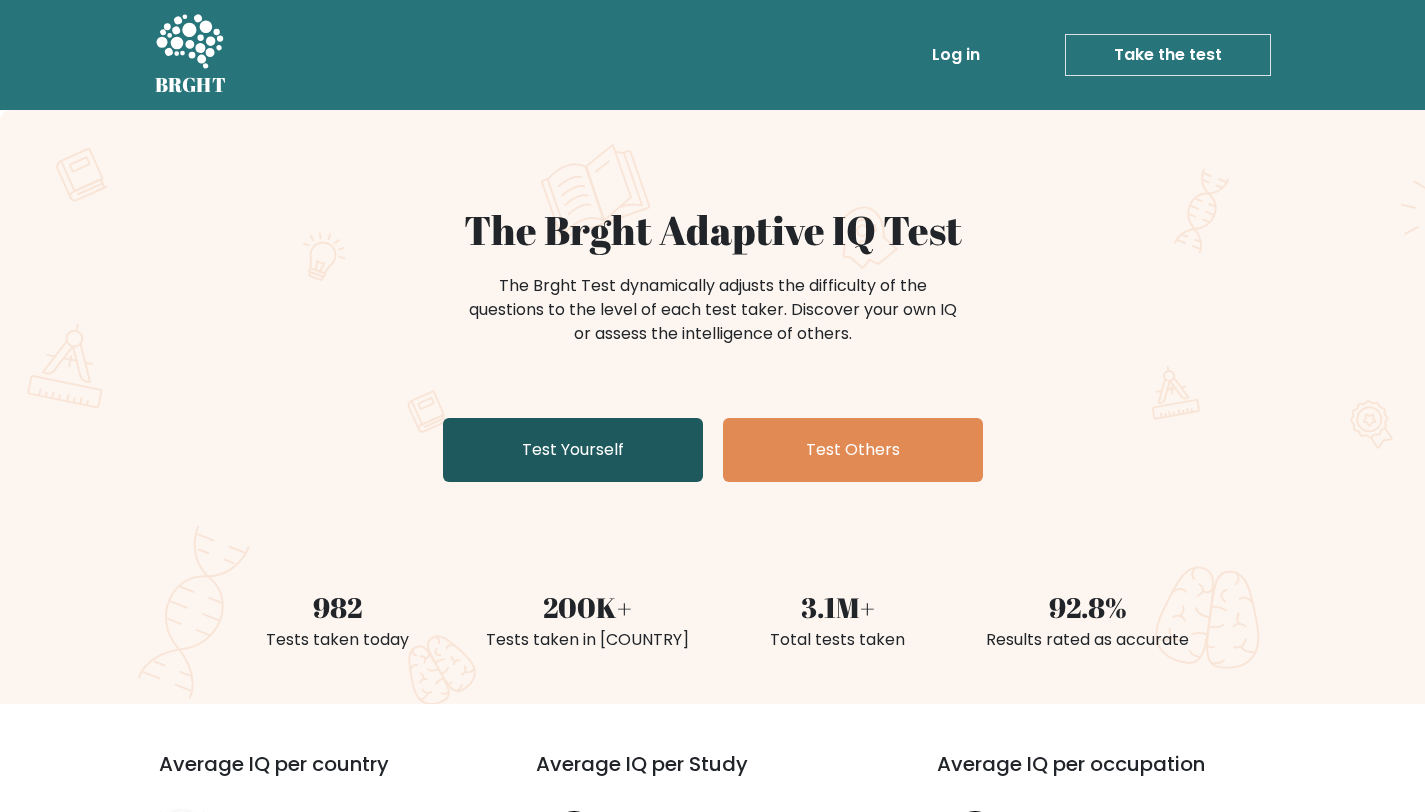 scroll, scrollTop: 200, scrollLeft: 0, axis: vertical 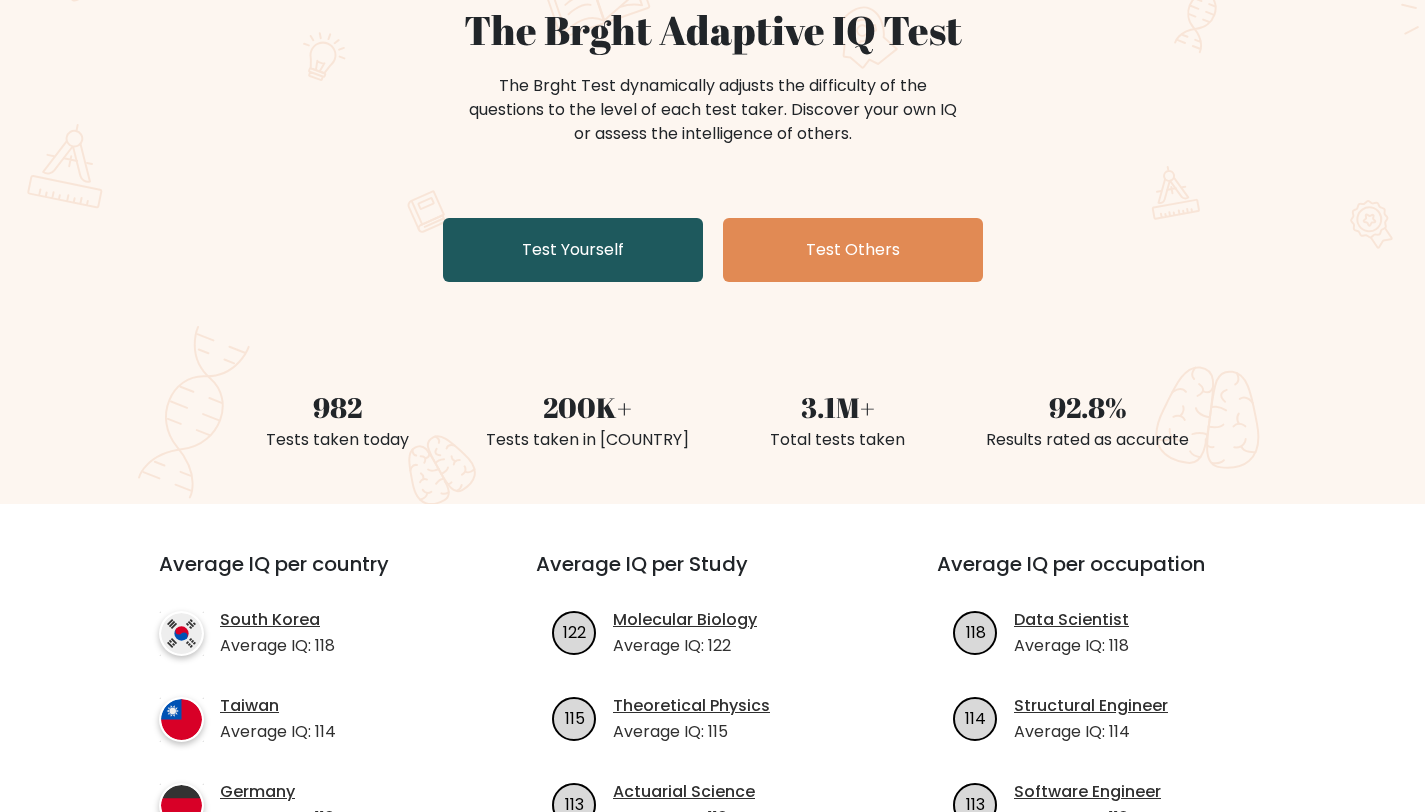 click on "Test Yourself" at bounding box center (573, 250) 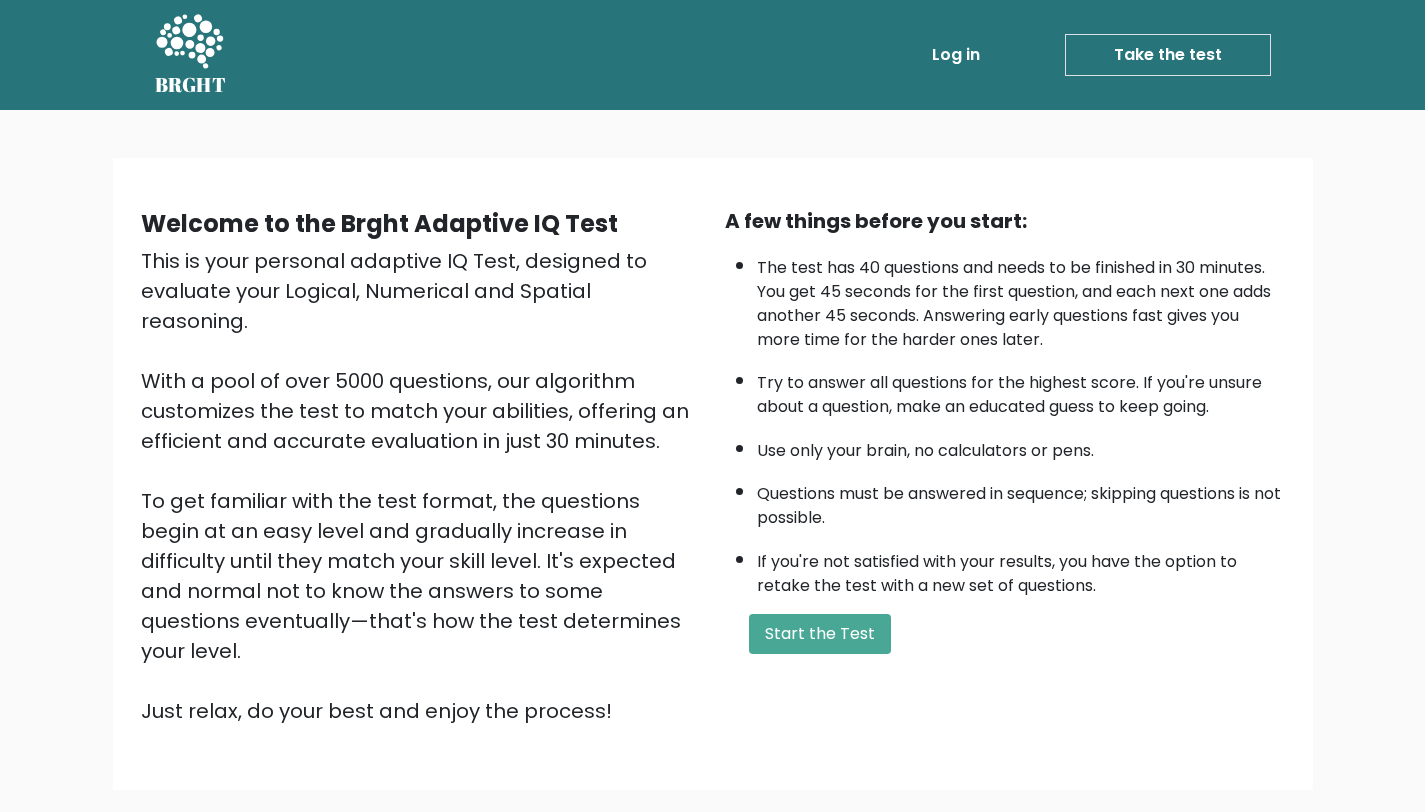scroll, scrollTop: 0, scrollLeft: 0, axis: both 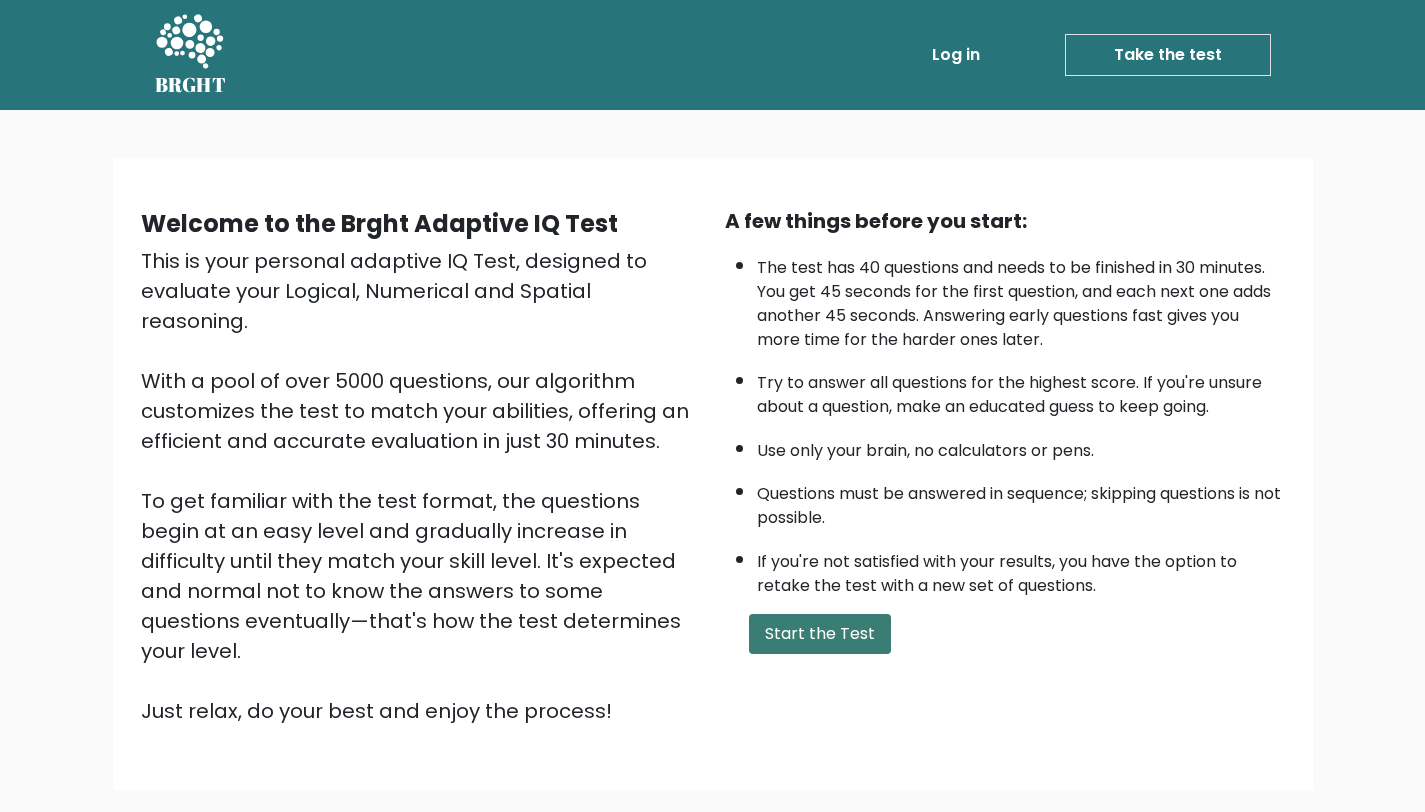 click on "Start the Test" at bounding box center [820, 634] 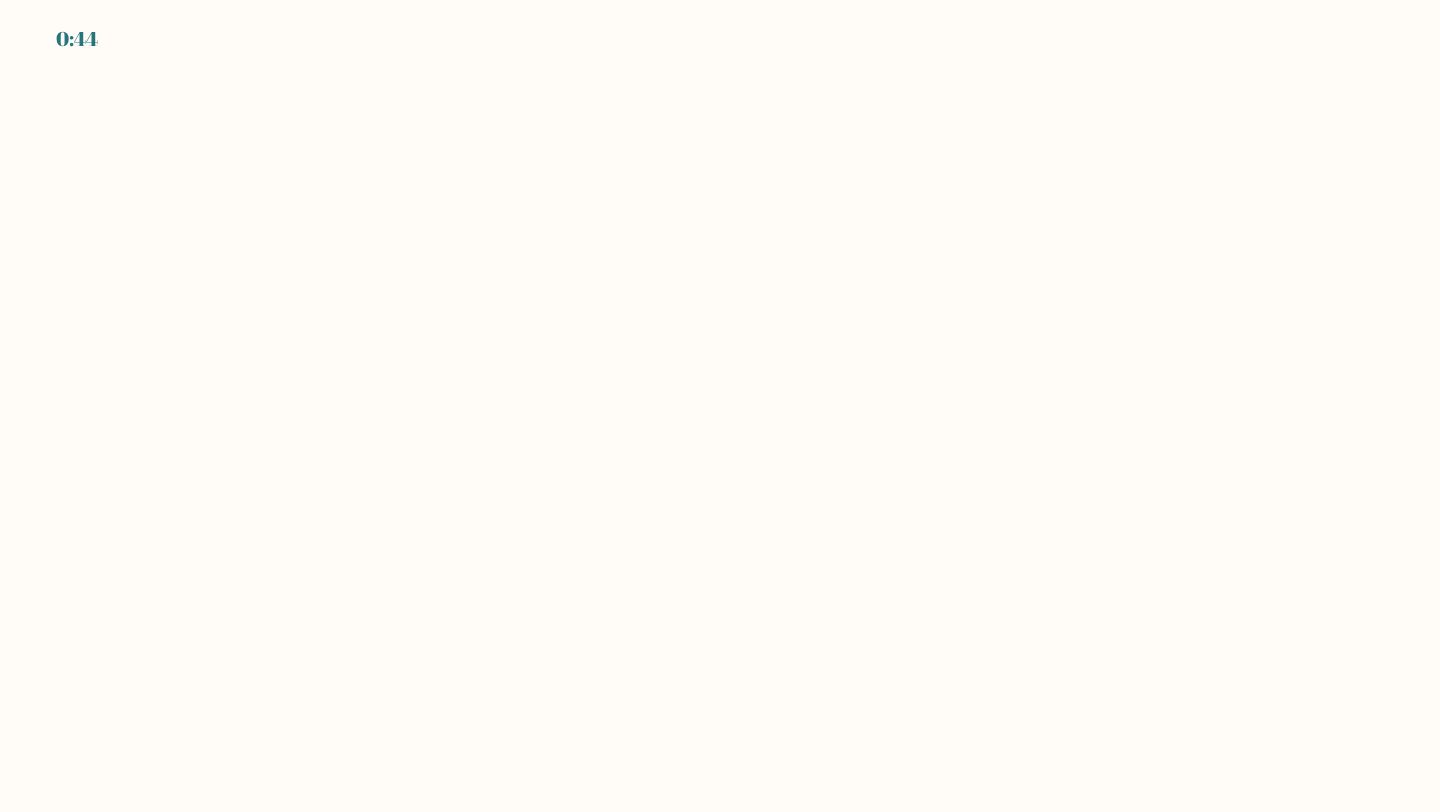 scroll, scrollTop: 0, scrollLeft: 0, axis: both 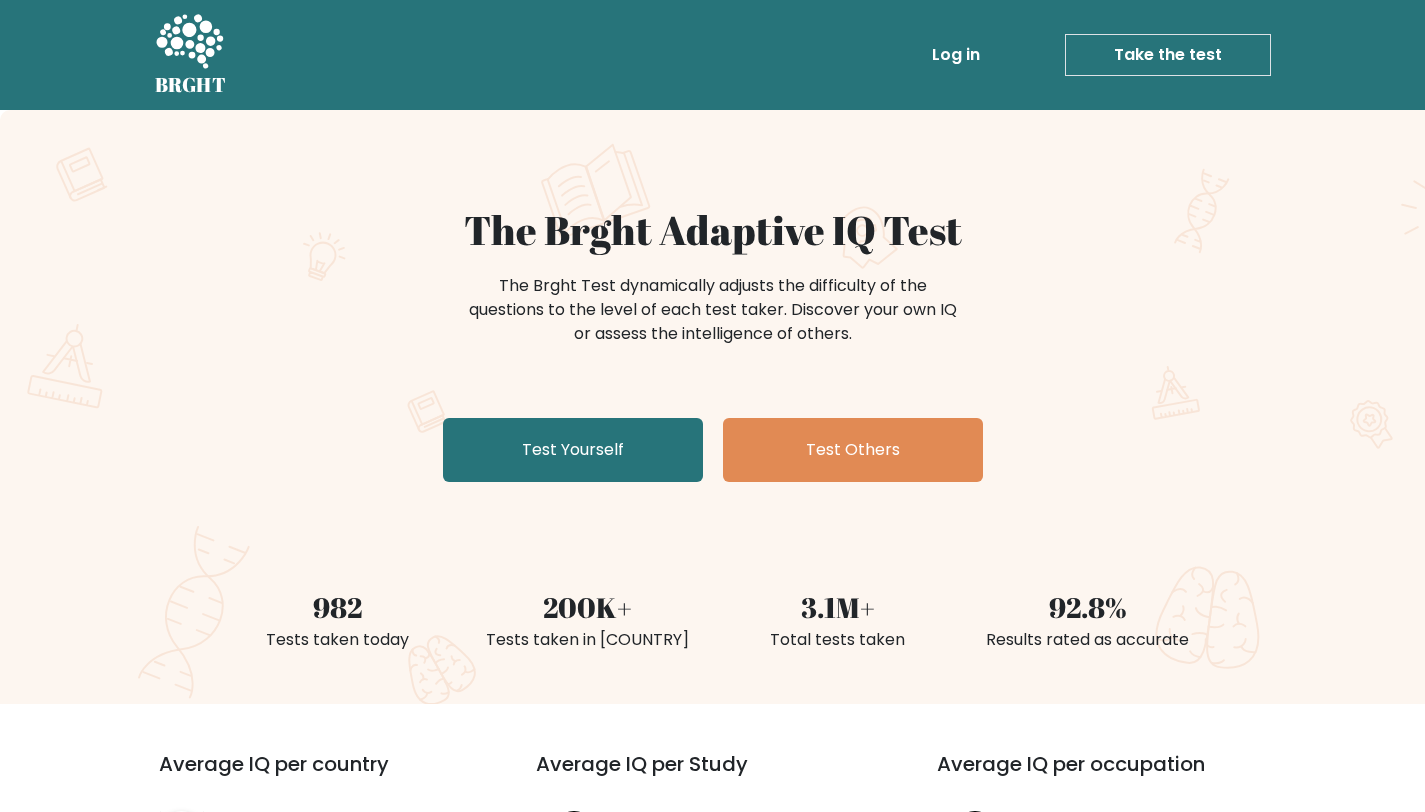 click on "Log in" at bounding box center (956, 55) 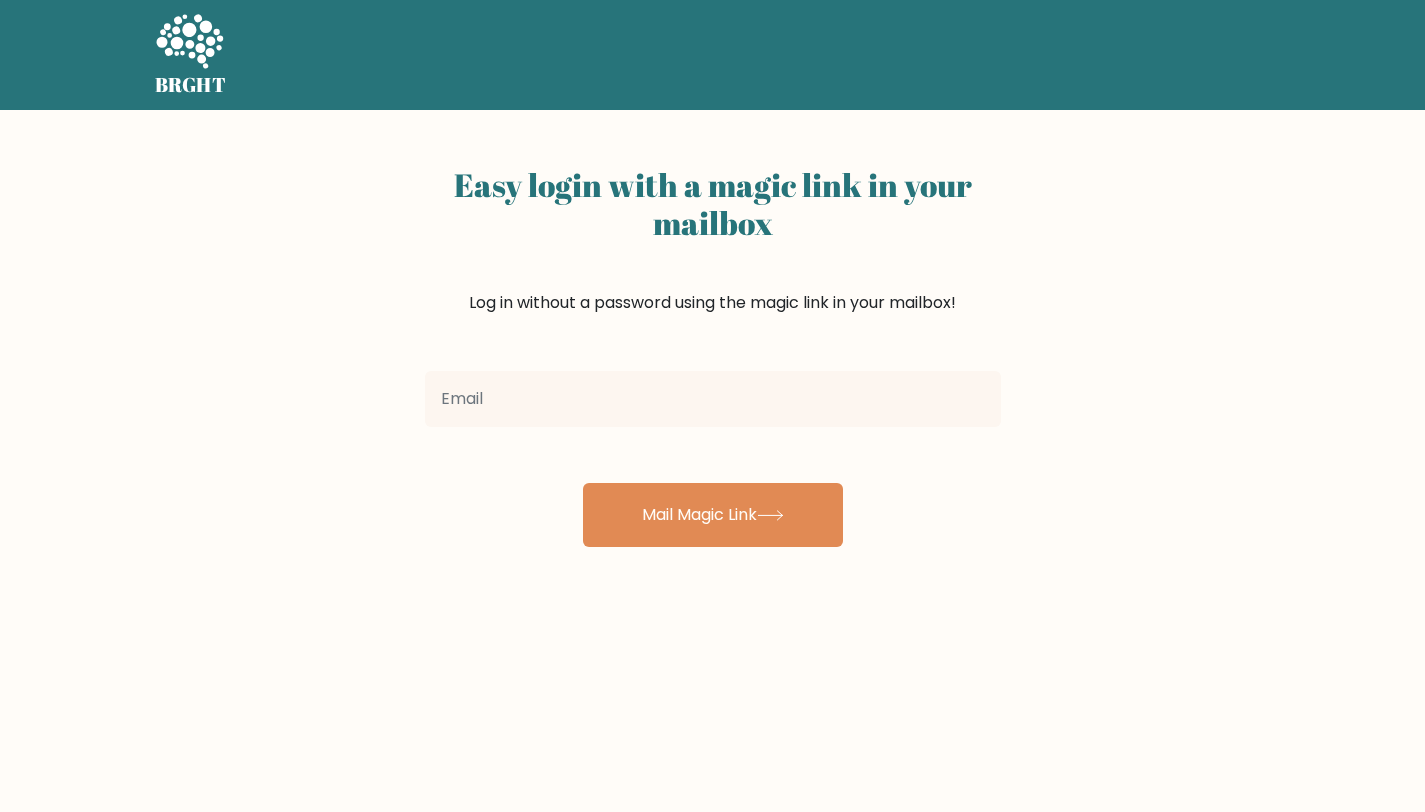 scroll, scrollTop: 0, scrollLeft: 0, axis: both 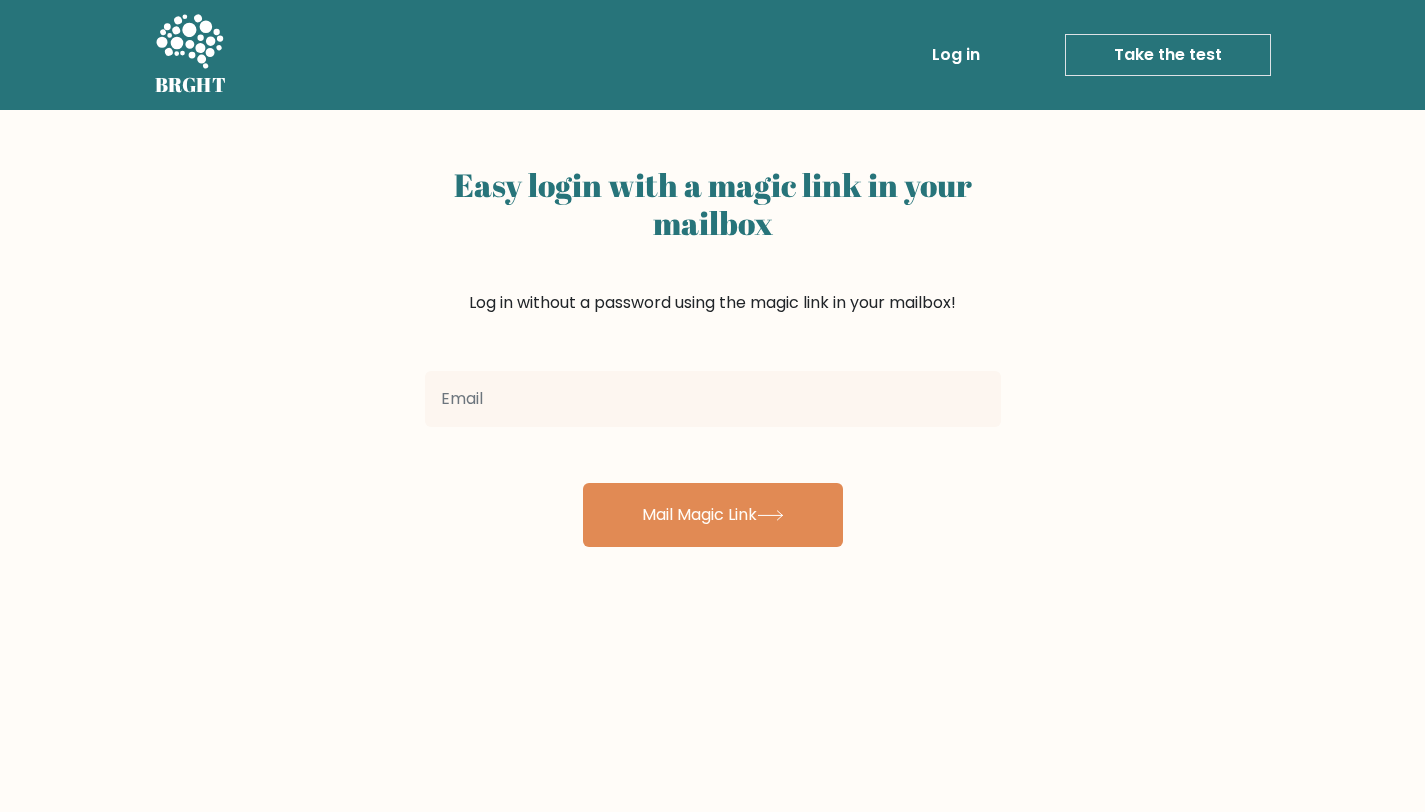 click at bounding box center (713, 399) 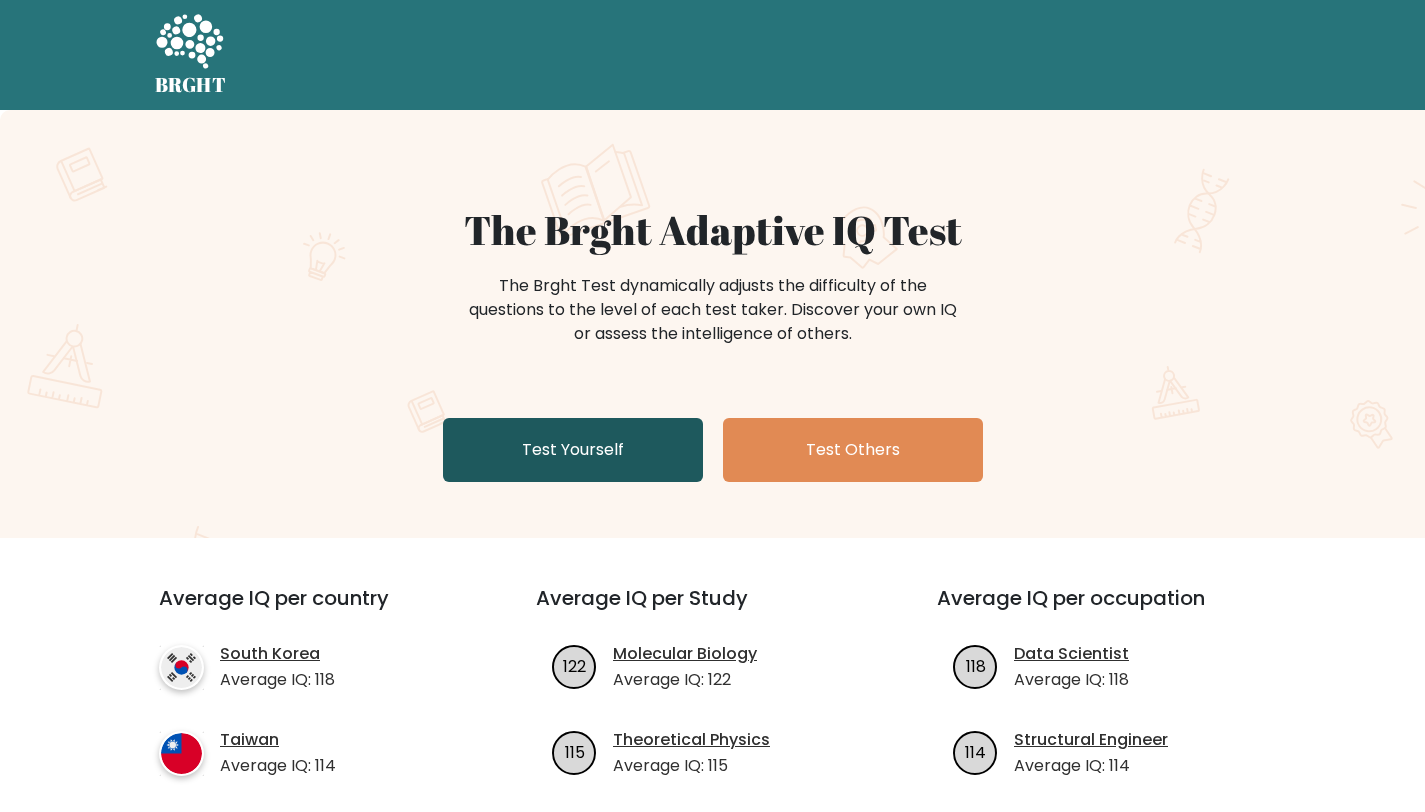 scroll, scrollTop: 0, scrollLeft: 0, axis: both 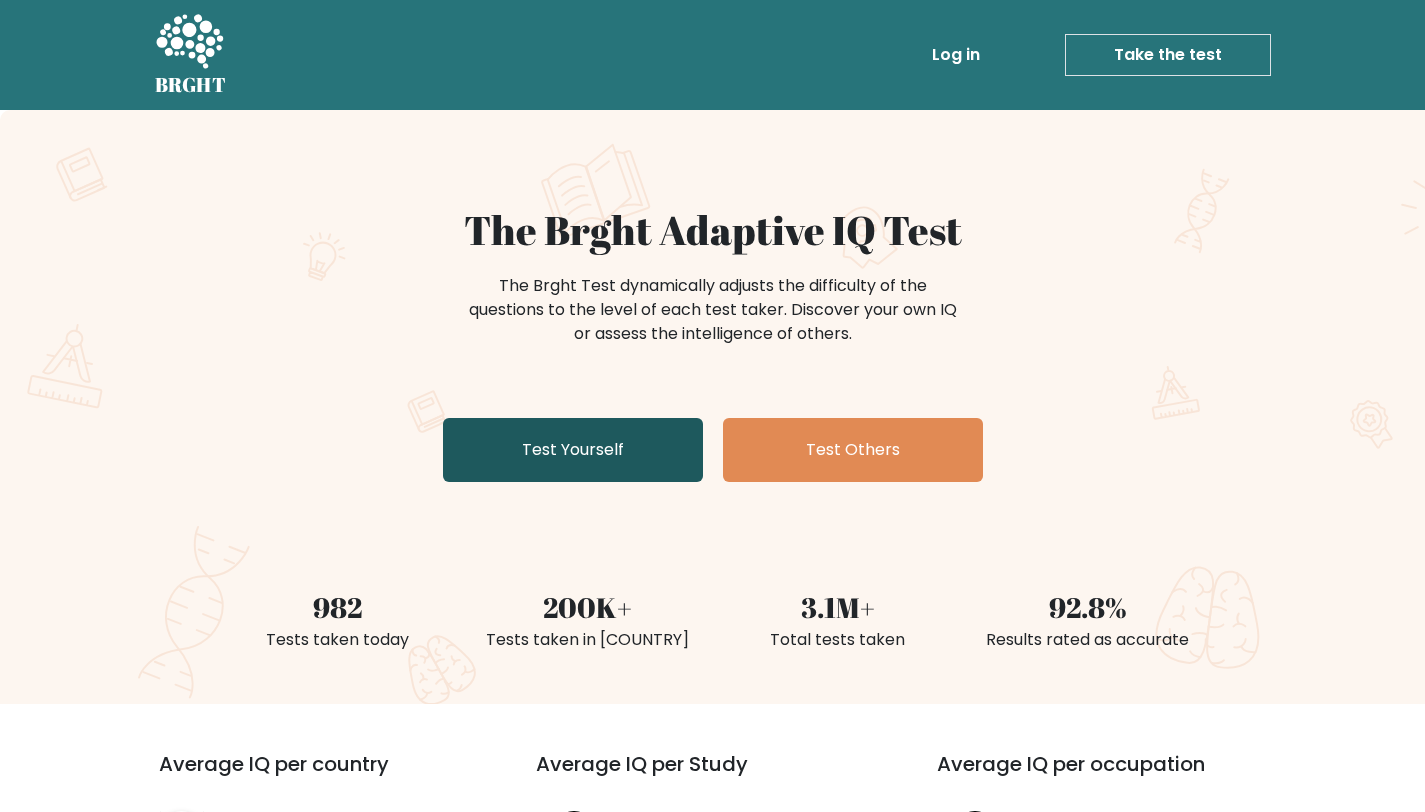 click on "Test Yourself" at bounding box center [573, 450] 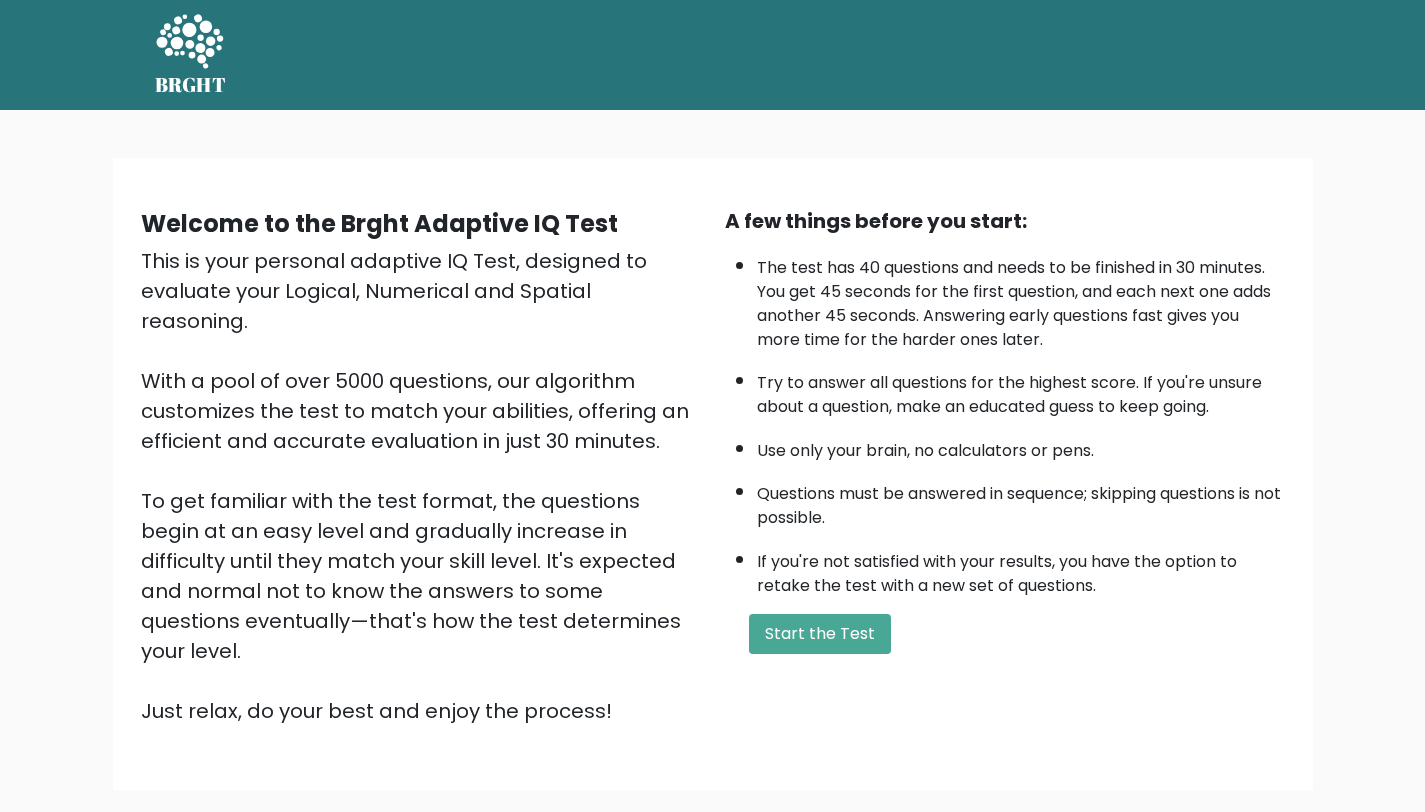 scroll, scrollTop: 0, scrollLeft: 0, axis: both 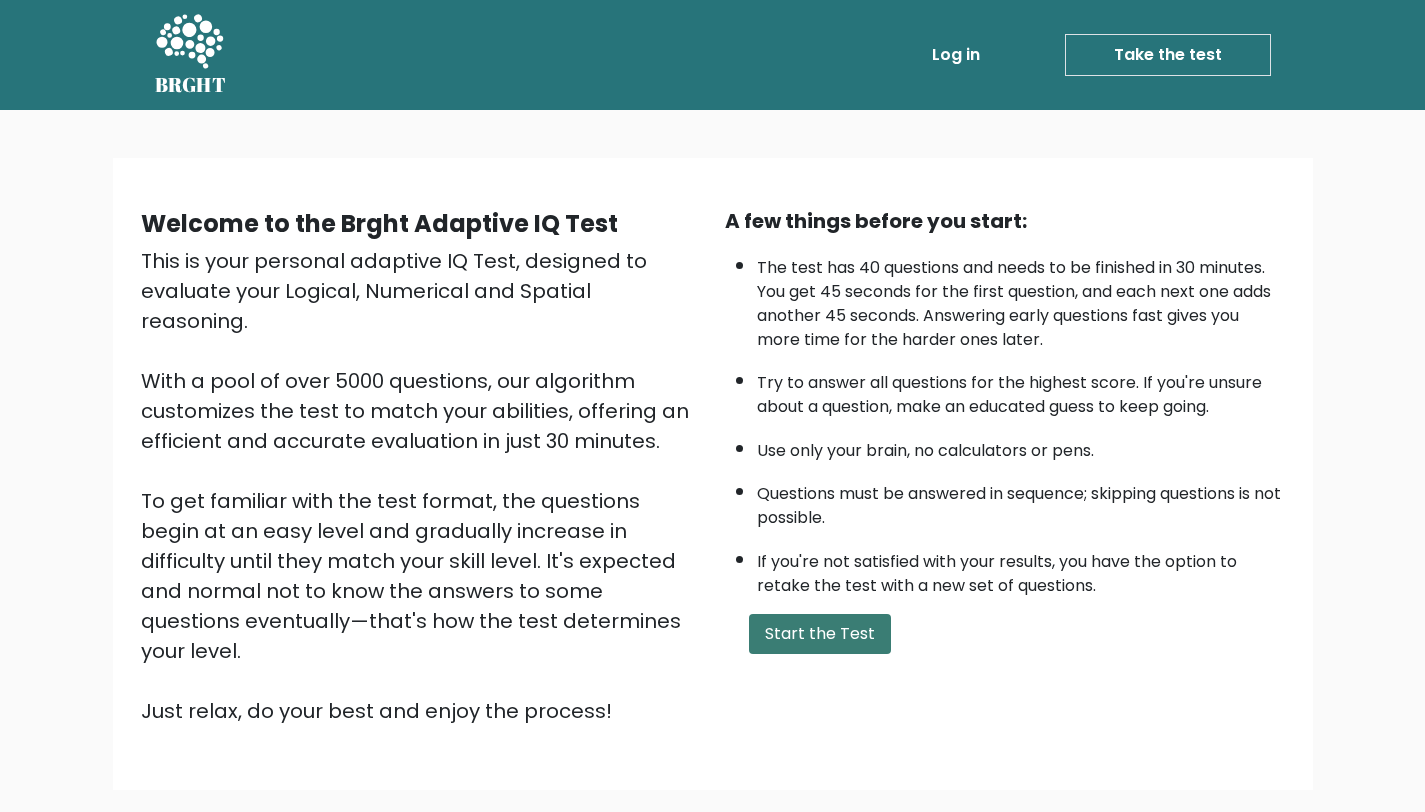 click on "Start the Test" at bounding box center [820, 634] 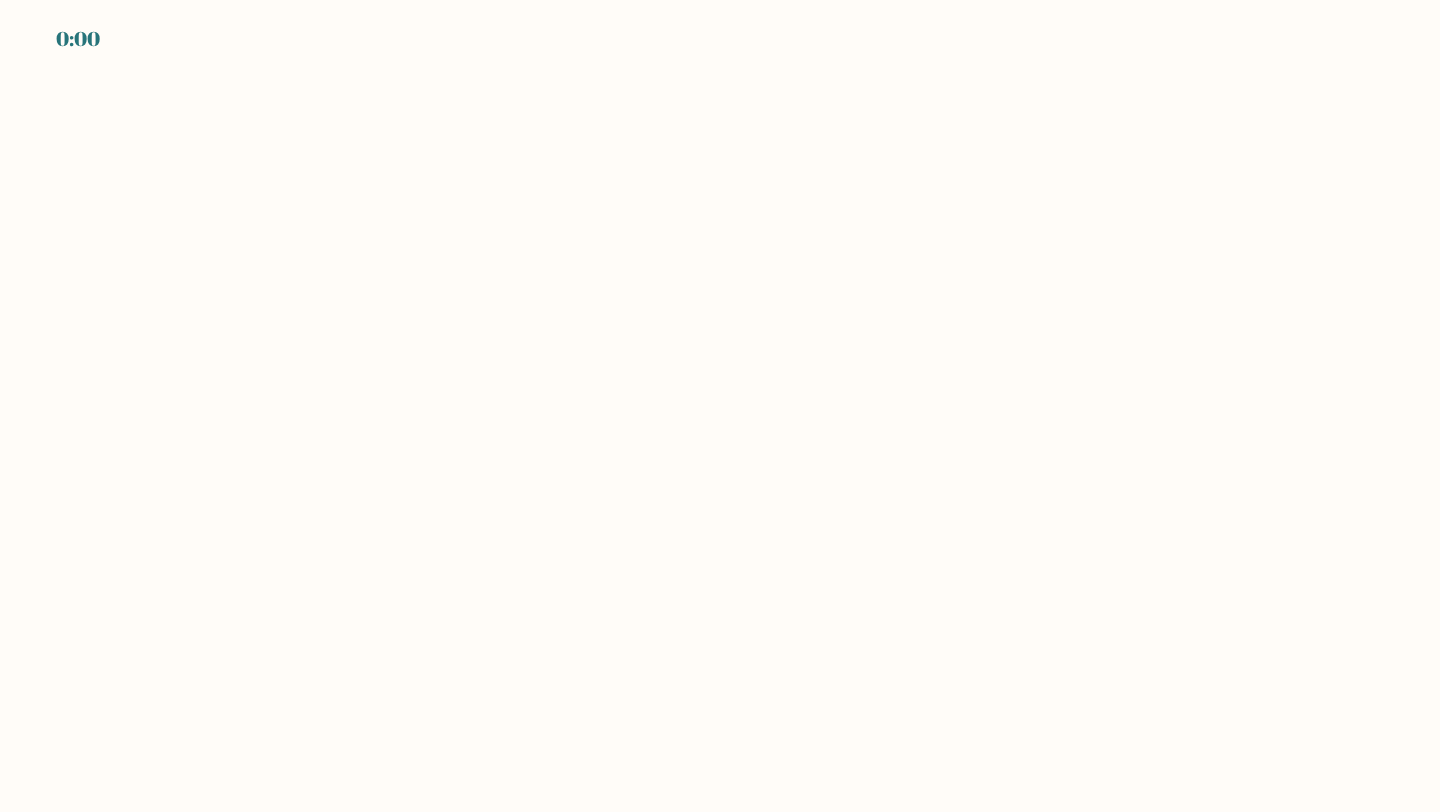 scroll, scrollTop: 0, scrollLeft: 0, axis: both 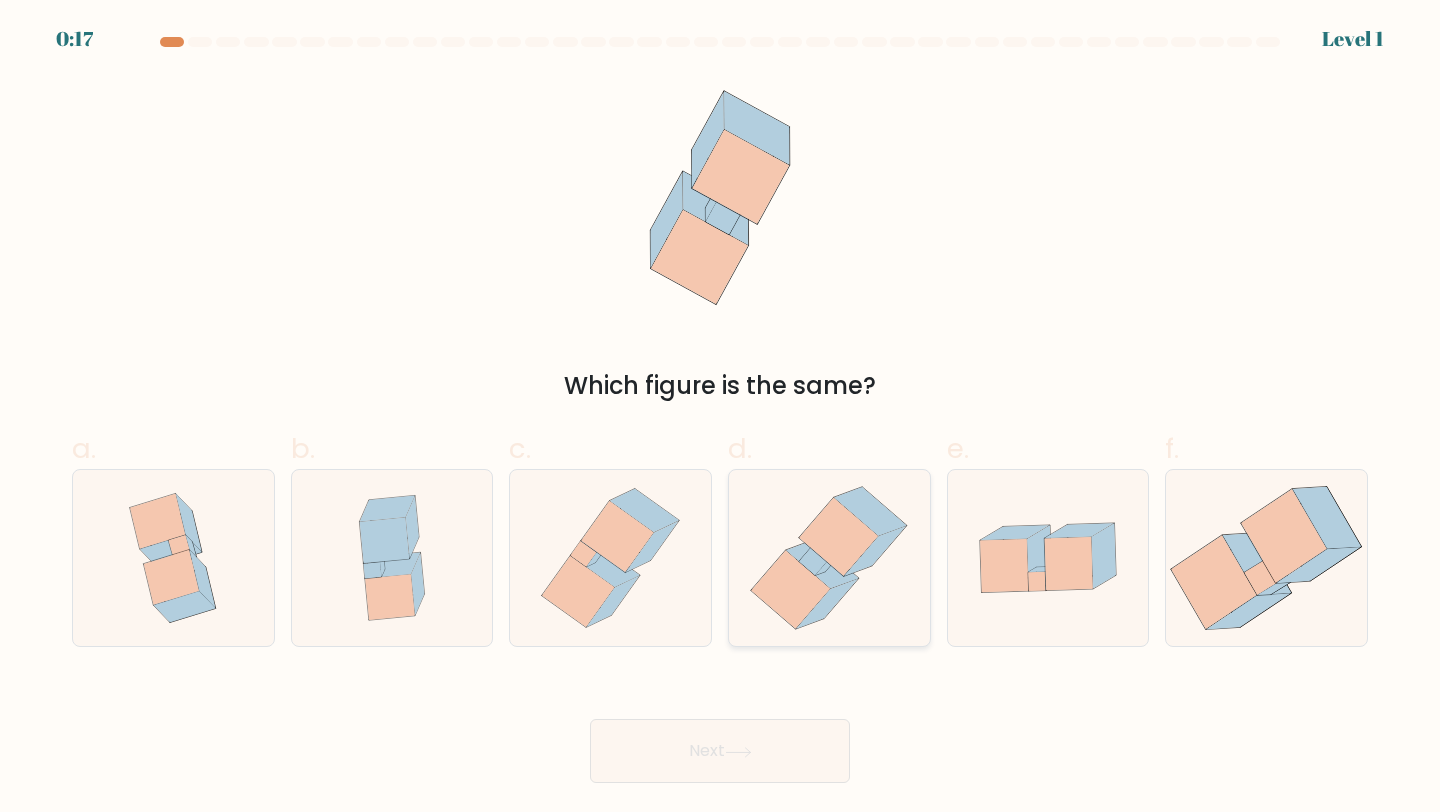 click 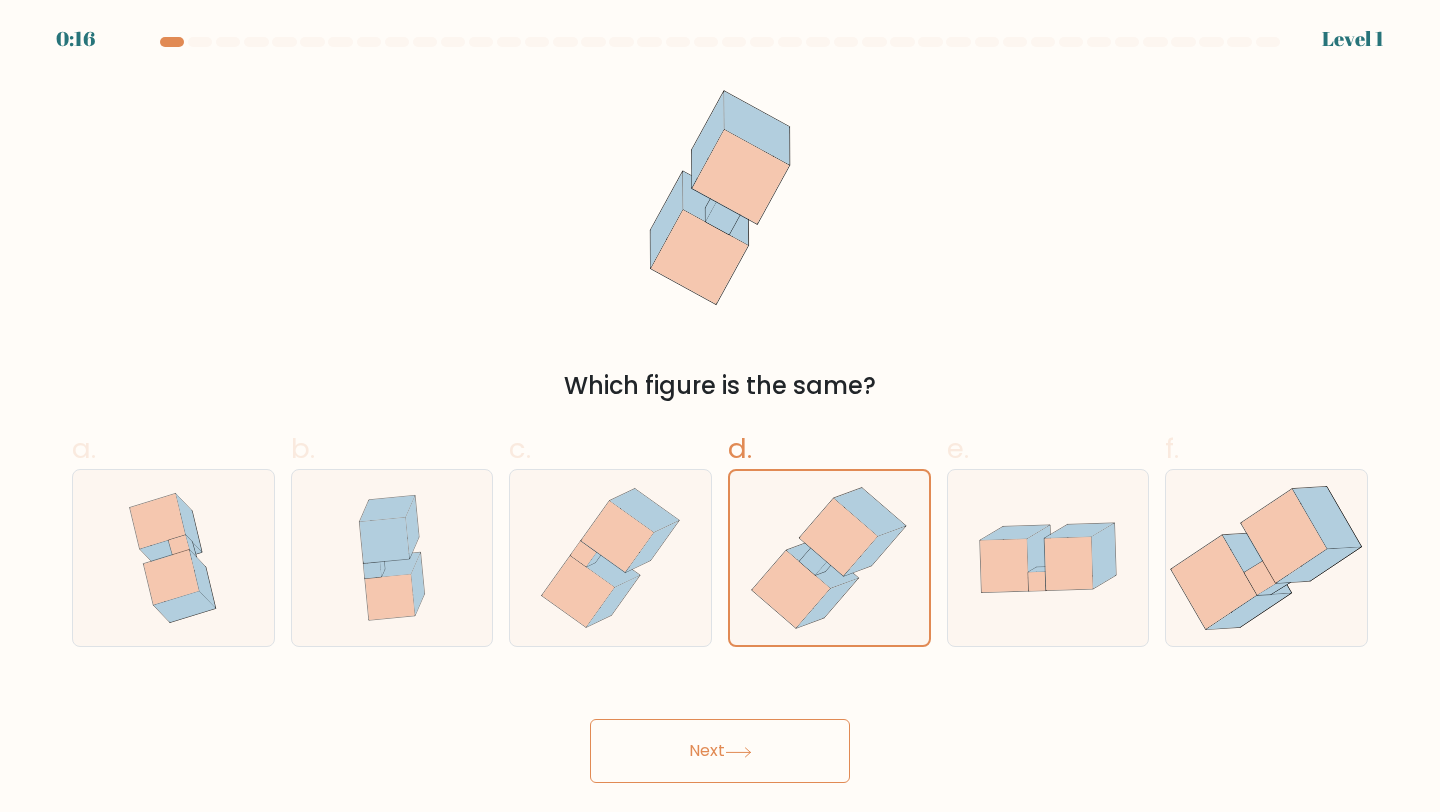 click on "Next" at bounding box center (720, 751) 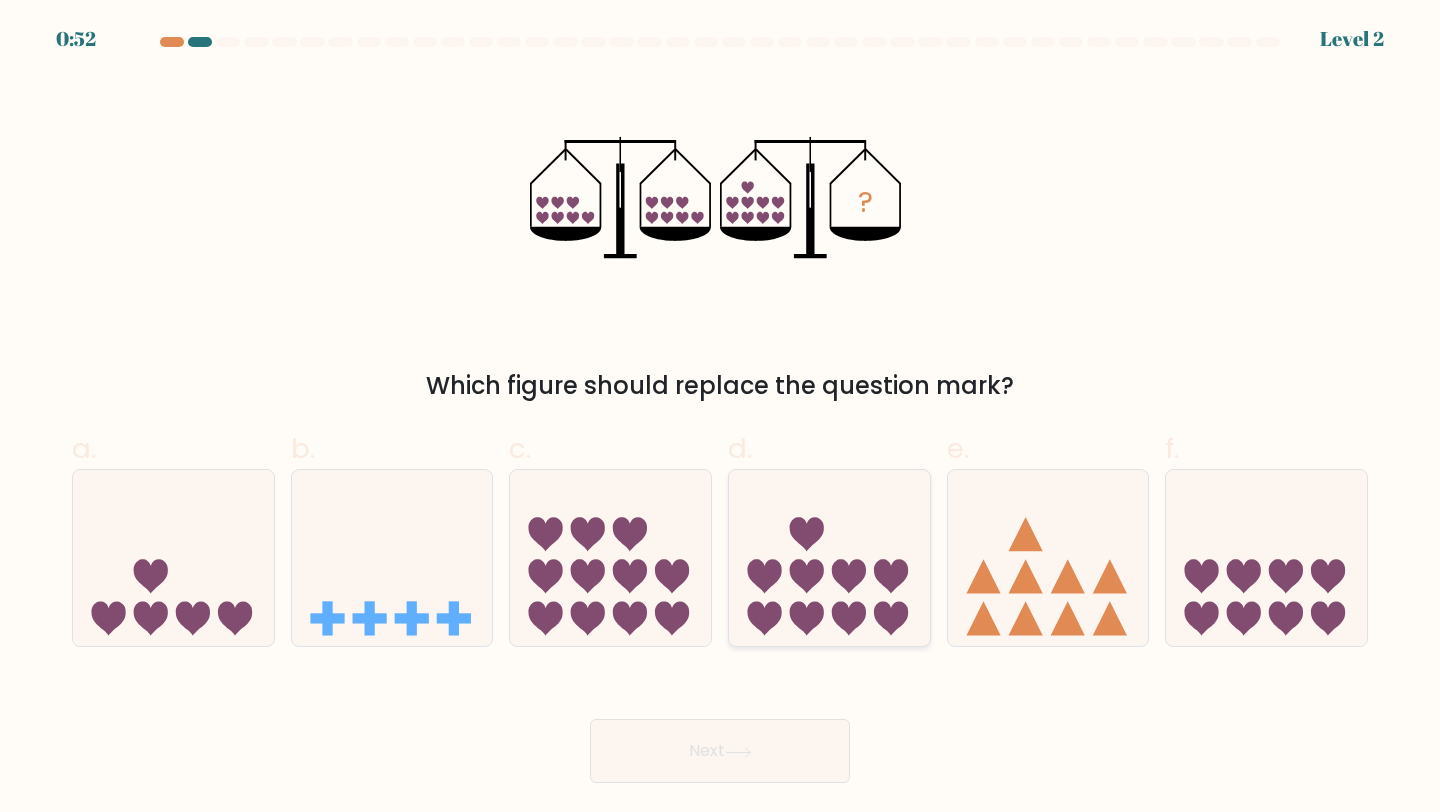 click 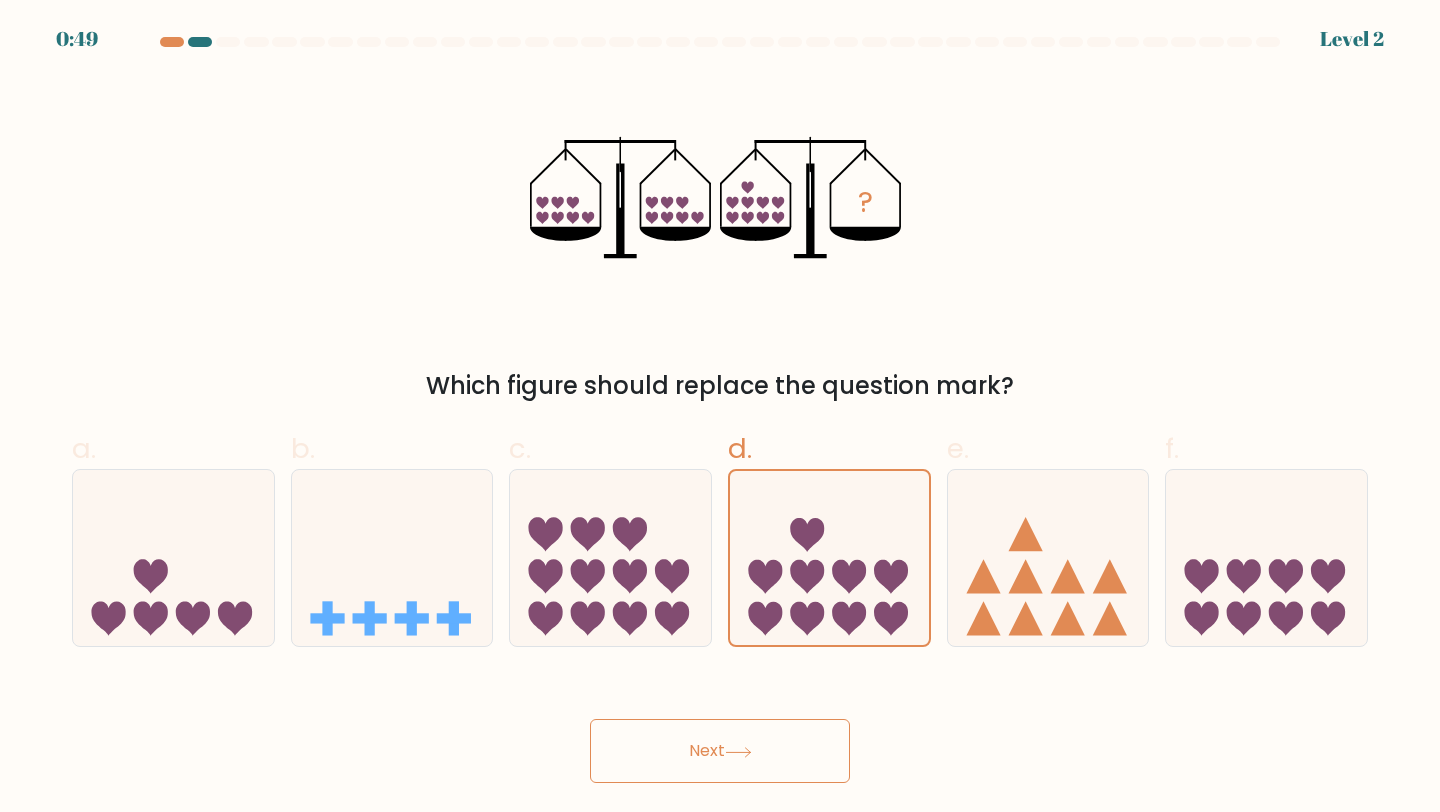 click on "Next" at bounding box center [720, 751] 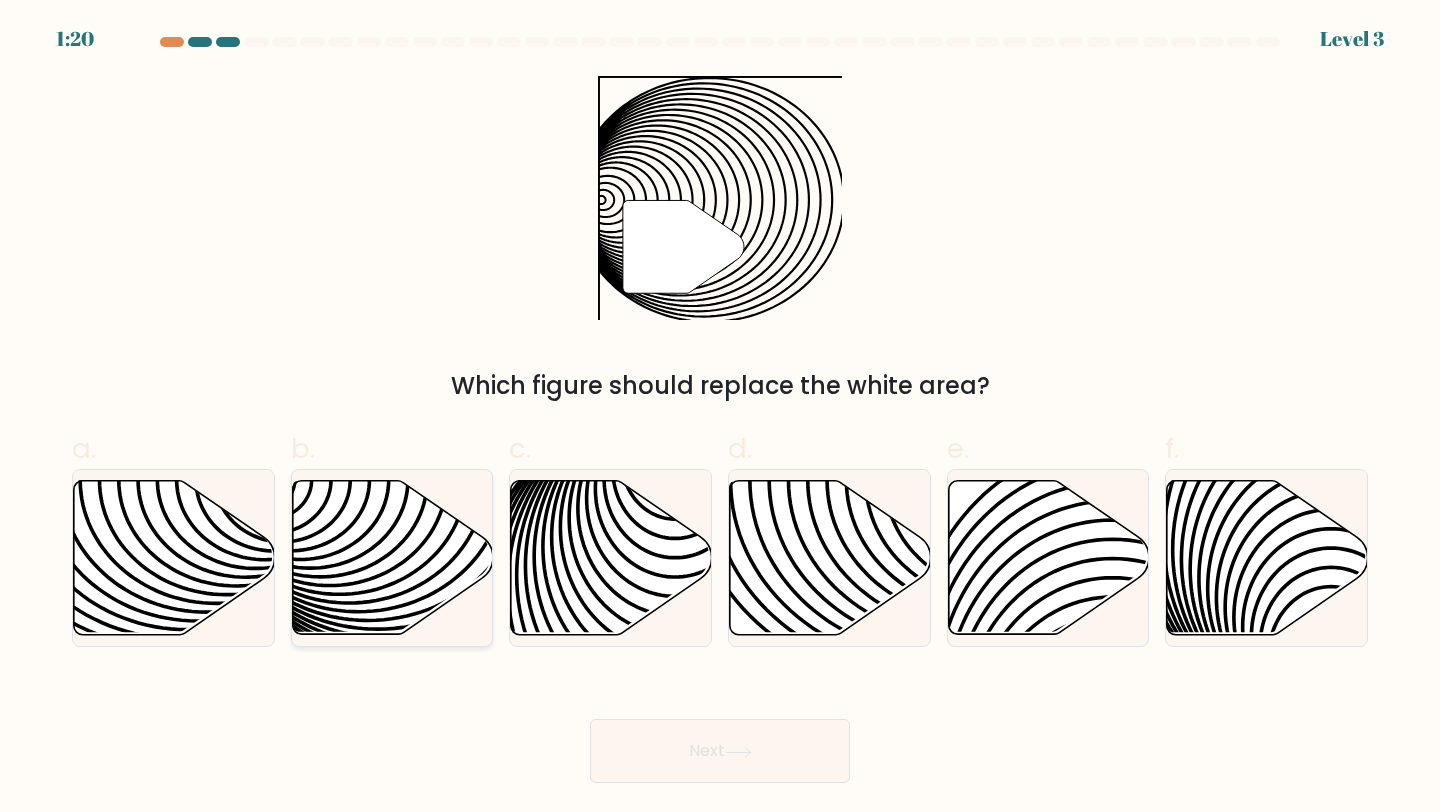 click 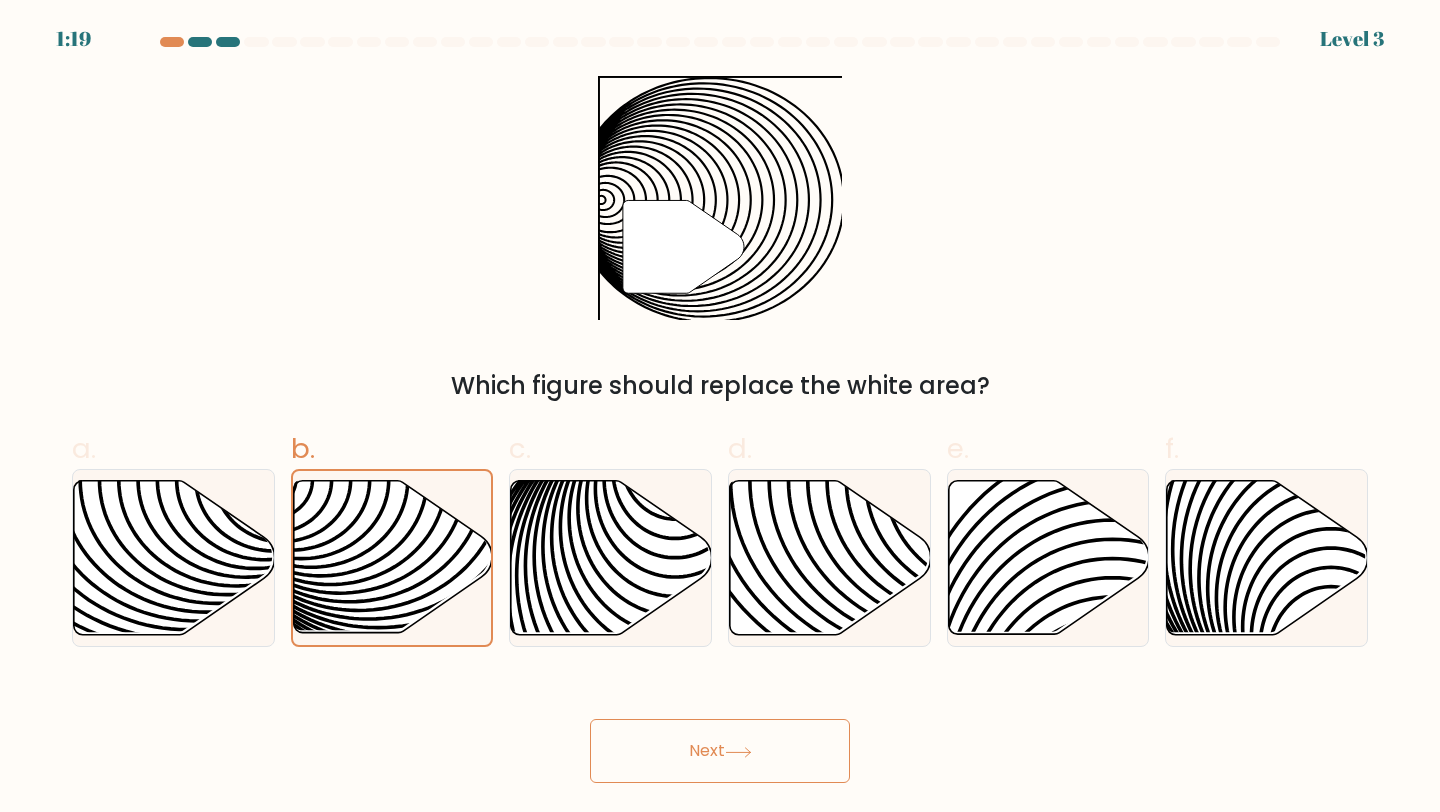 click on "Next" at bounding box center [720, 751] 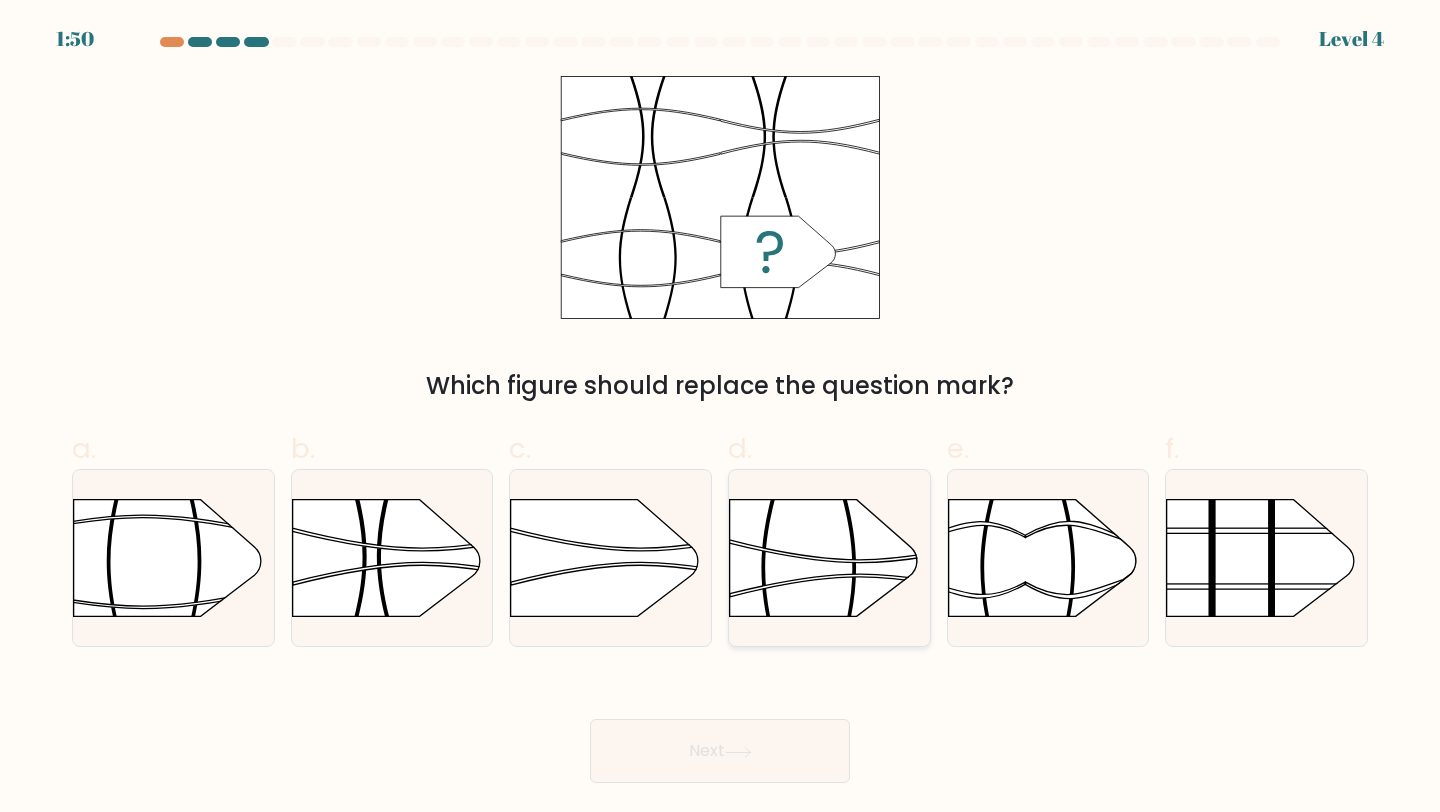 click 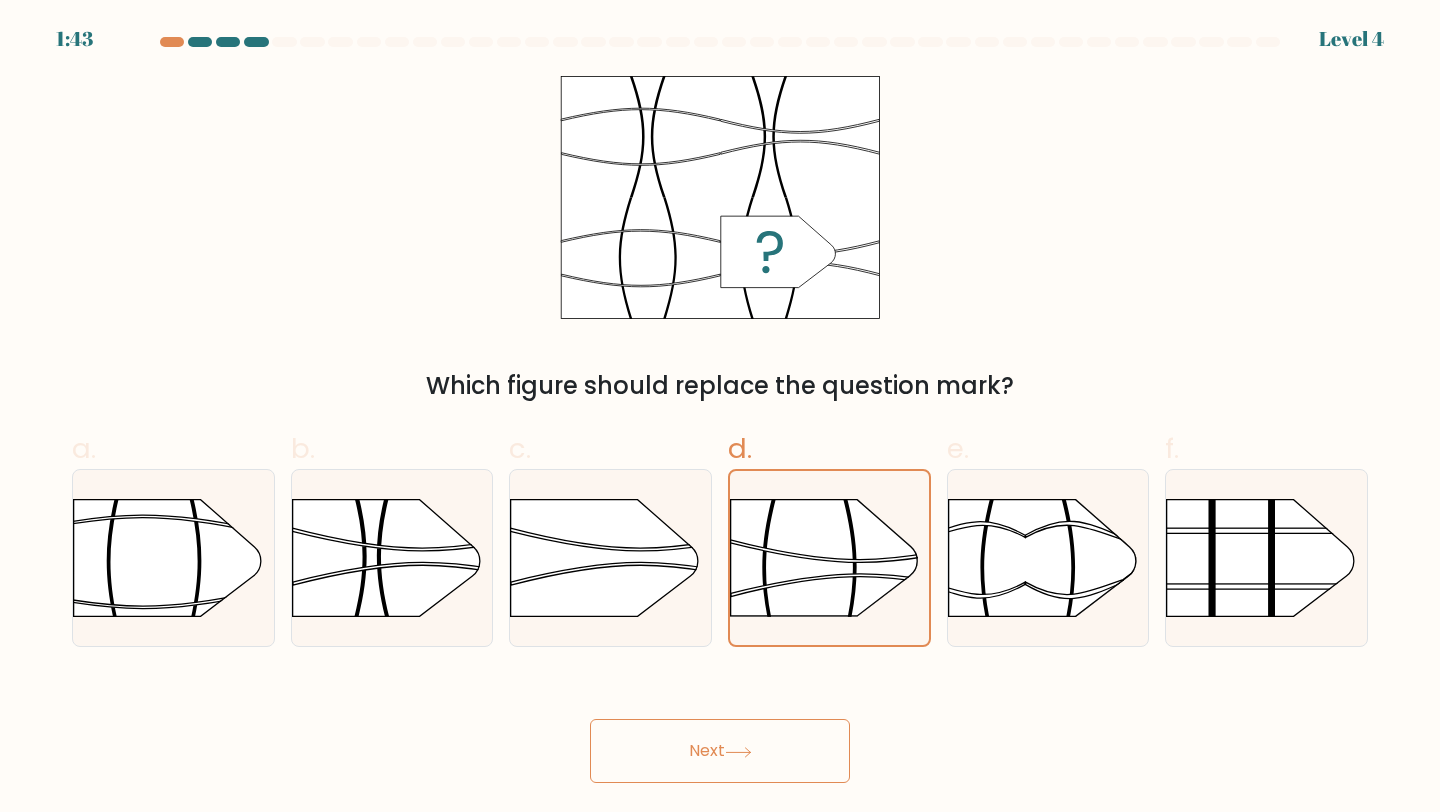 click on "Next" at bounding box center (720, 751) 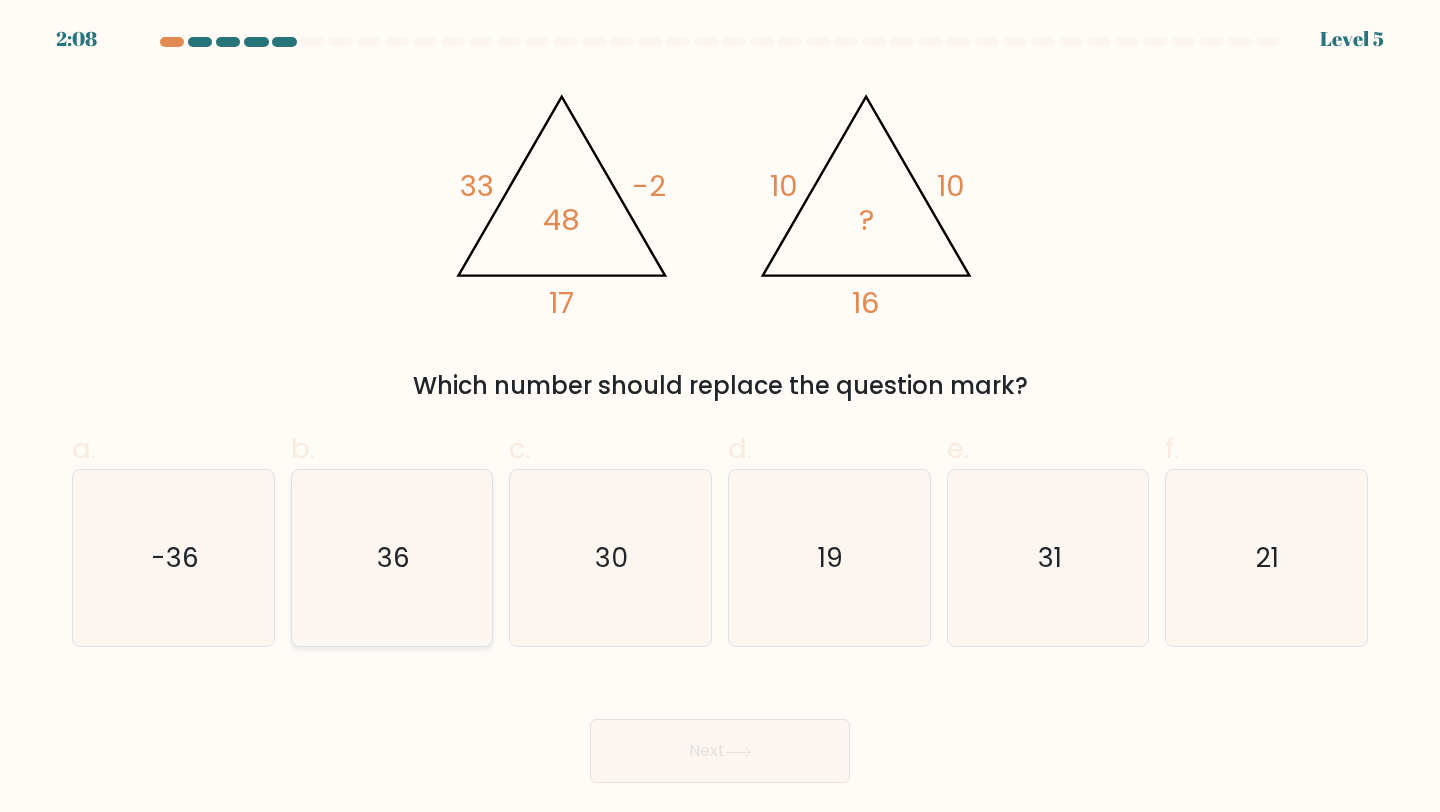 click on "36" 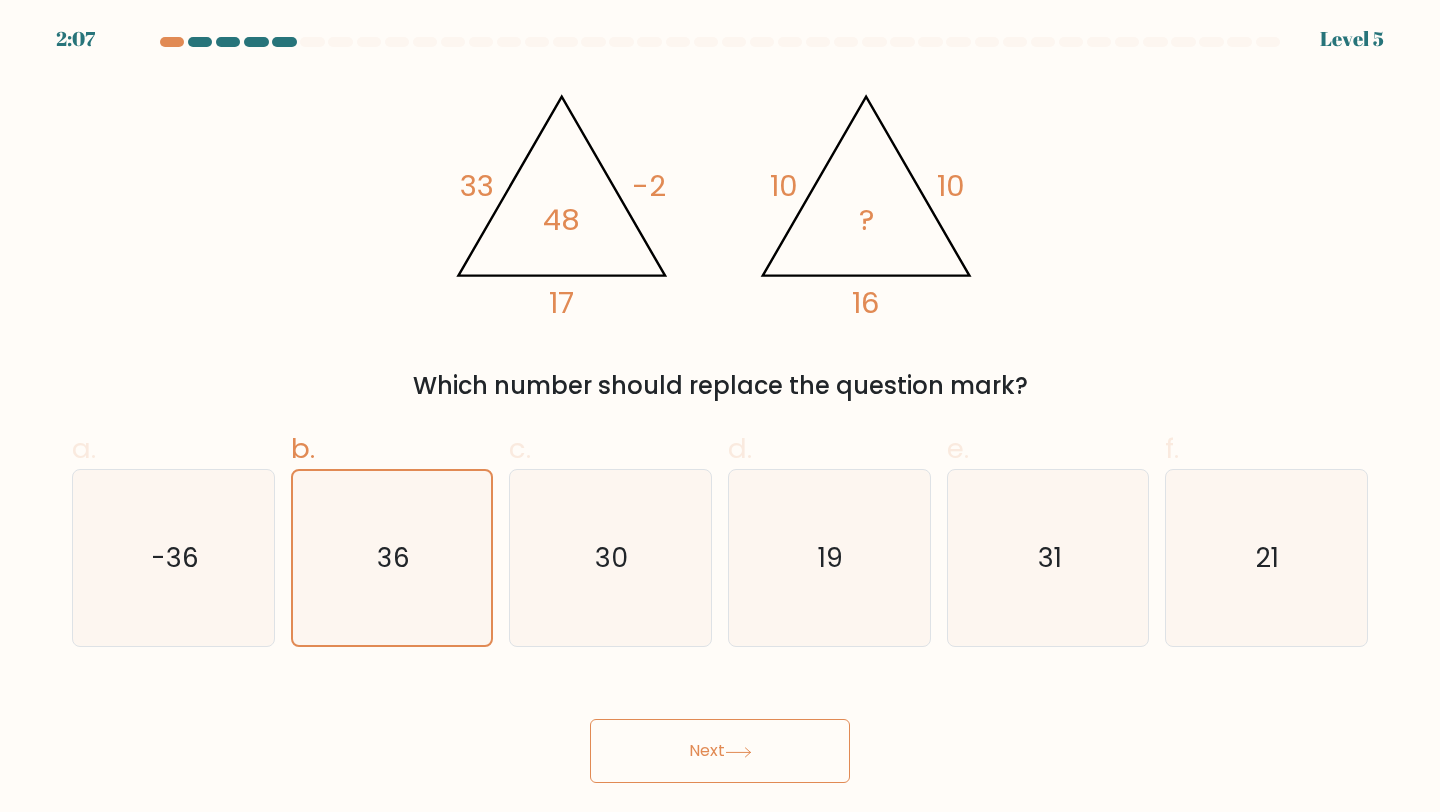 click on "Next" at bounding box center [720, 751] 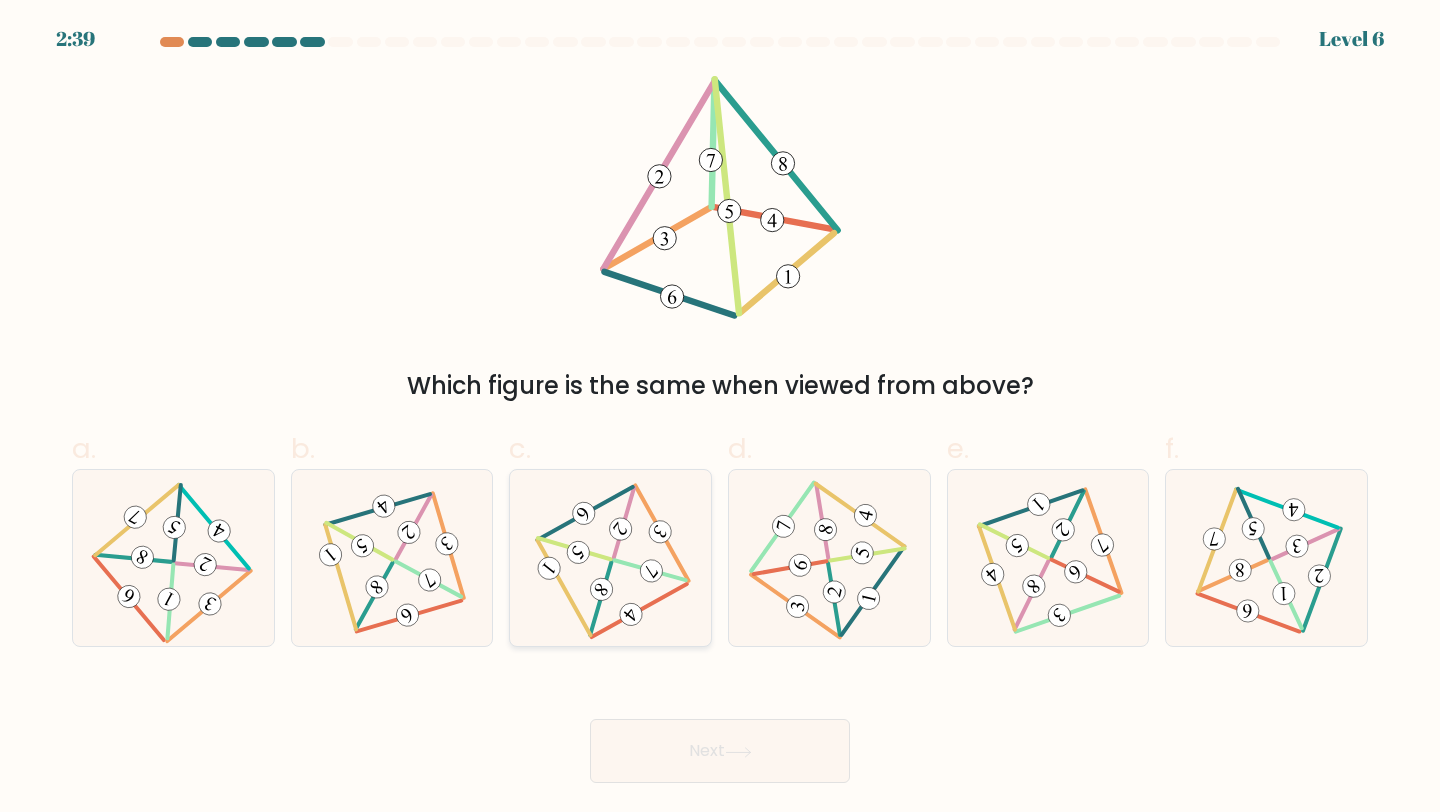 click 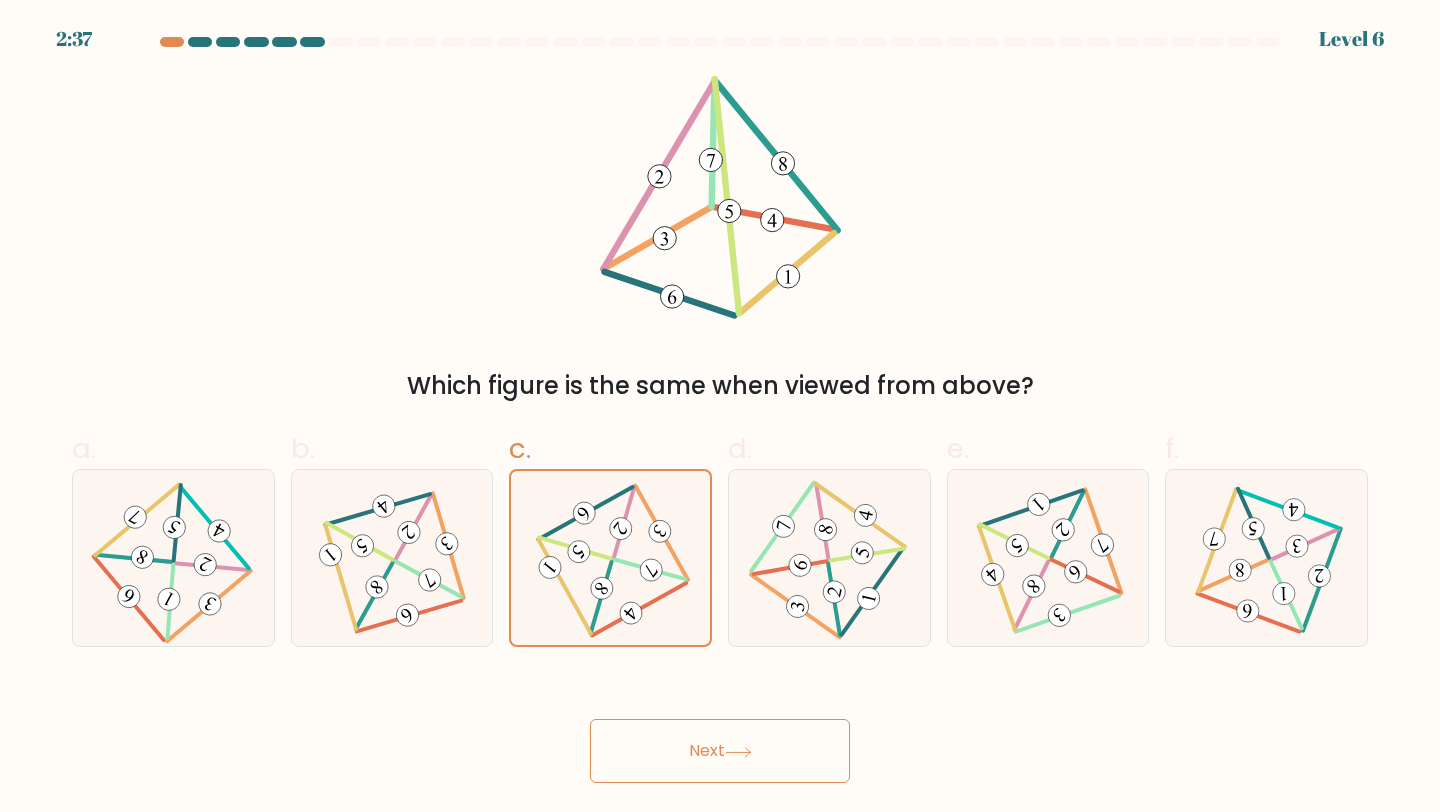 click on "Next" at bounding box center [720, 751] 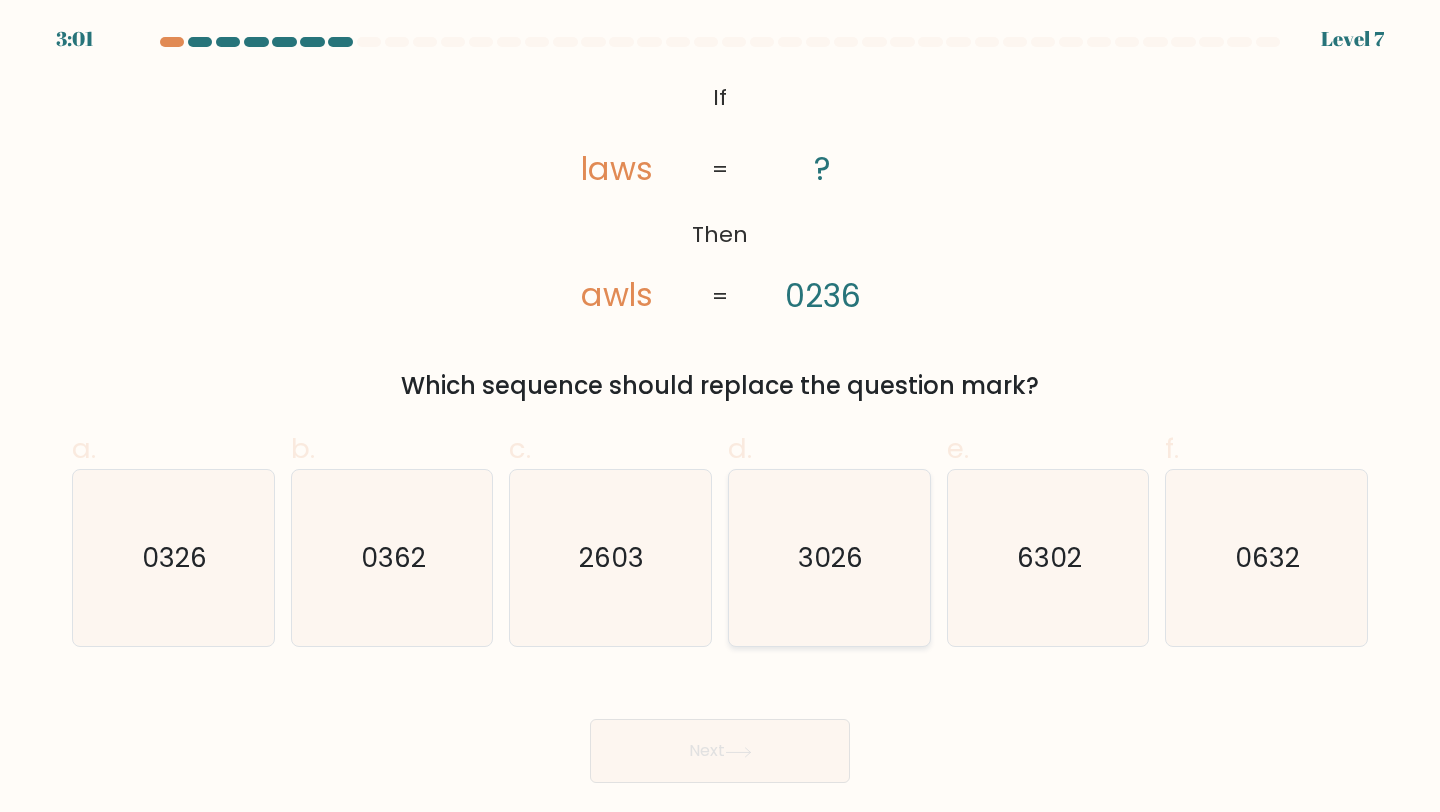 click on "3026" 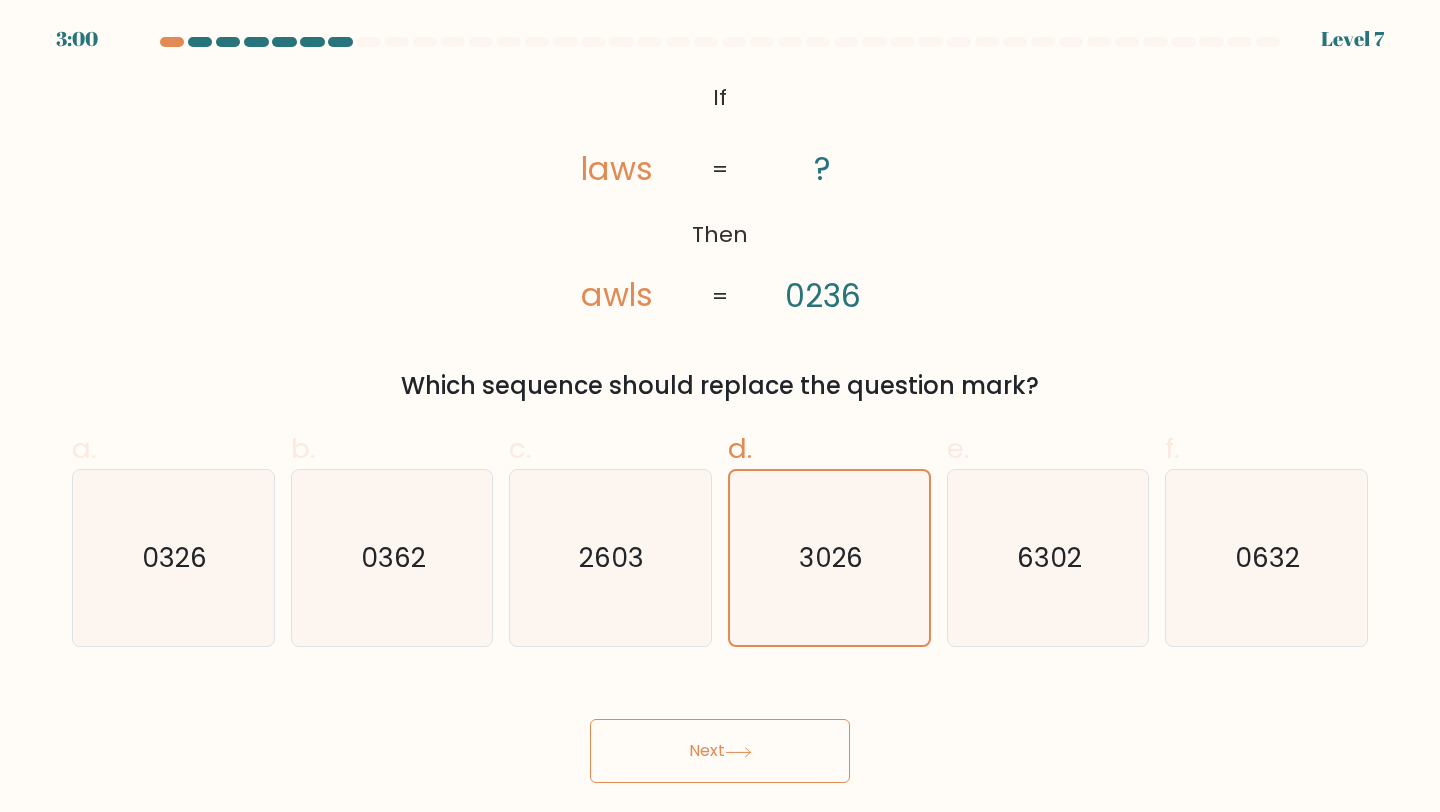 click on "Next" at bounding box center (720, 751) 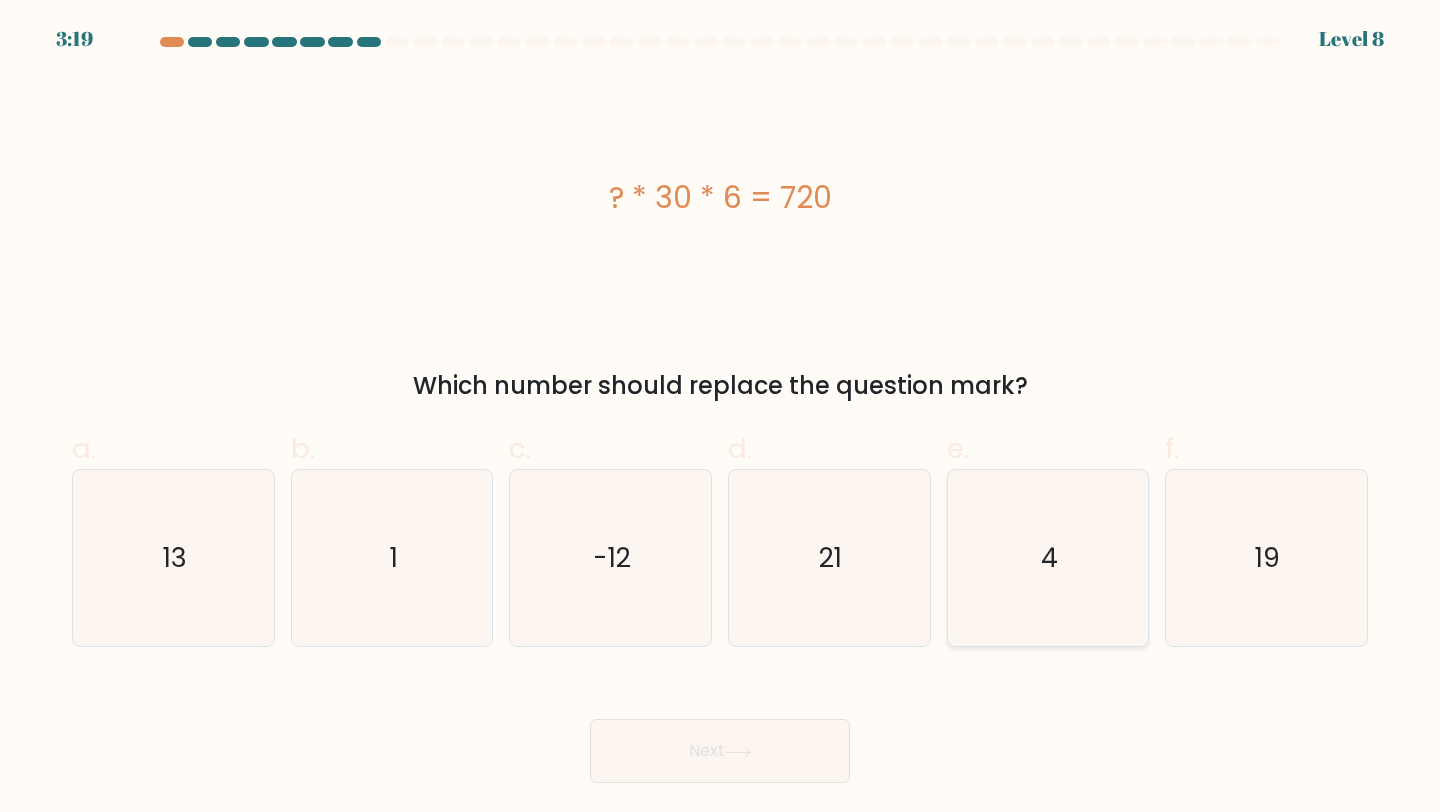 click on "4" 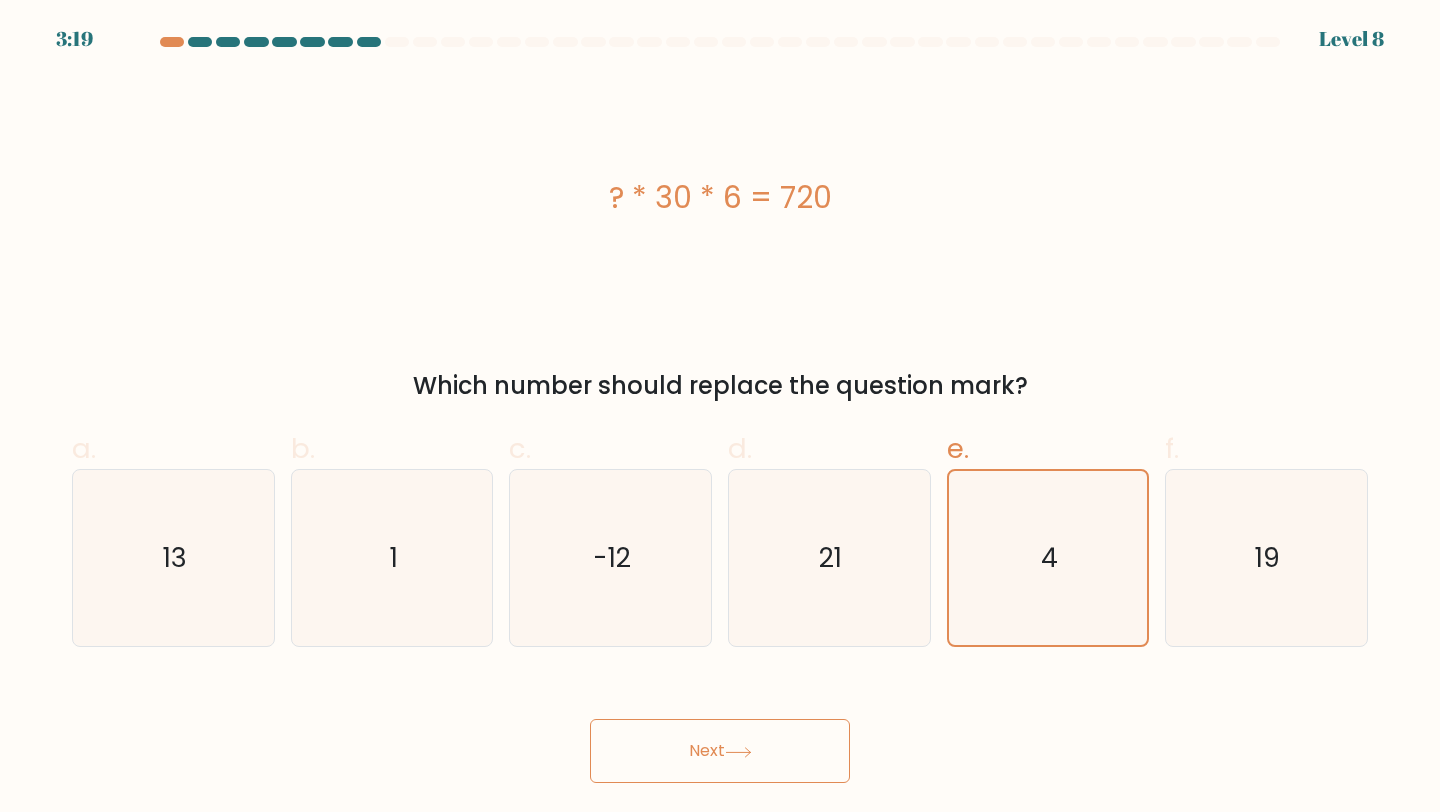 click on "Next" at bounding box center [720, 751] 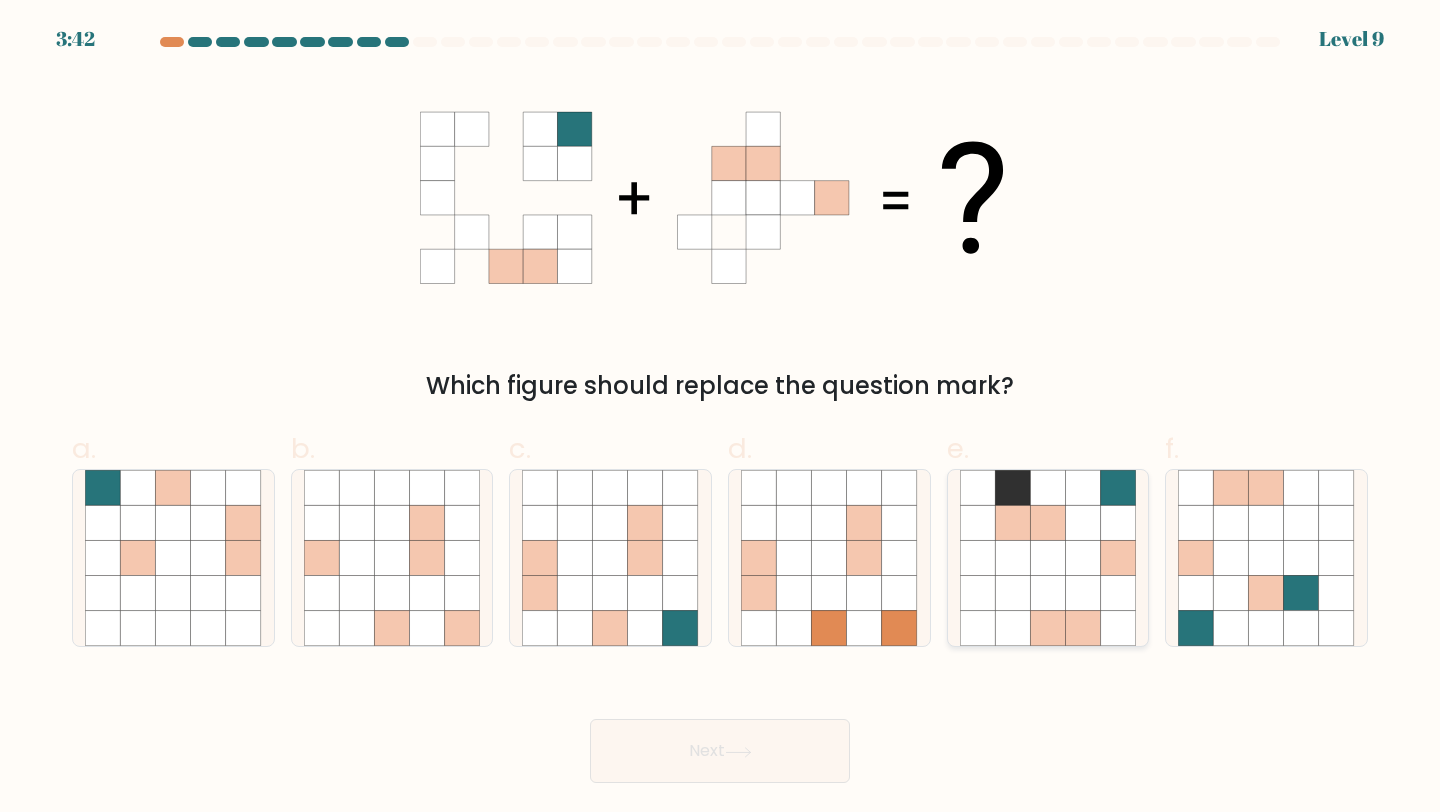 click 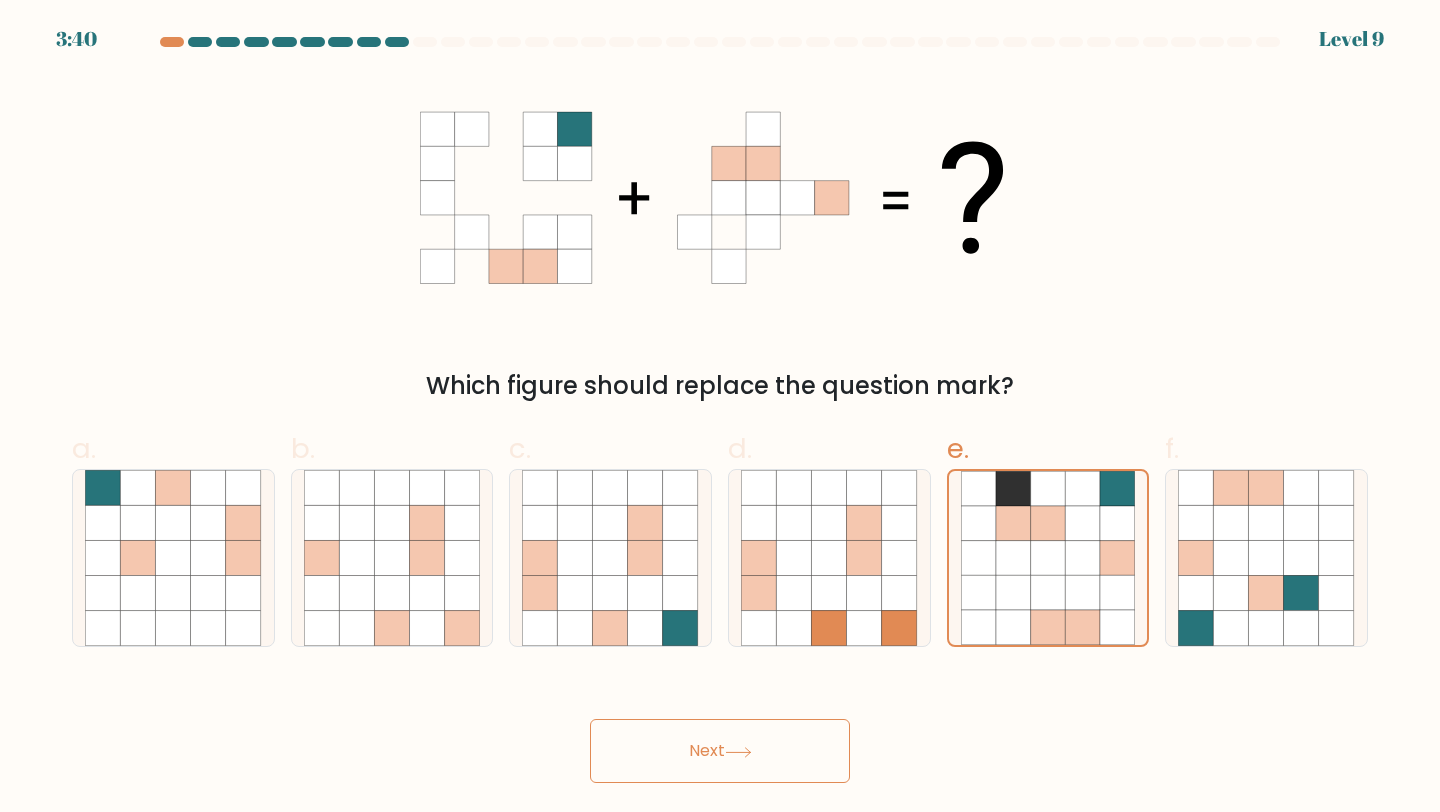 click 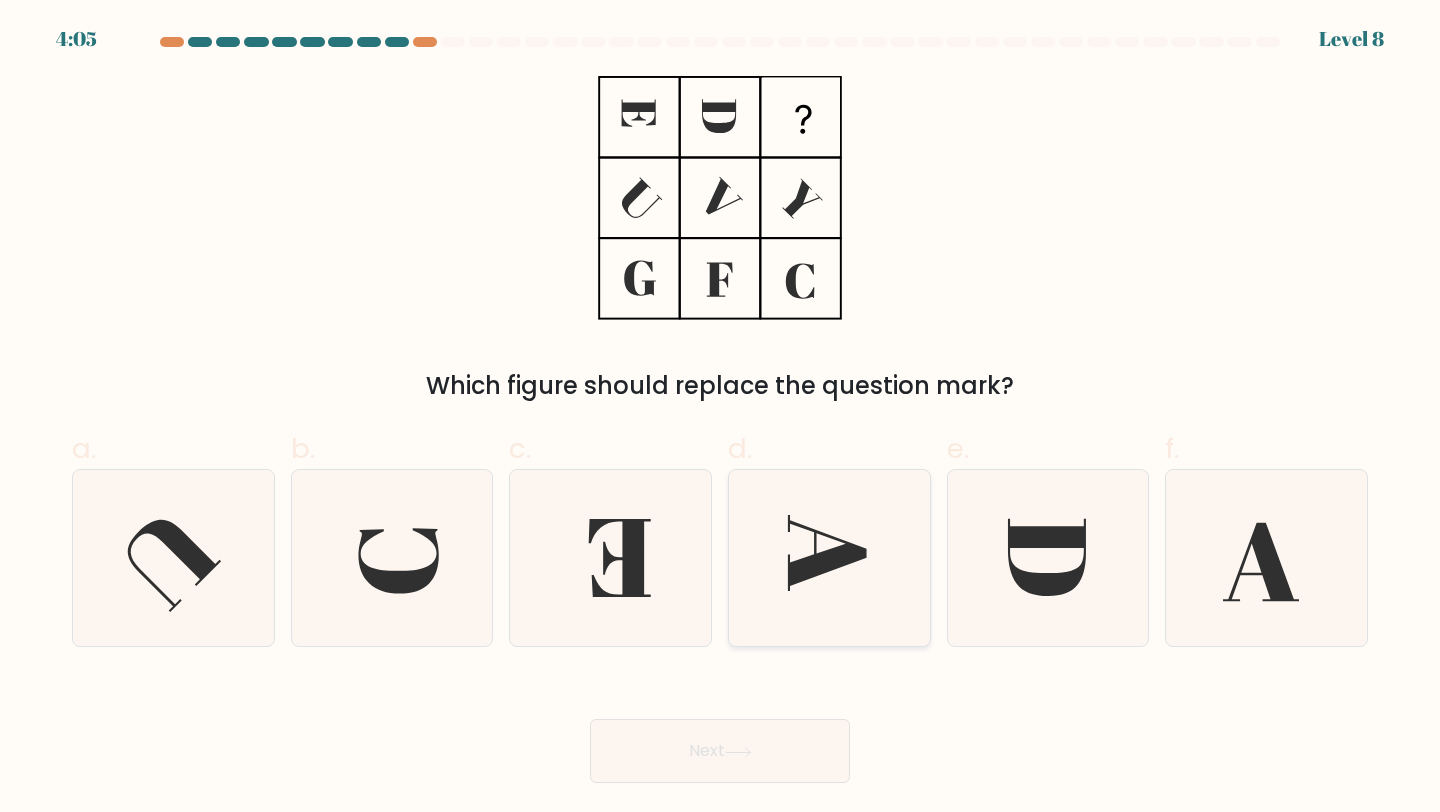 click 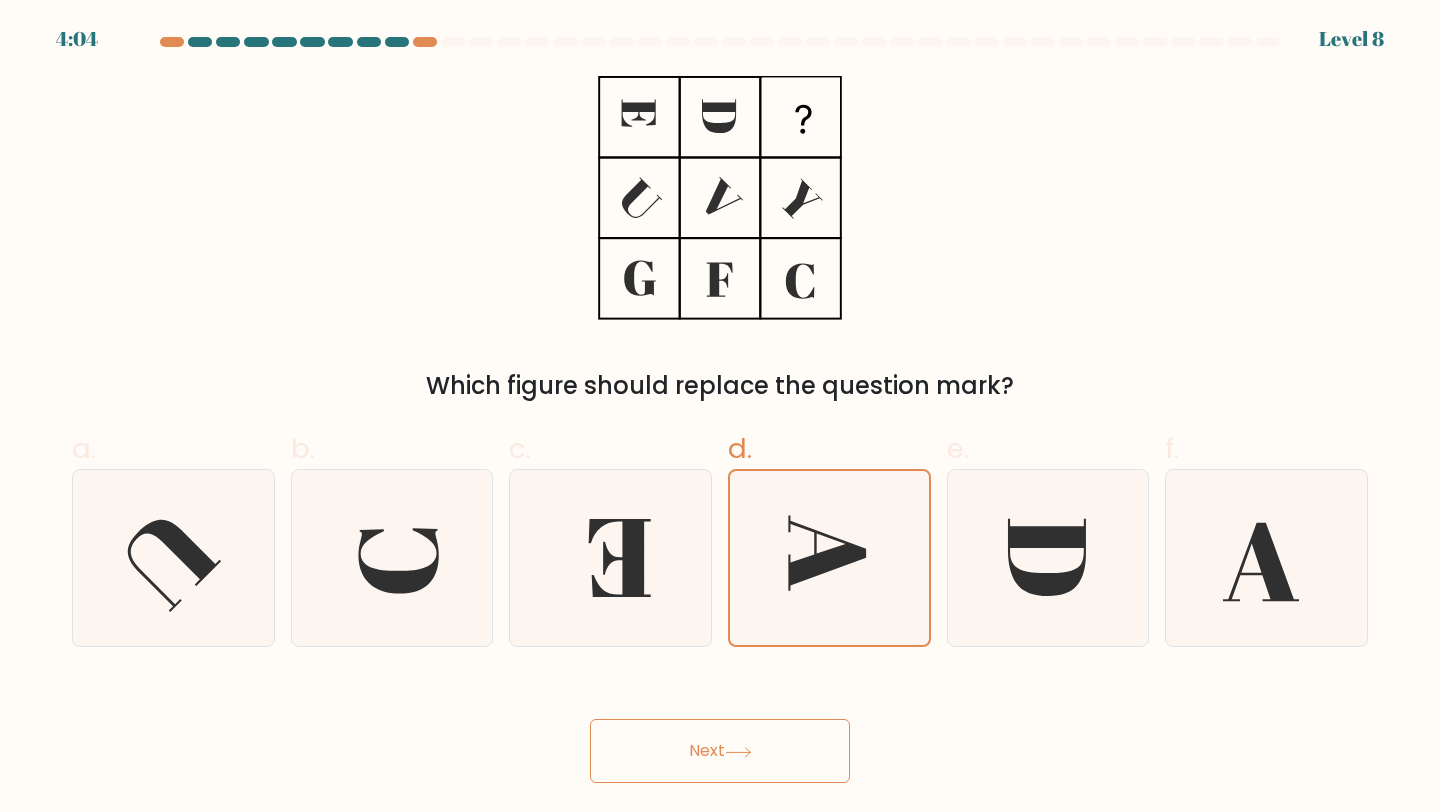 click on "Next" at bounding box center [720, 751] 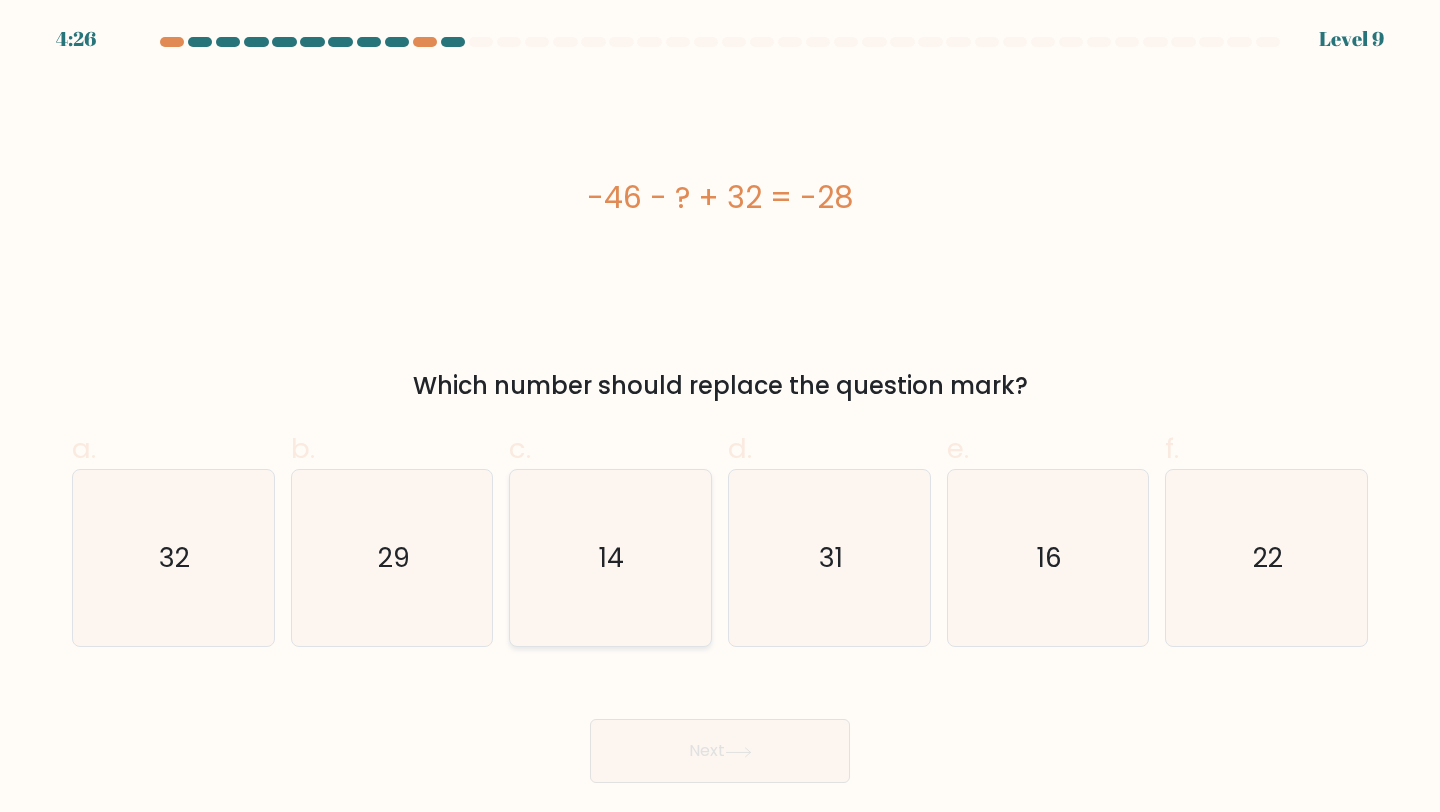 click on "14" 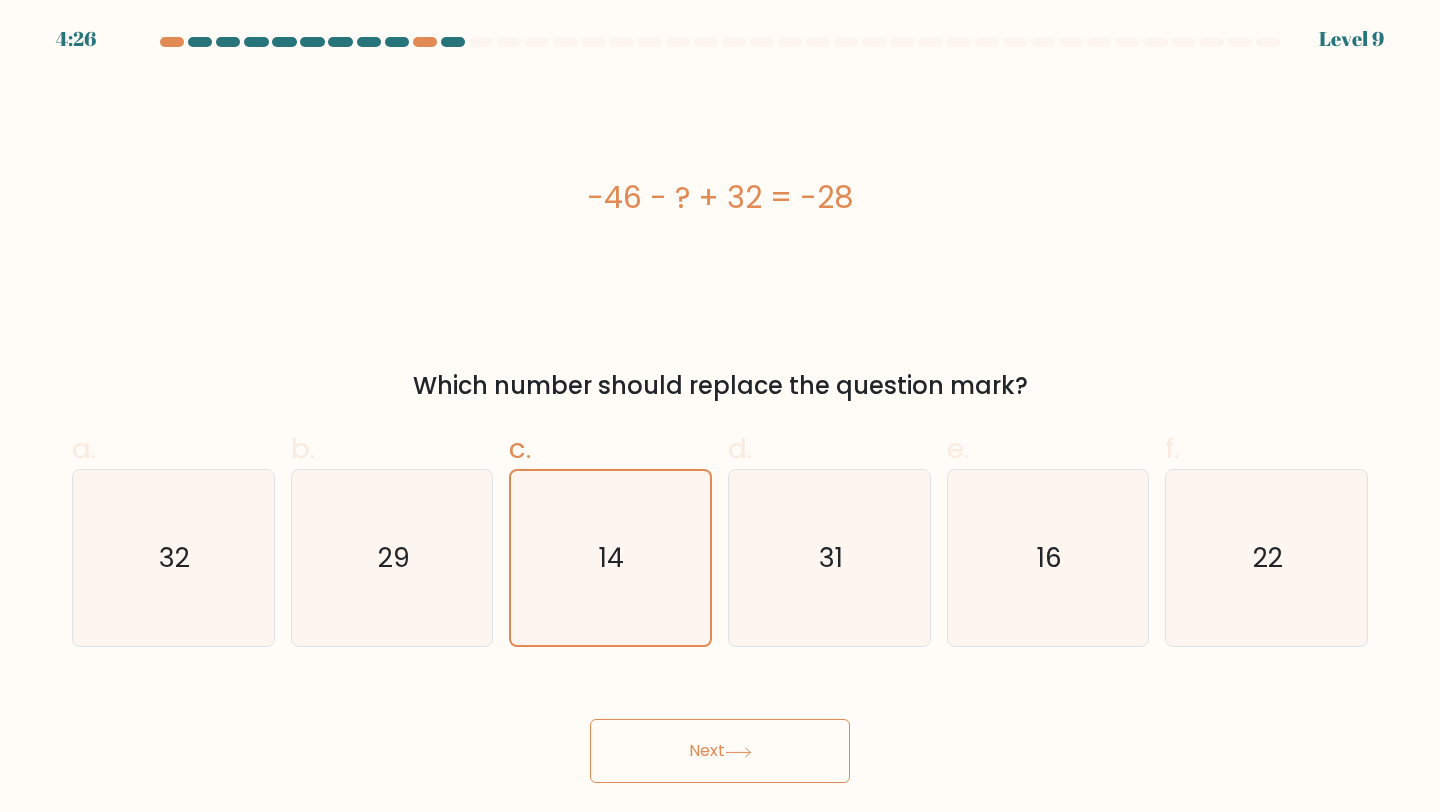 click on "Next" at bounding box center [720, 751] 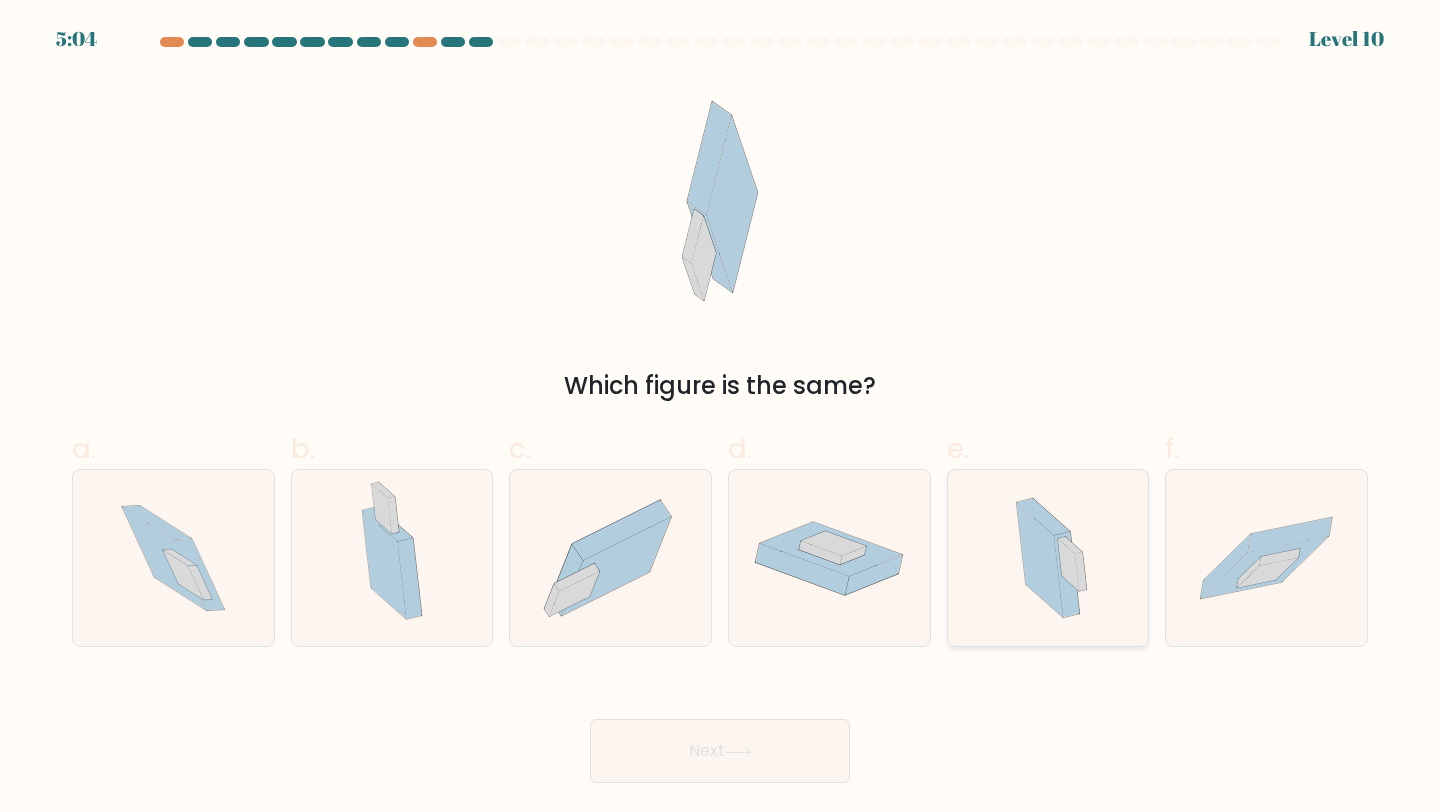 click 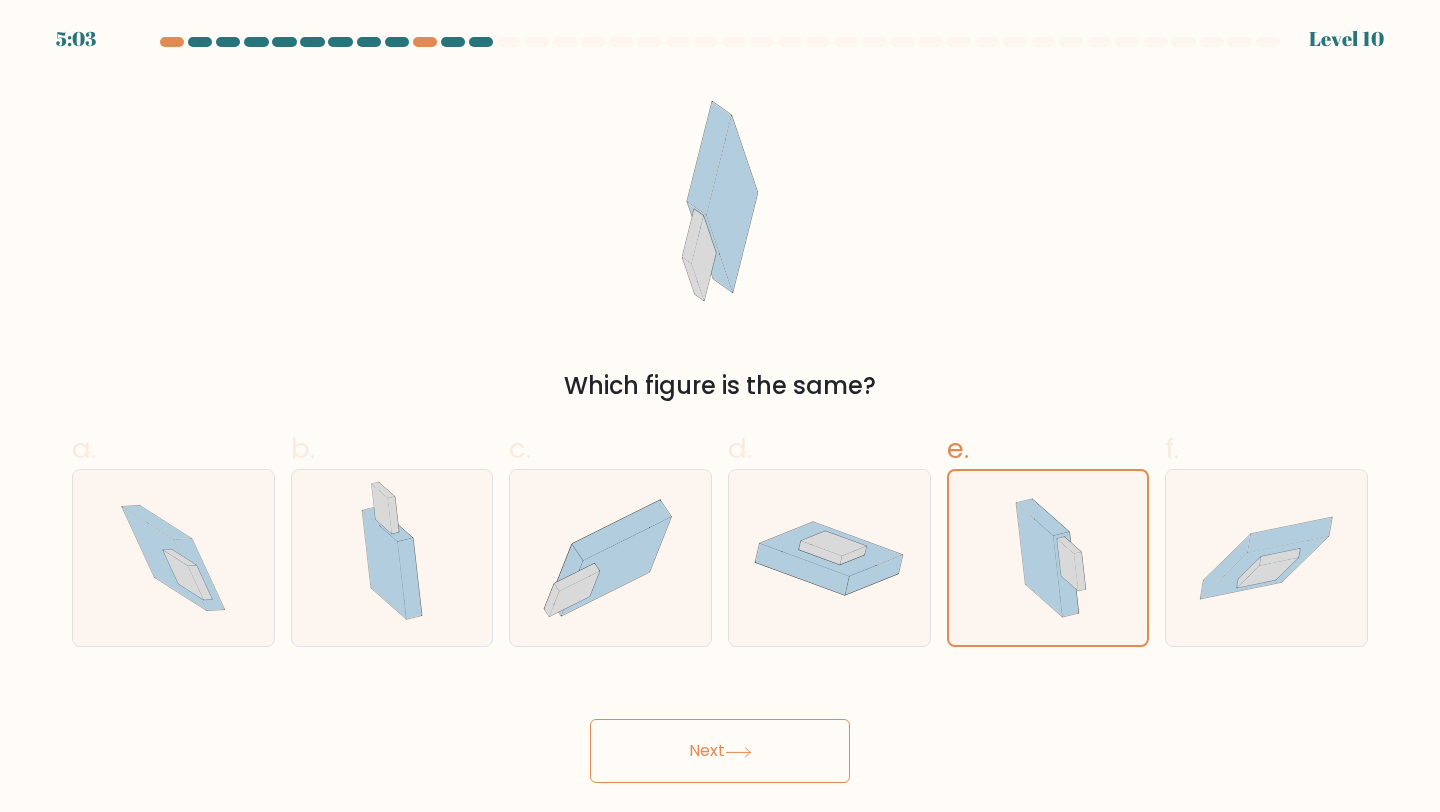 click on "Next" at bounding box center [720, 751] 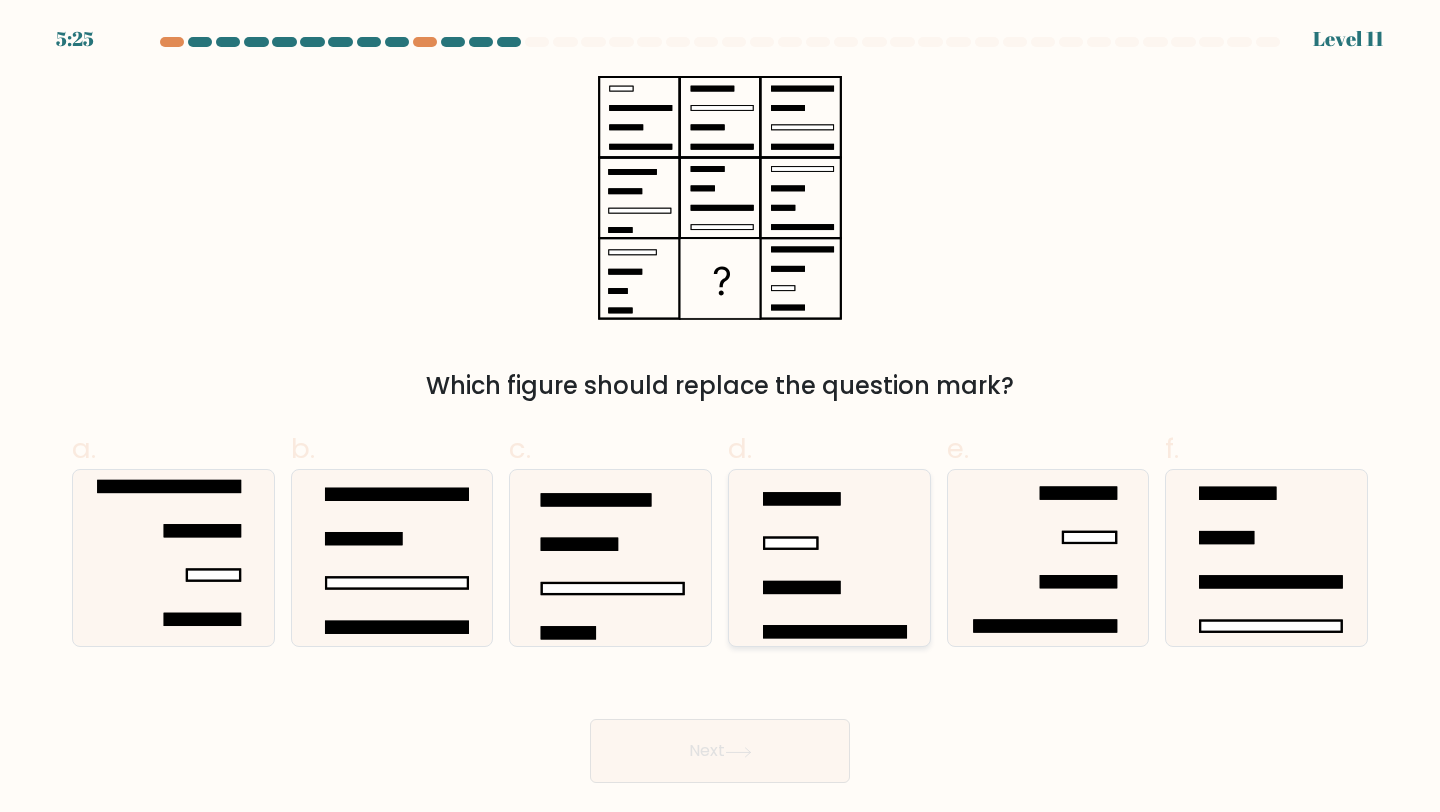 drag, startPoint x: 834, startPoint y: 552, endPoint x: 840, endPoint y: 582, distance: 30.594116 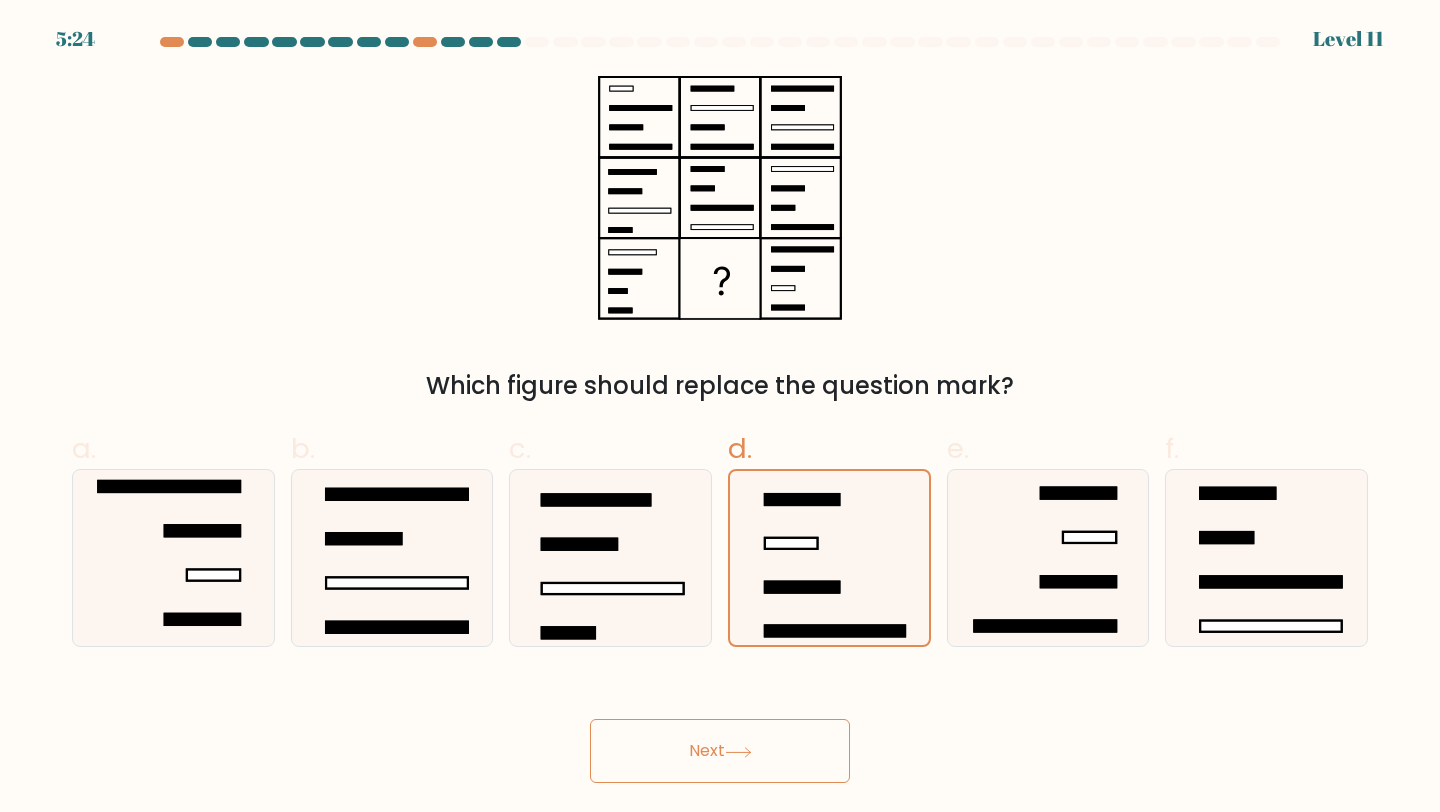 click on "Next" at bounding box center (720, 751) 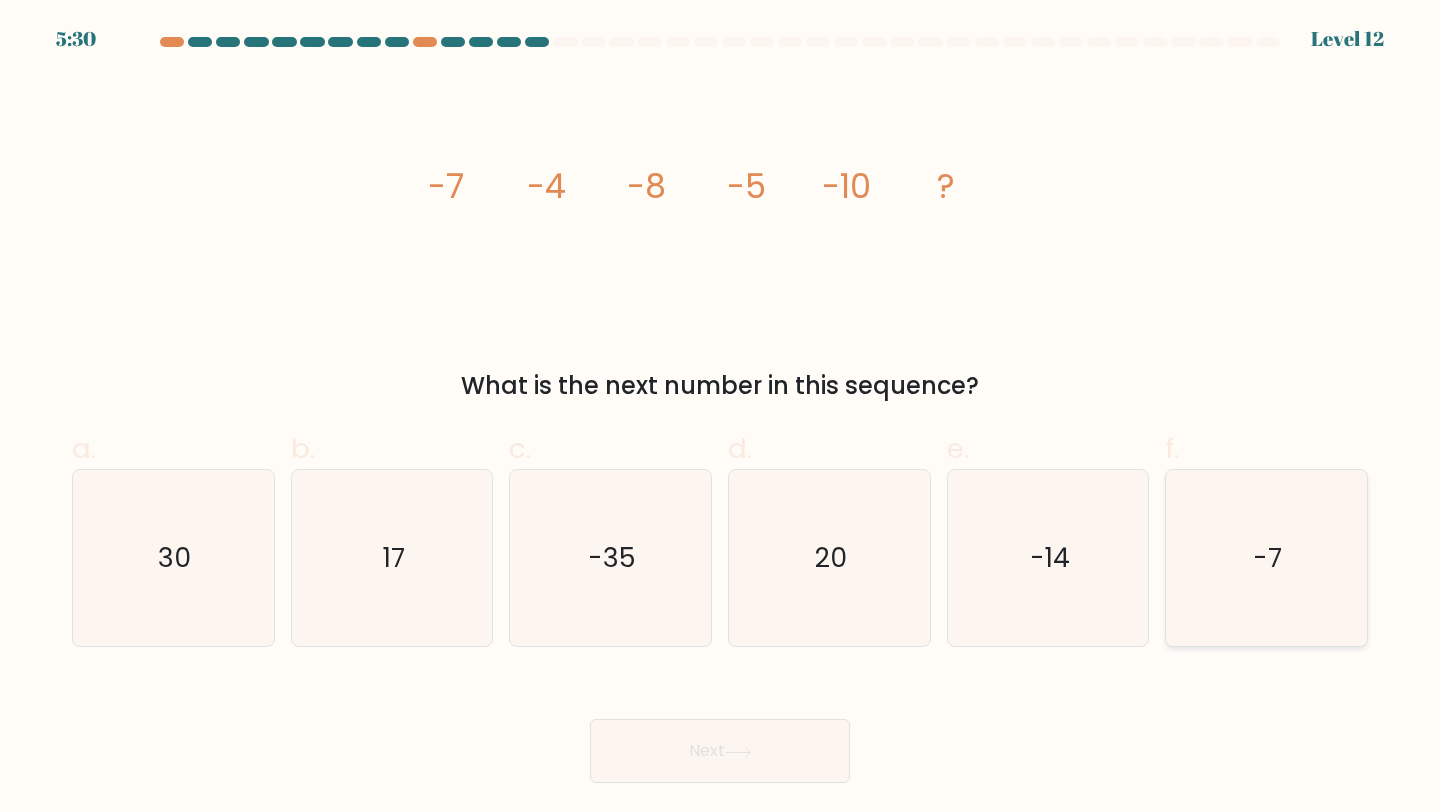 click on "-7" 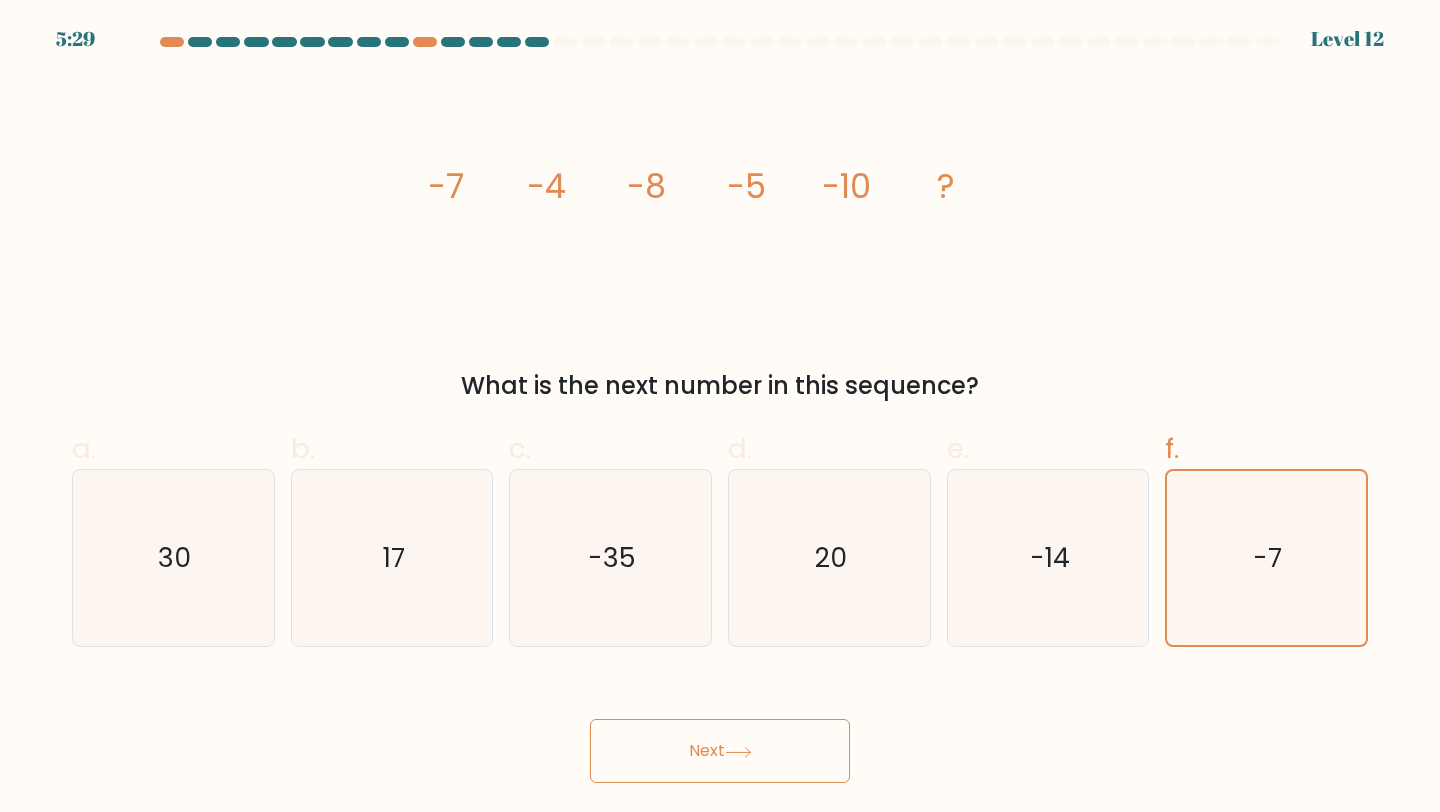 click on "Next" at bounding box center [720, 751] 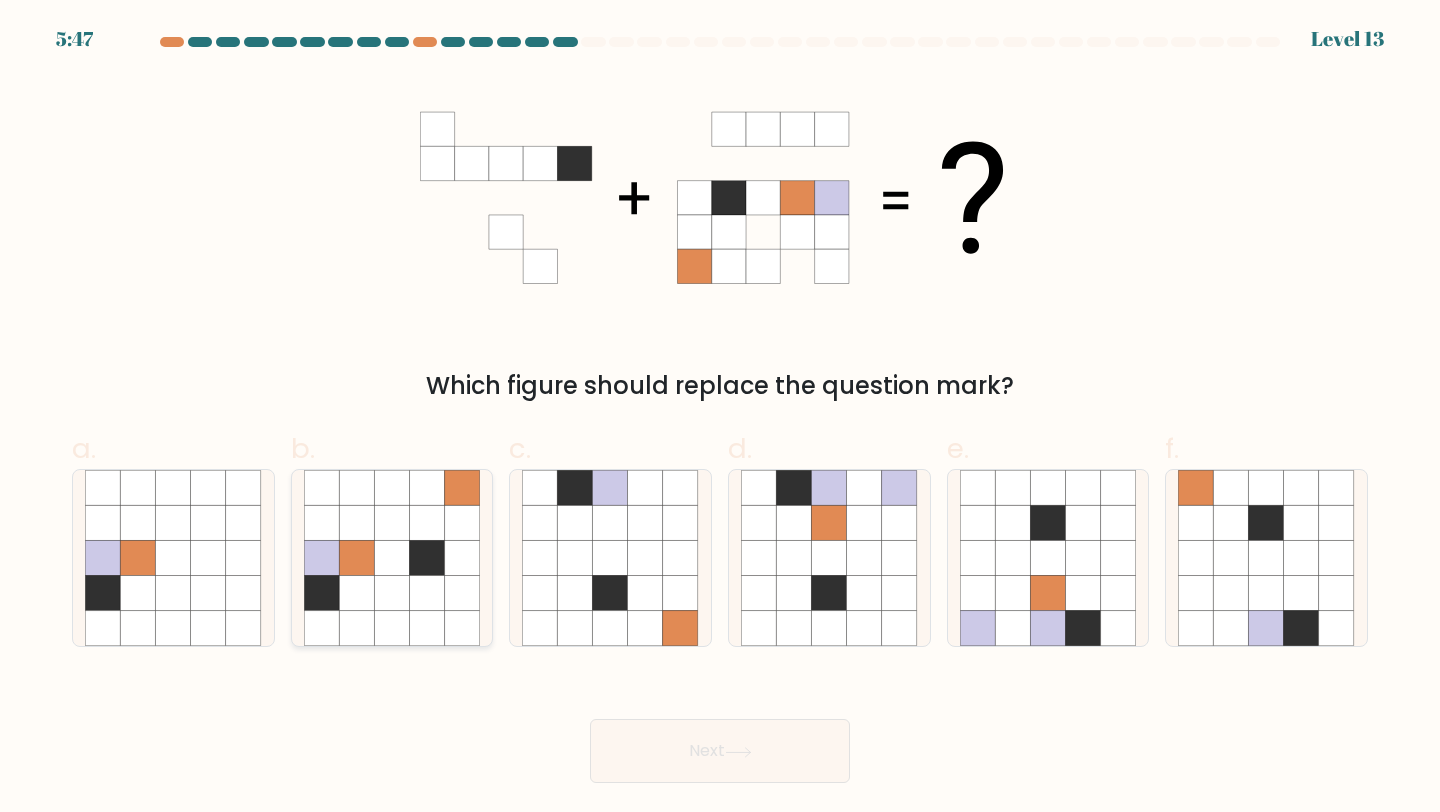 drag, startPoint x: 376, startPoint y: 550, endPoint x: 405, endPoint y: 571, distance: 35.805027 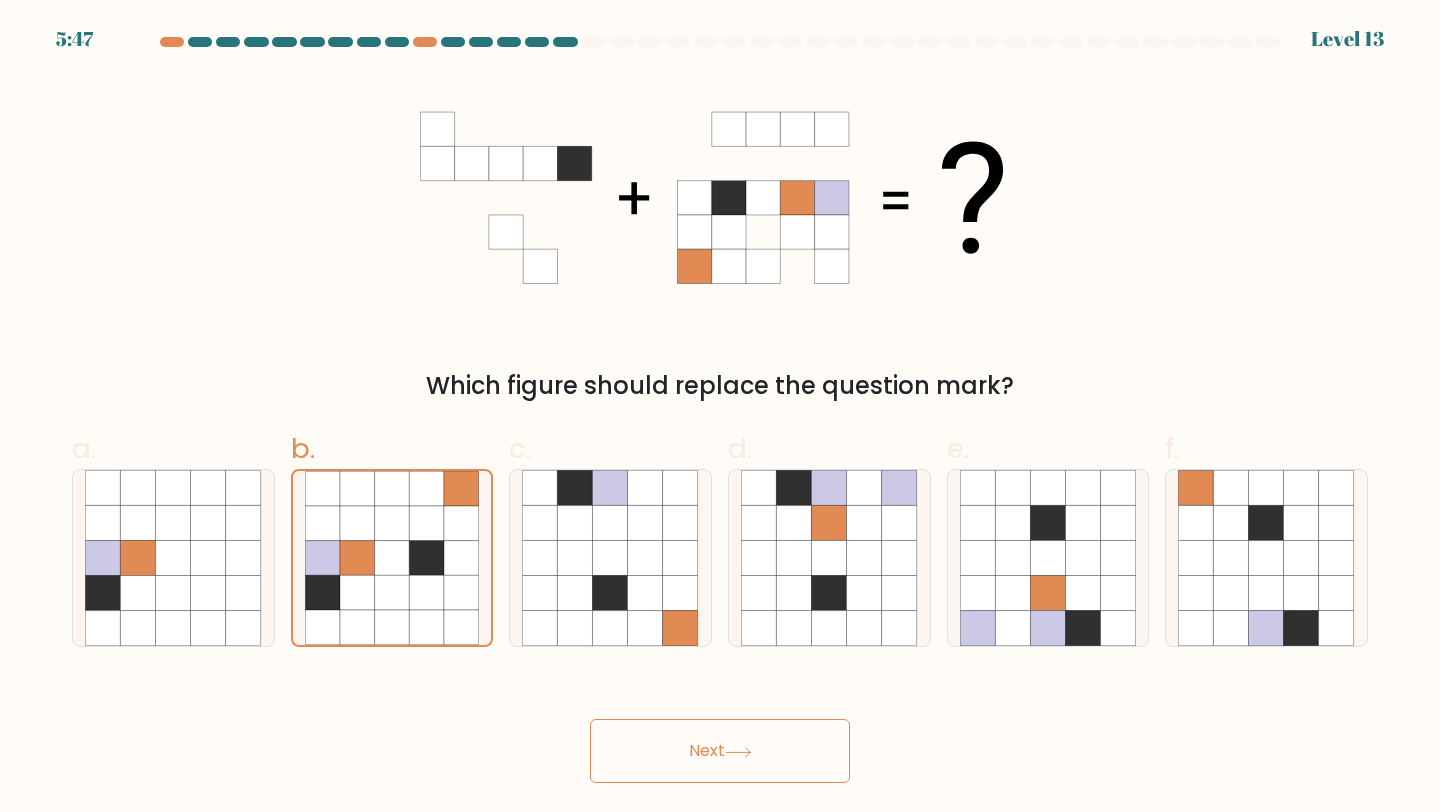 click on "Next" at bounding box center [720, 751] 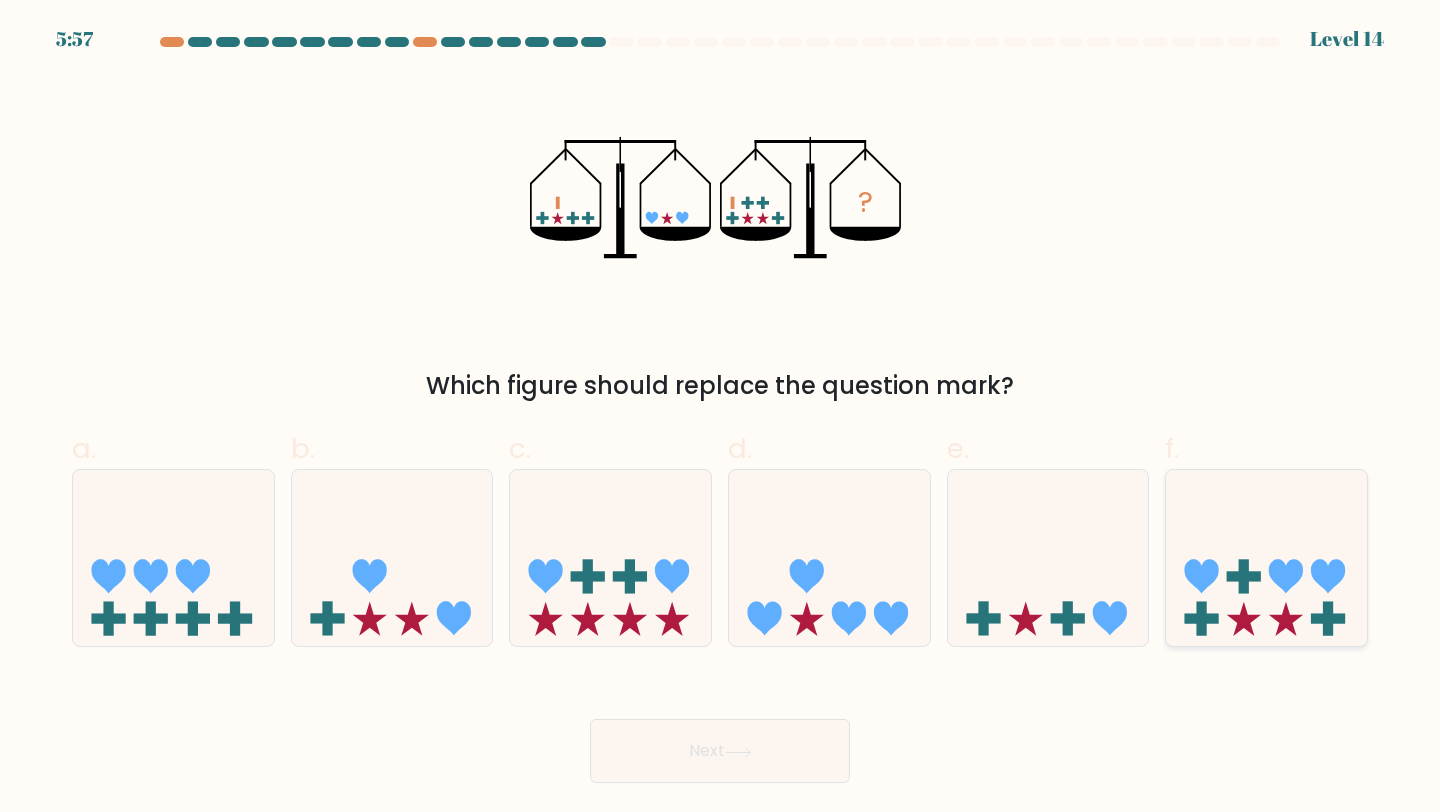 click 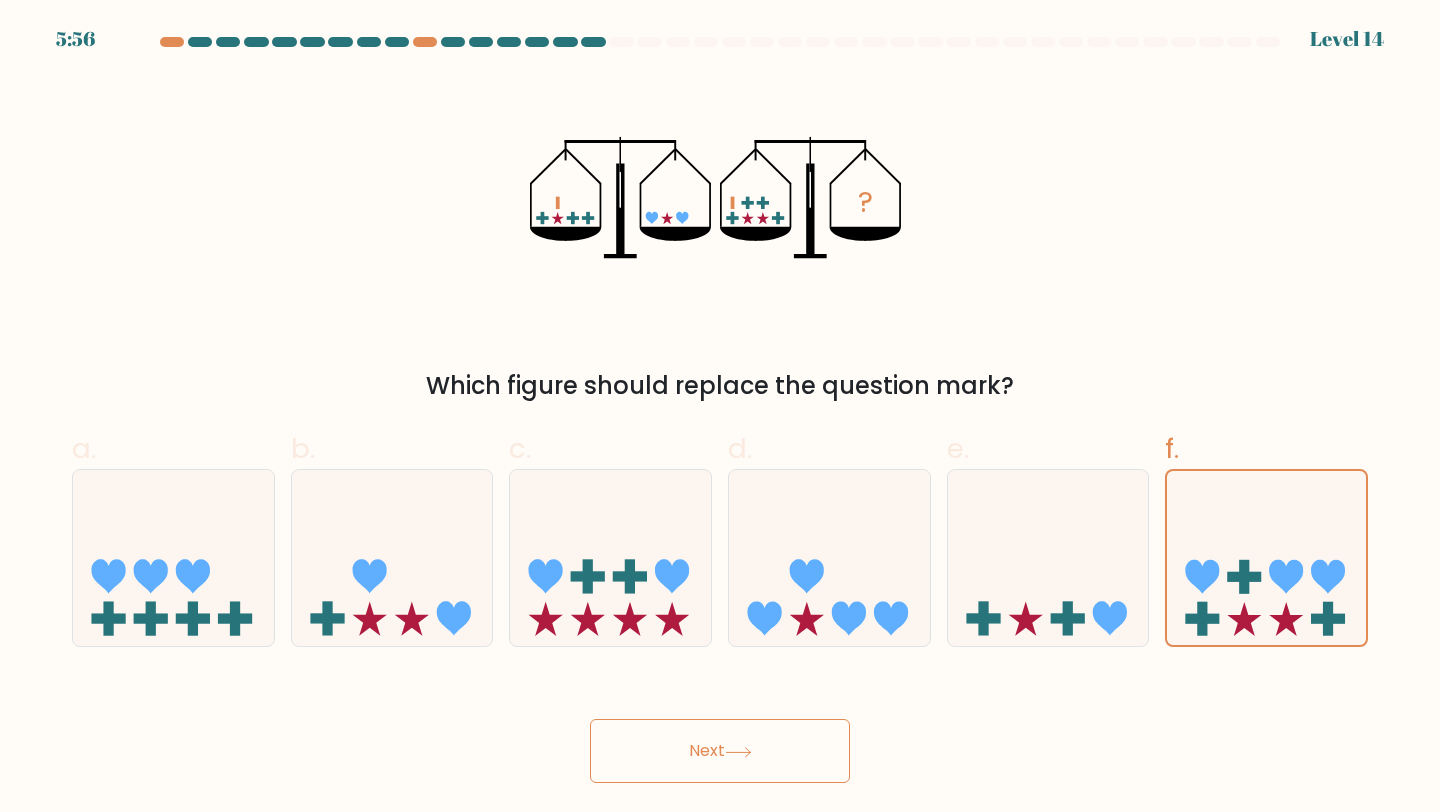 click on "Next" at bounding box center (720, 751) 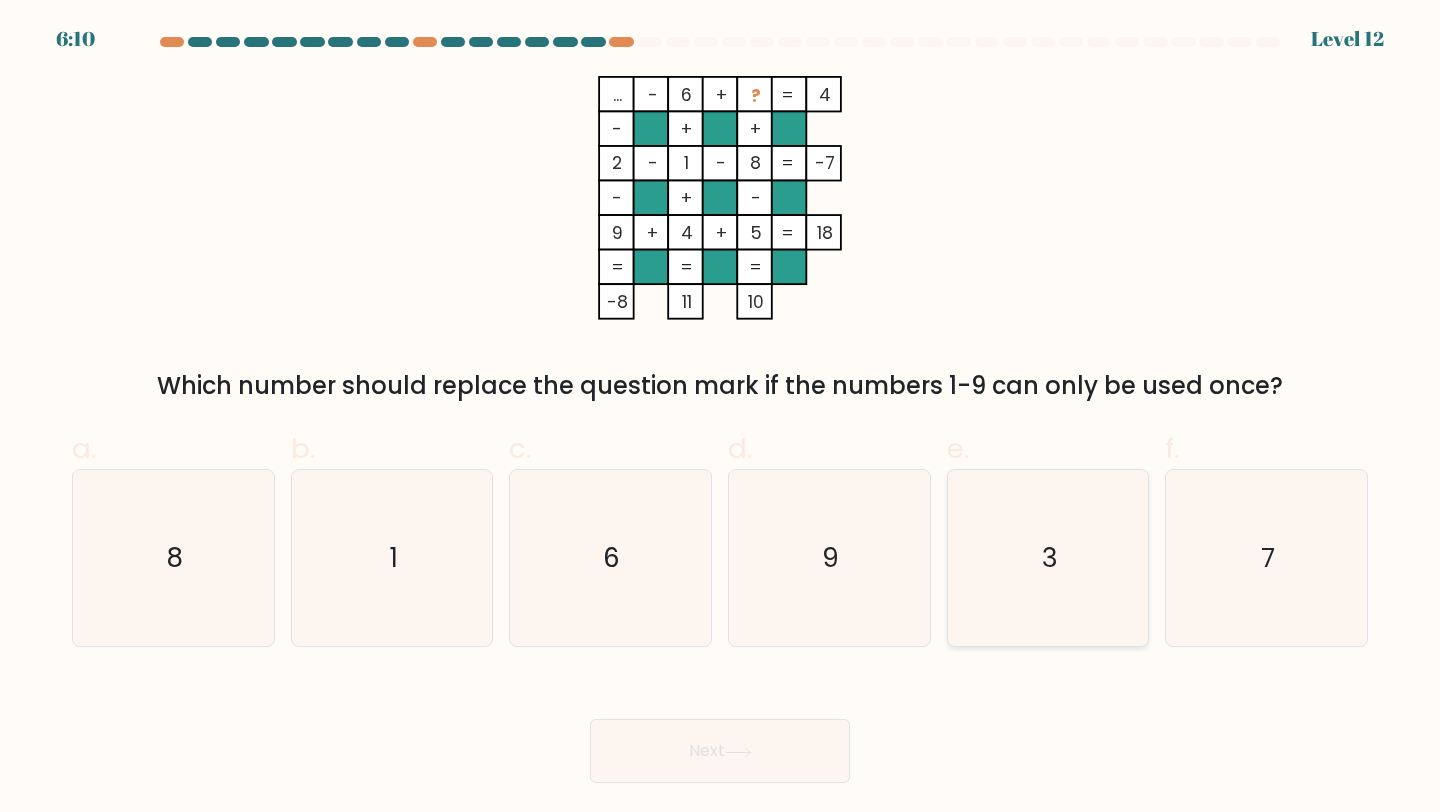 click on "3" 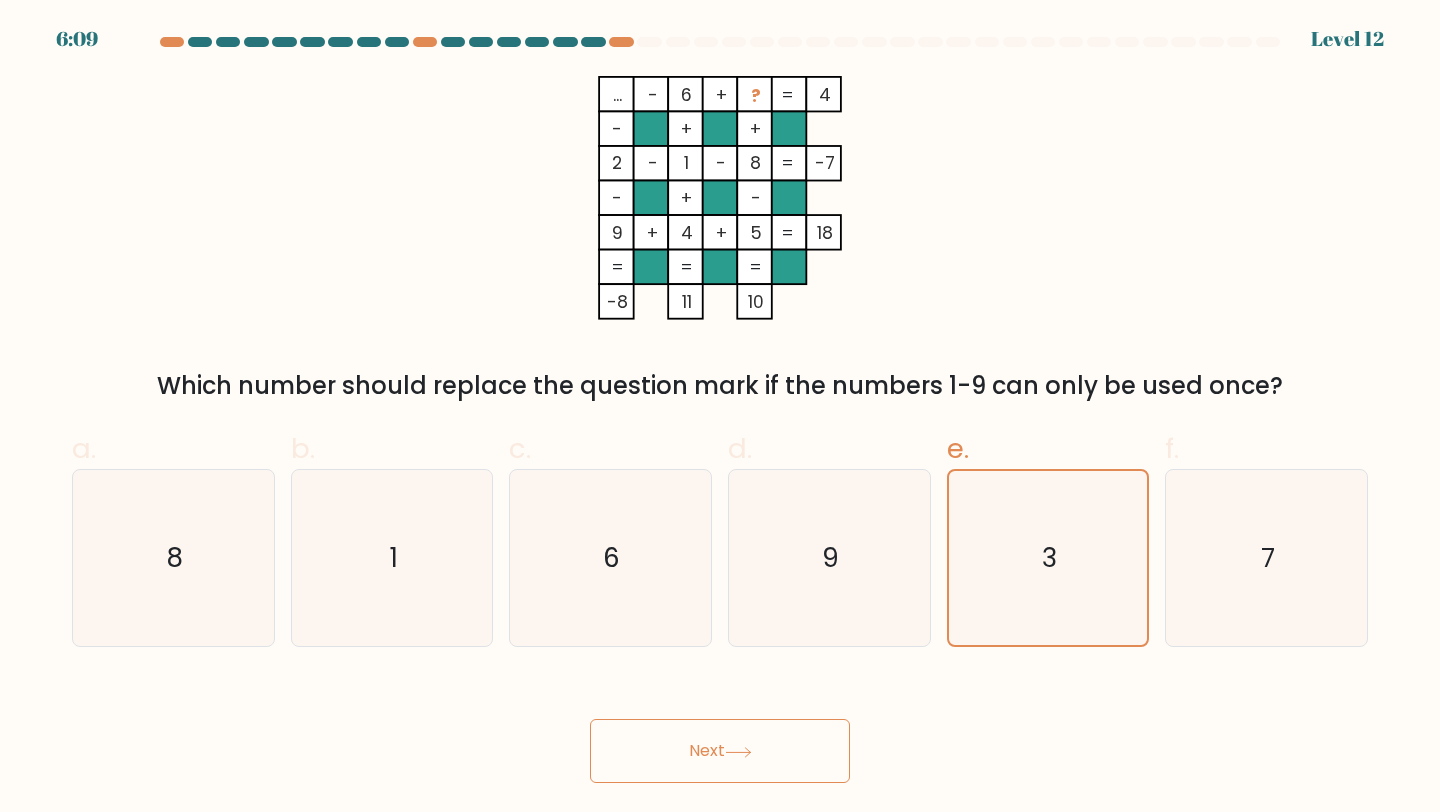 click on "Next" at bounding box center [720, 751] 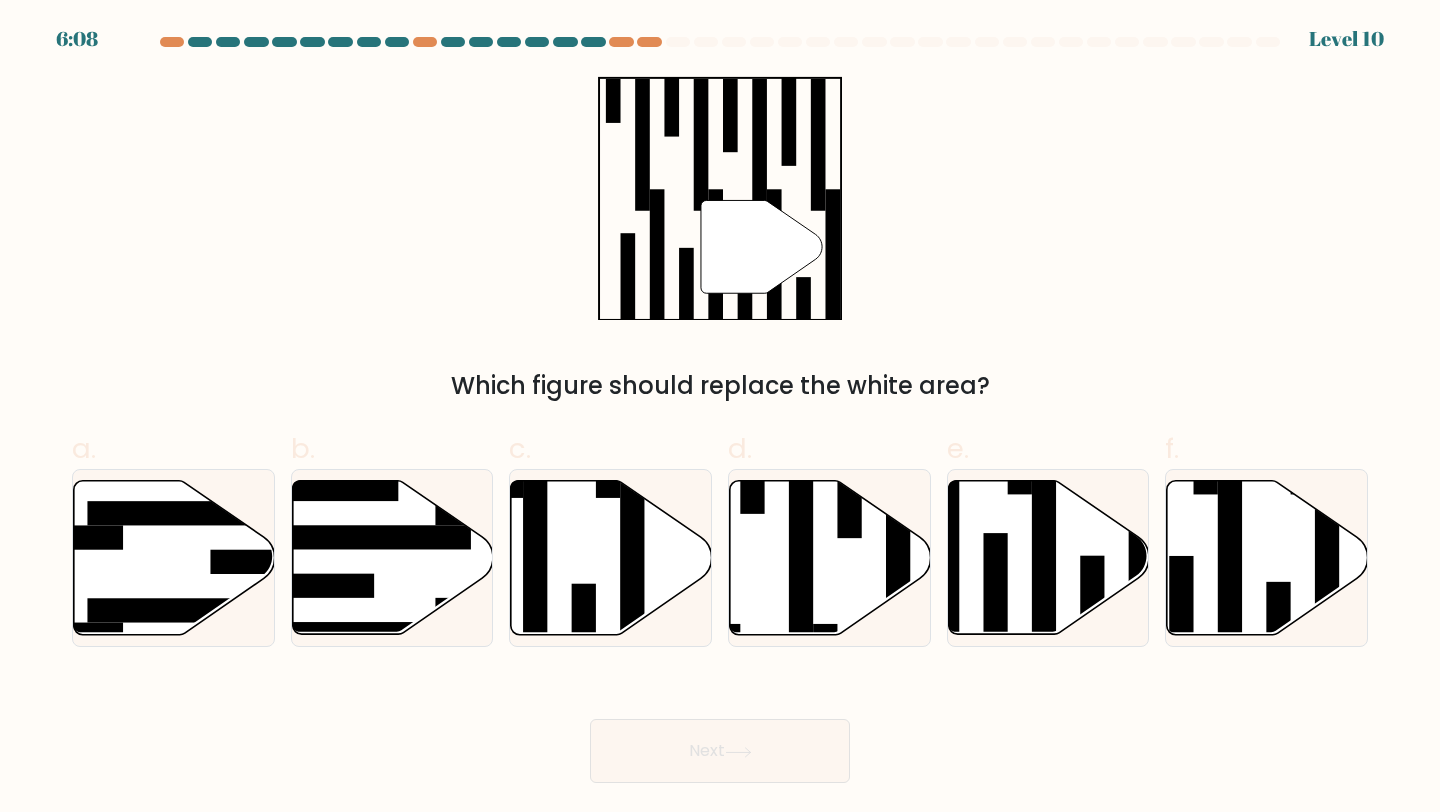 click on "Next" at bounding box center (720, 751) 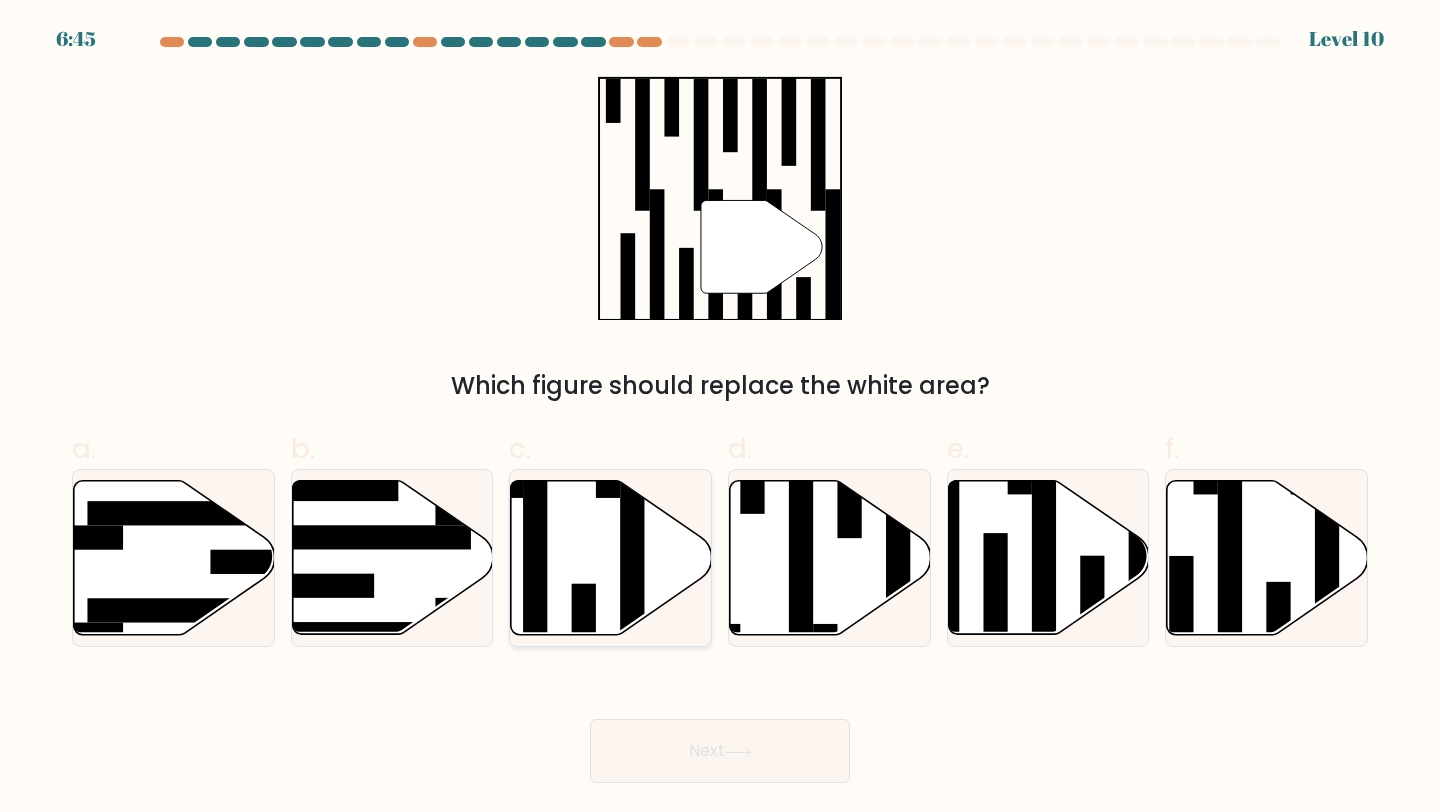 click 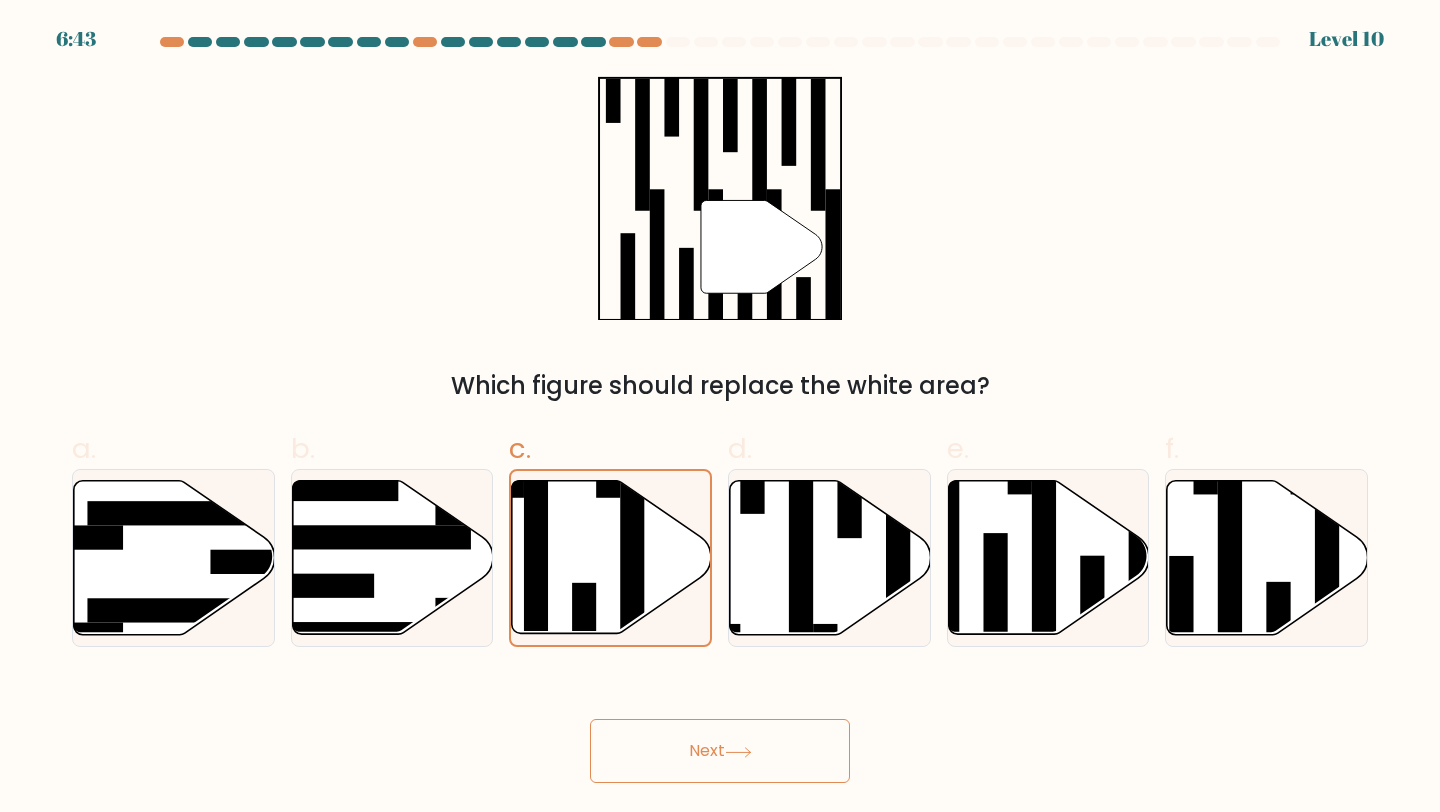 click on "Next" at bounding box center (720, 751) 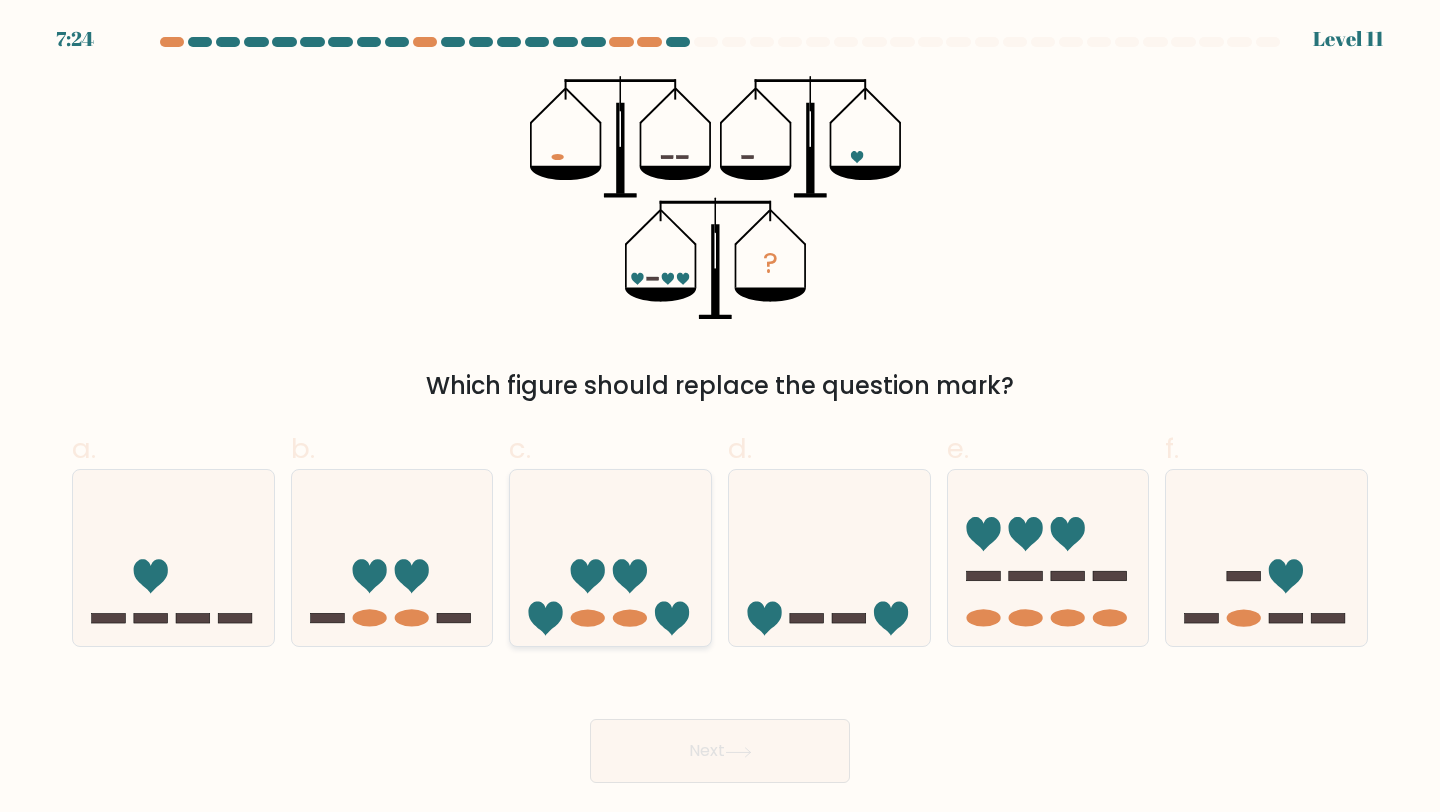 click 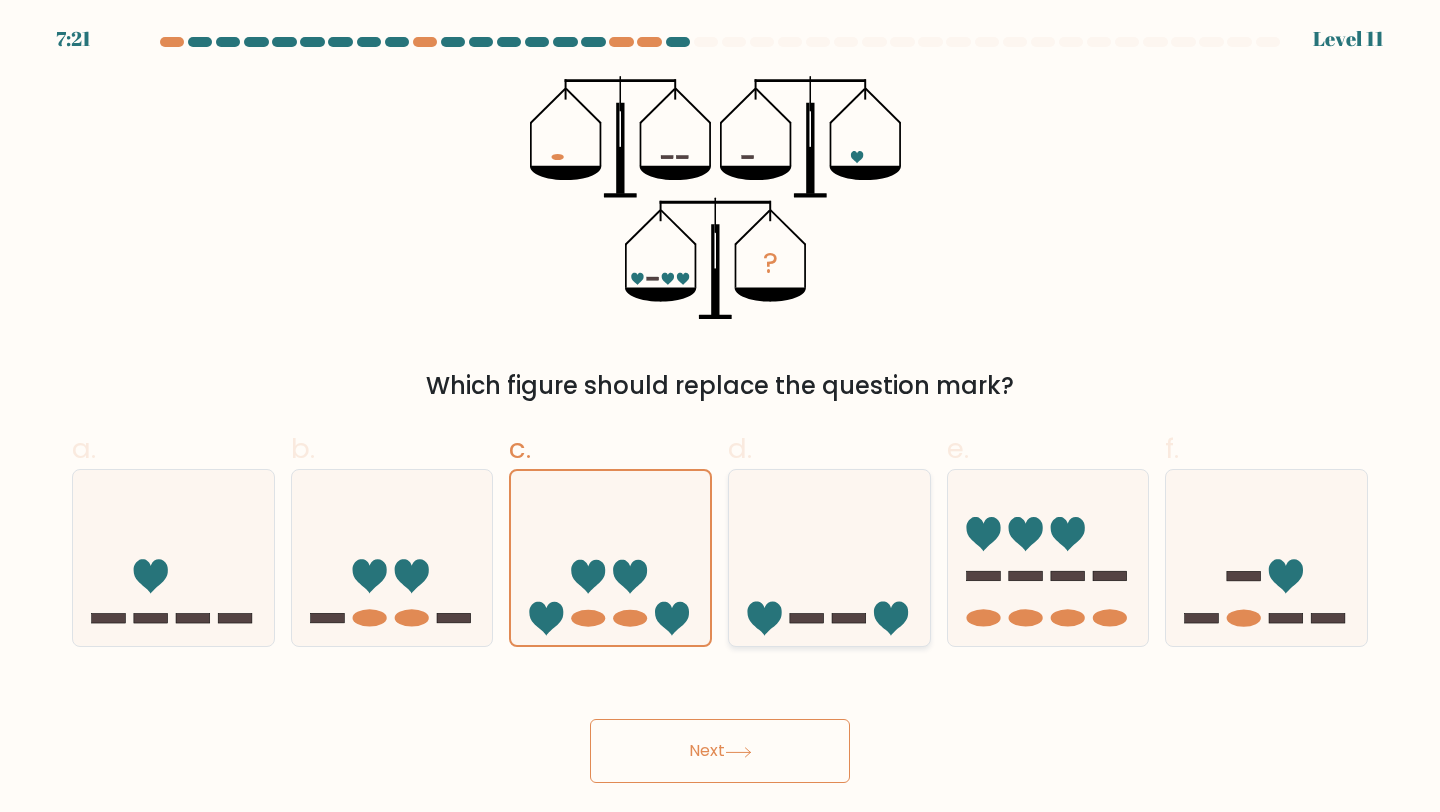 click 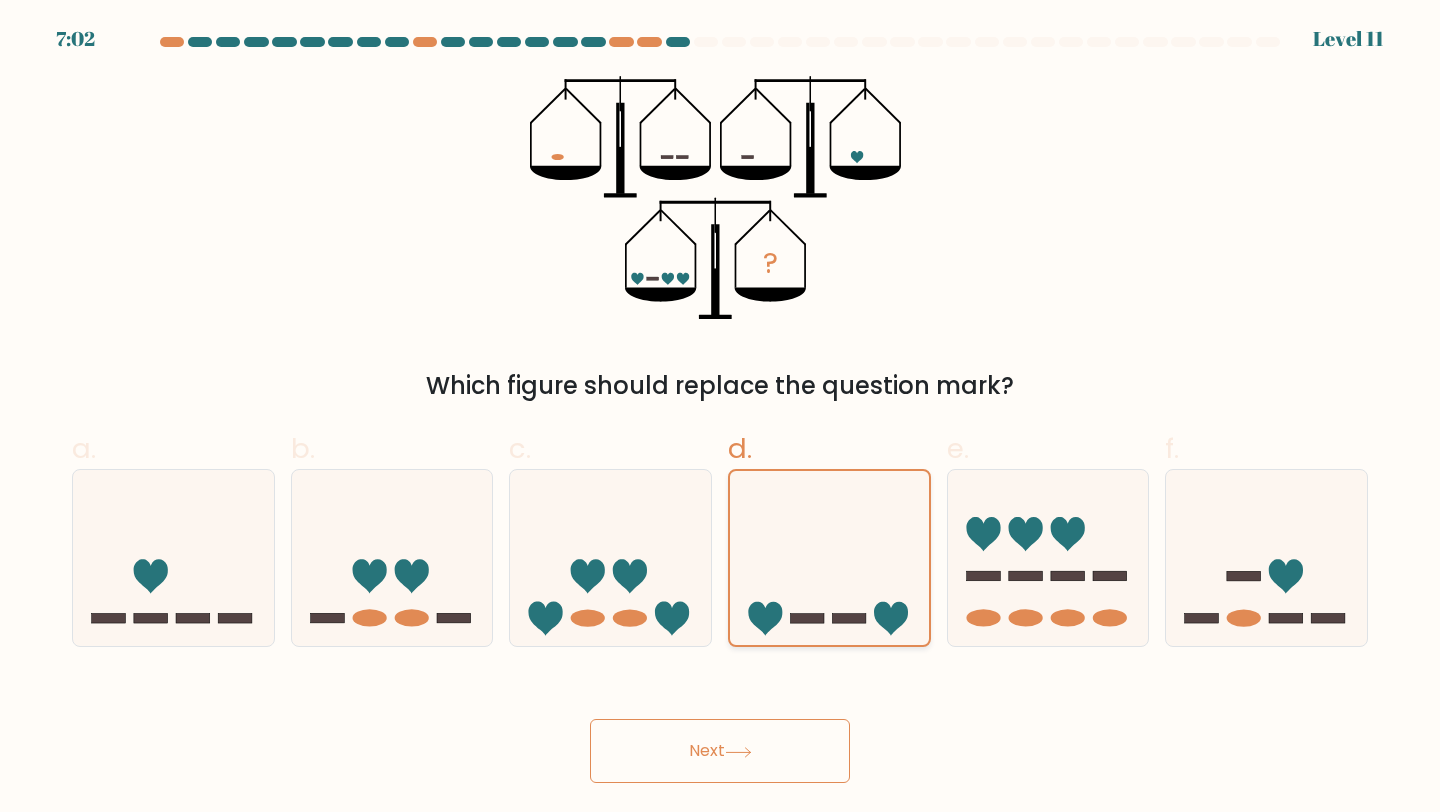 click 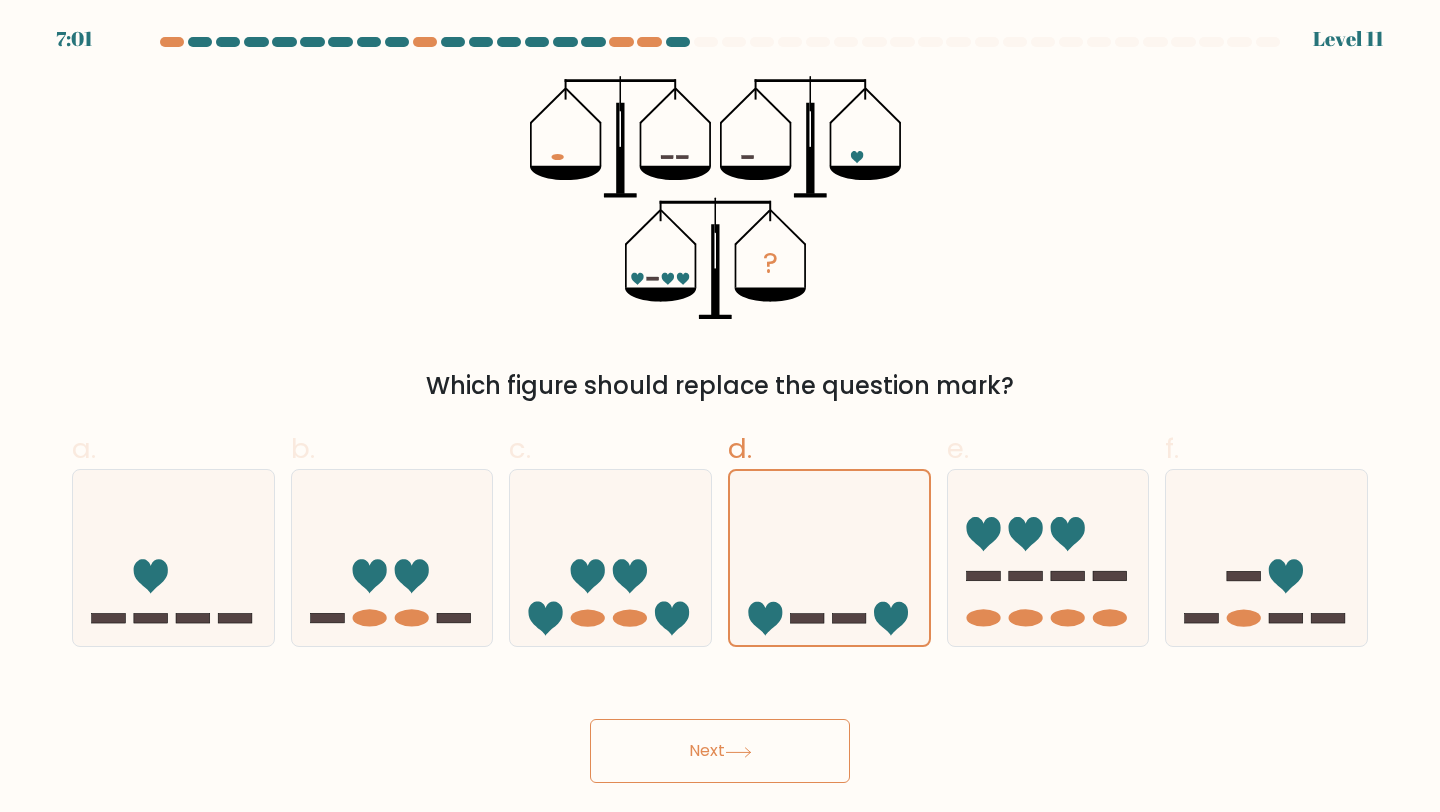 click on "Next" at bounding box center [720, 751] 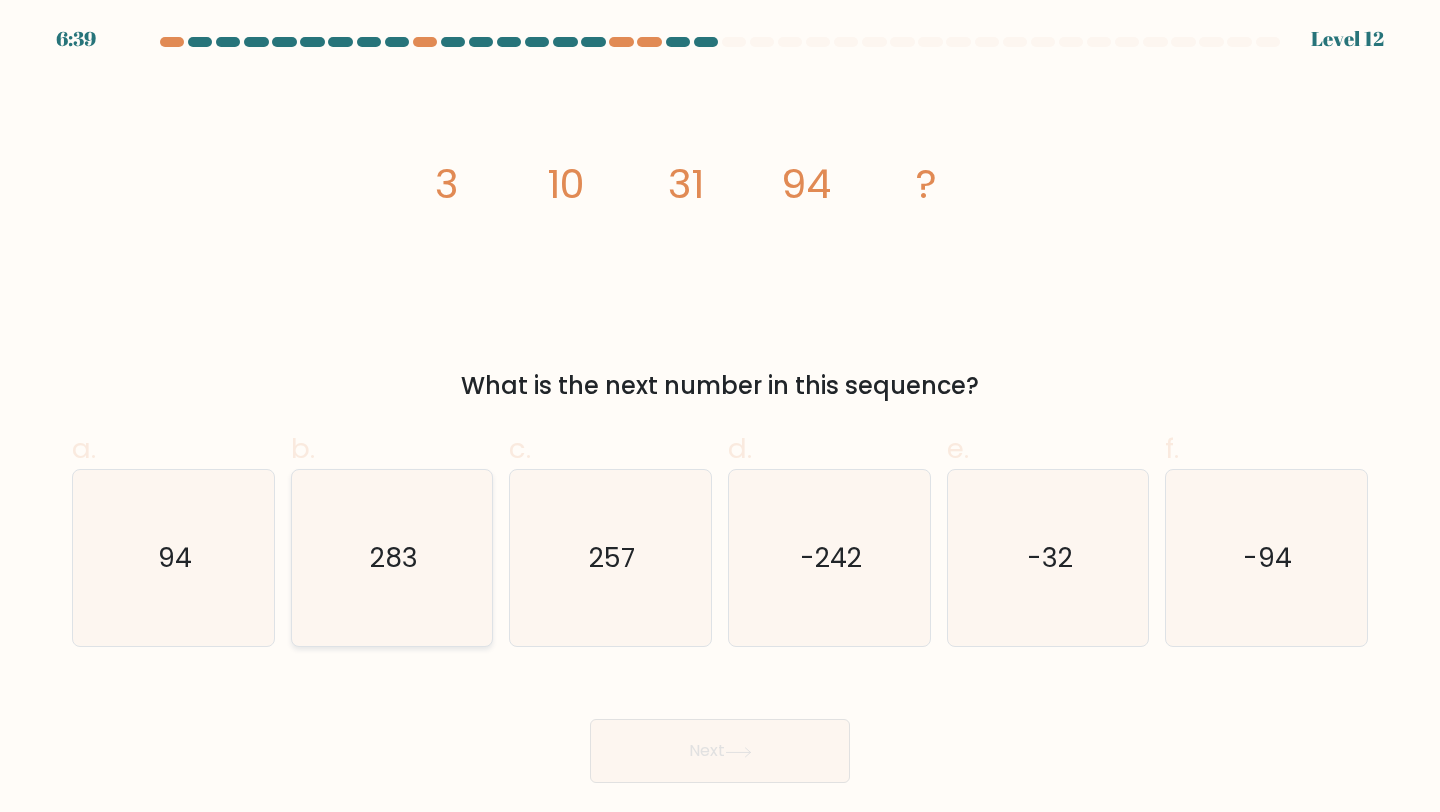 click on "283" 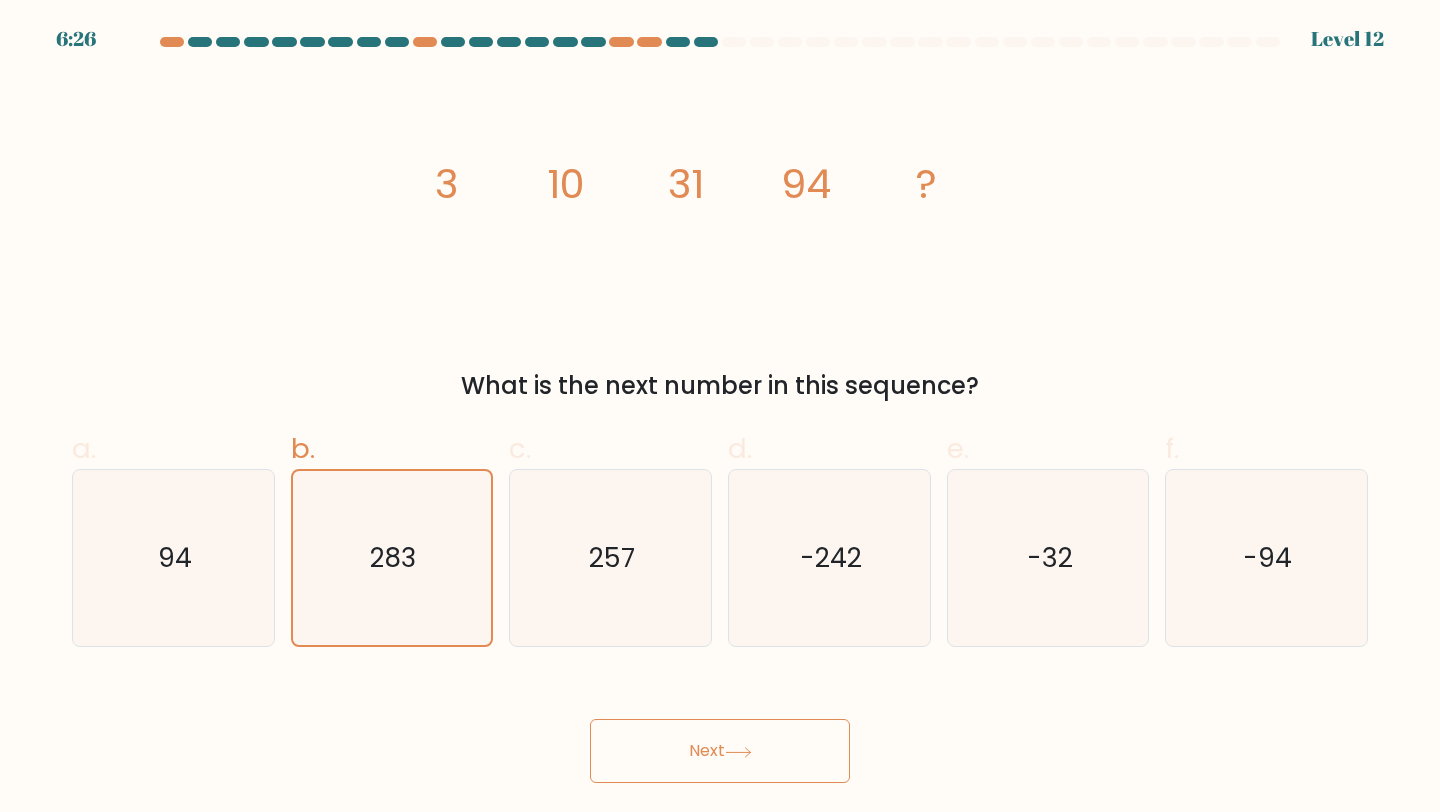 click on "Next" at bounding box center [720, 751] 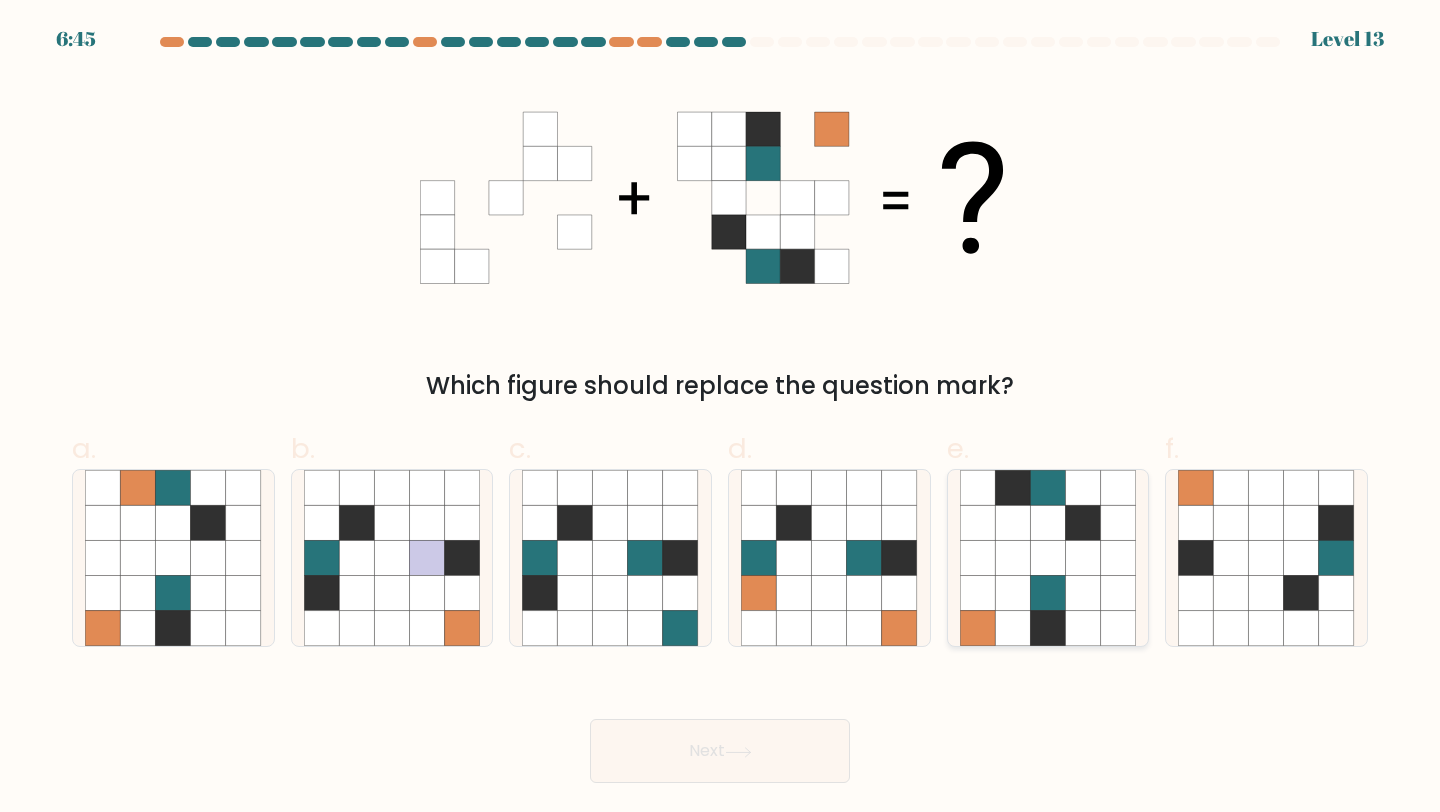 click 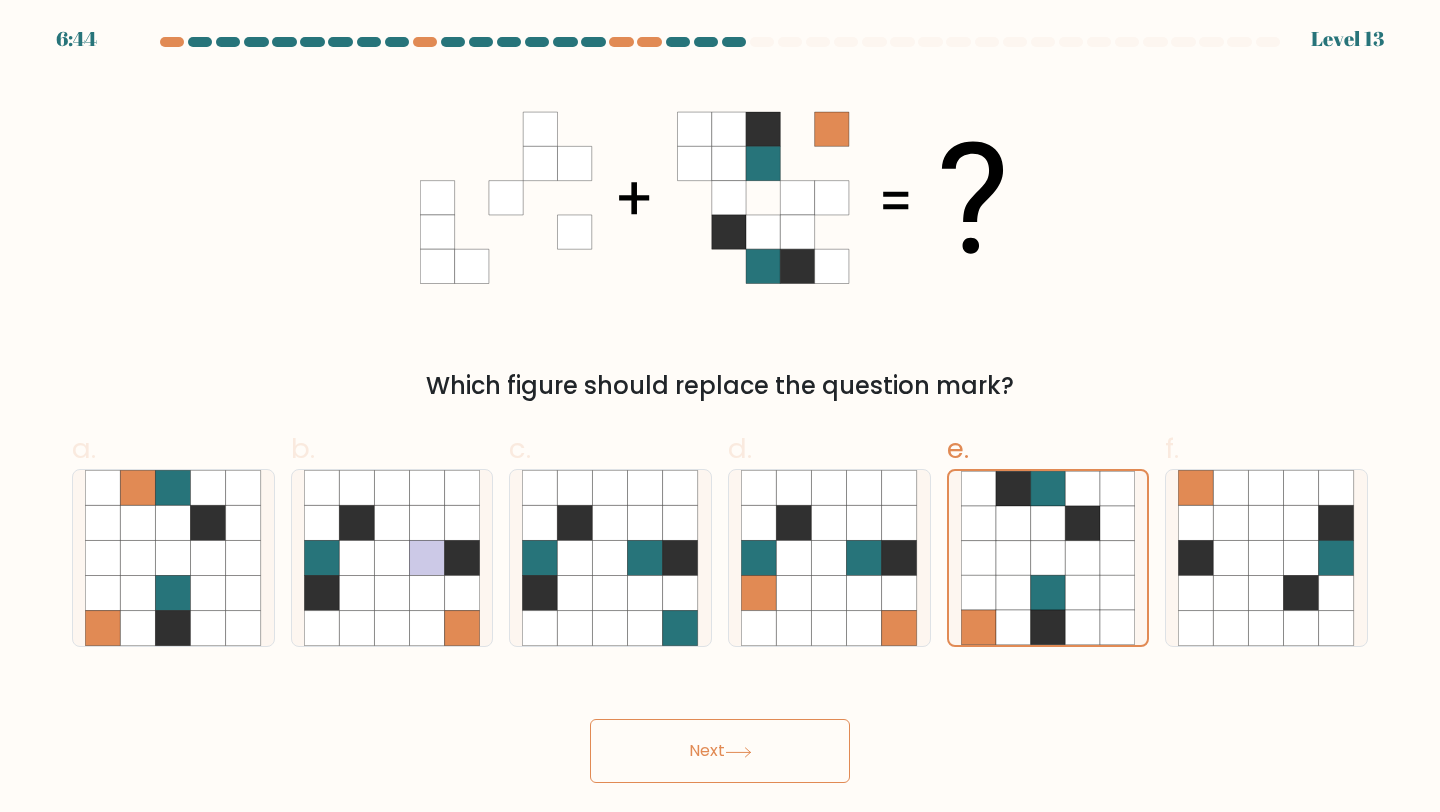 click 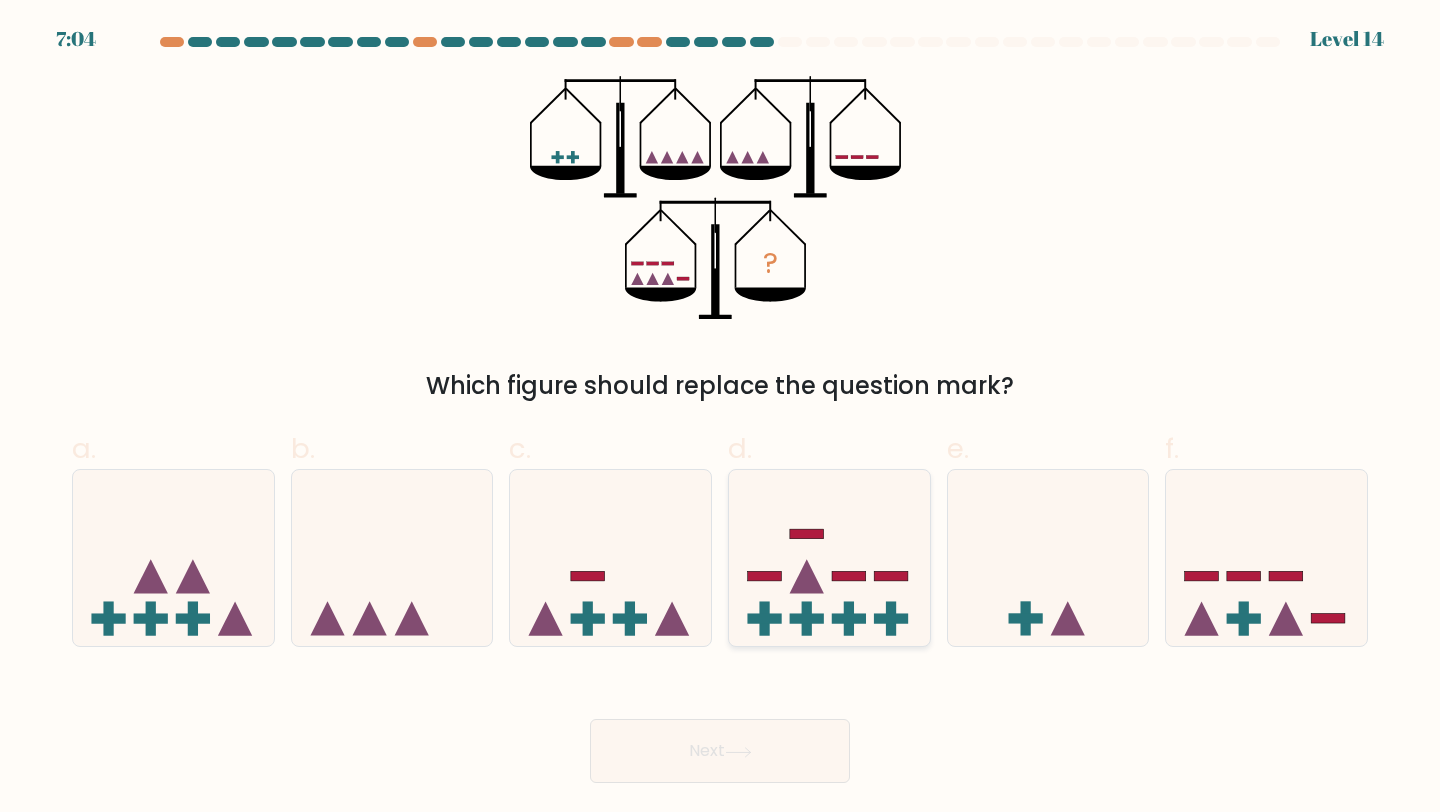 click 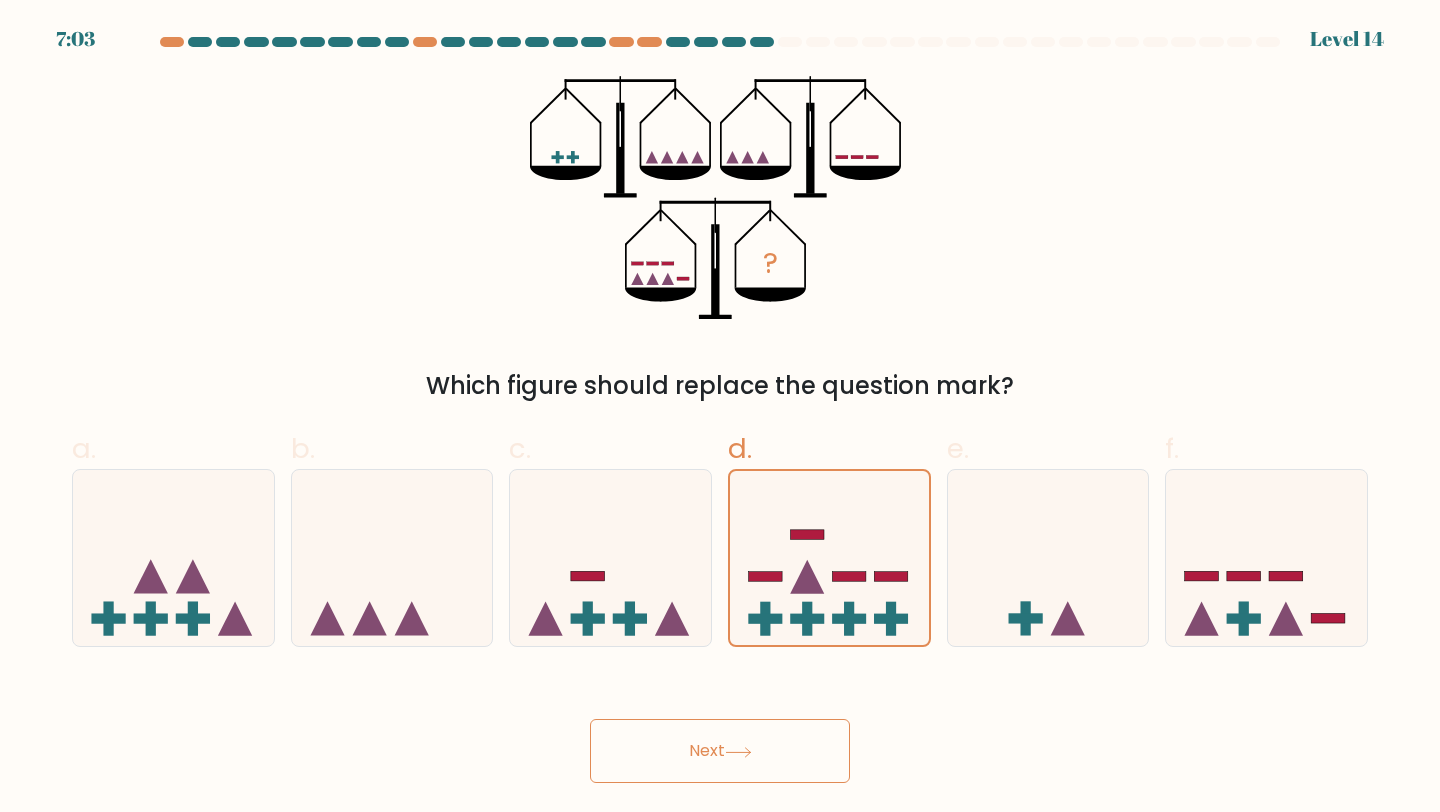 click on "Next" at bounding box center (720, 751) 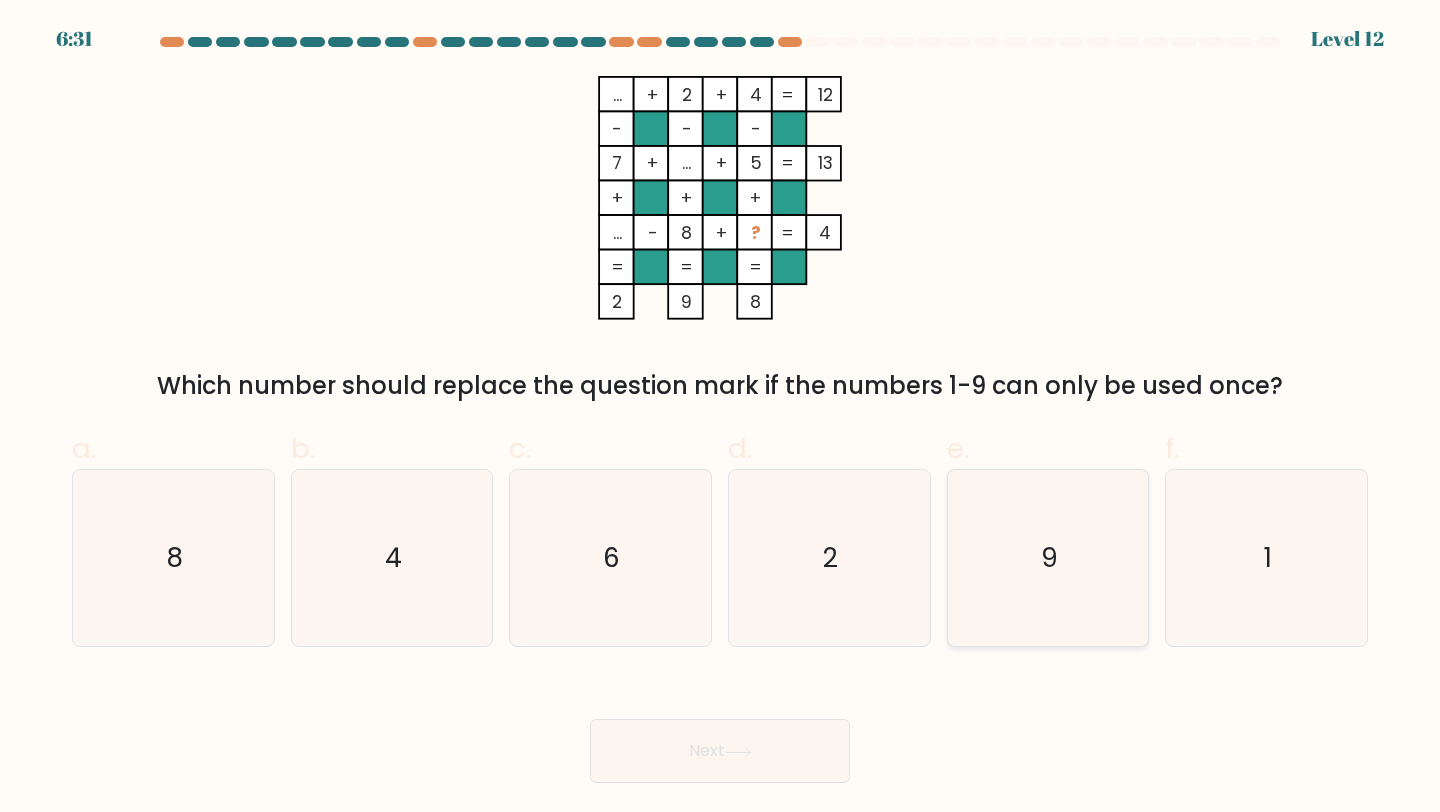 click on "9" 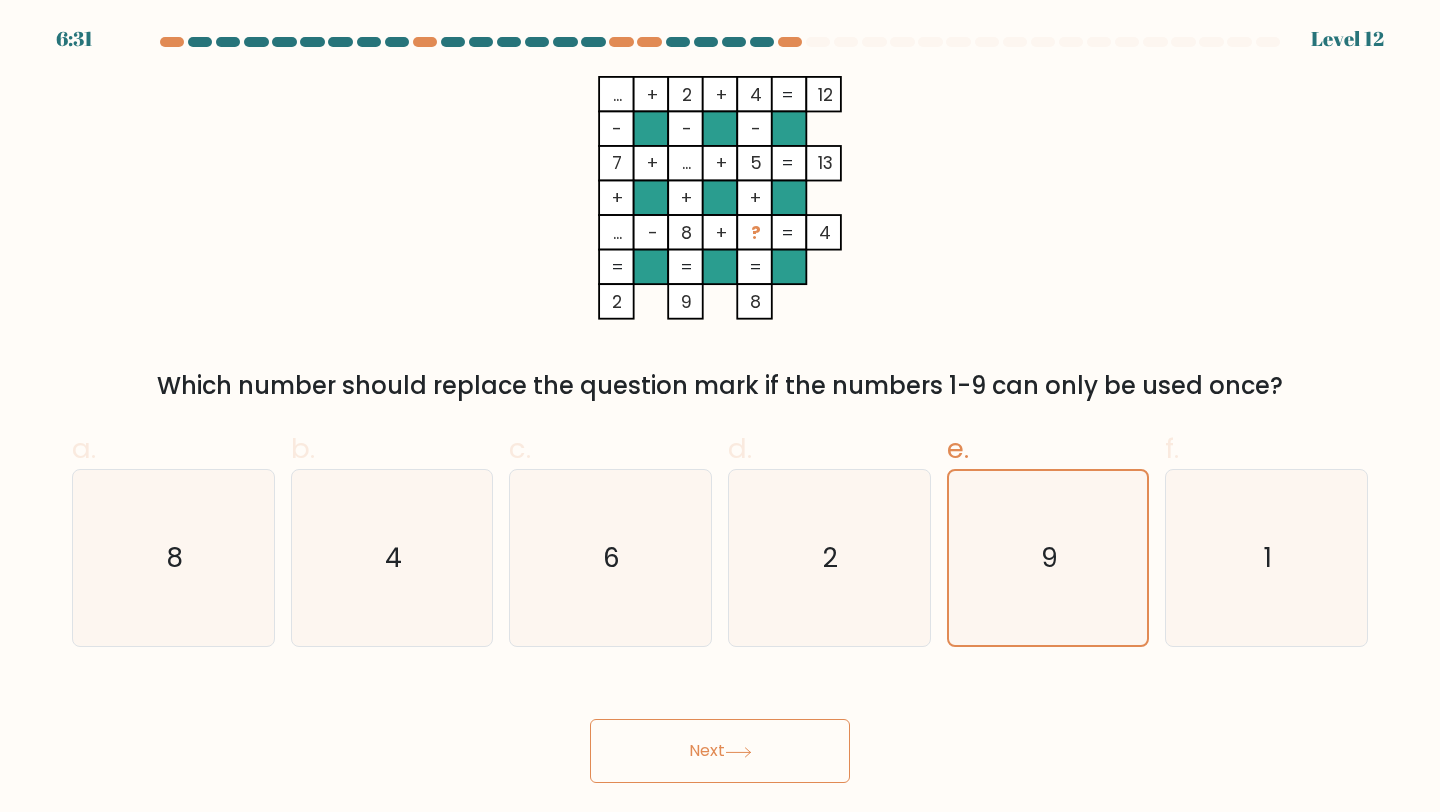 click on "Next" at bounding box center (720, 751) 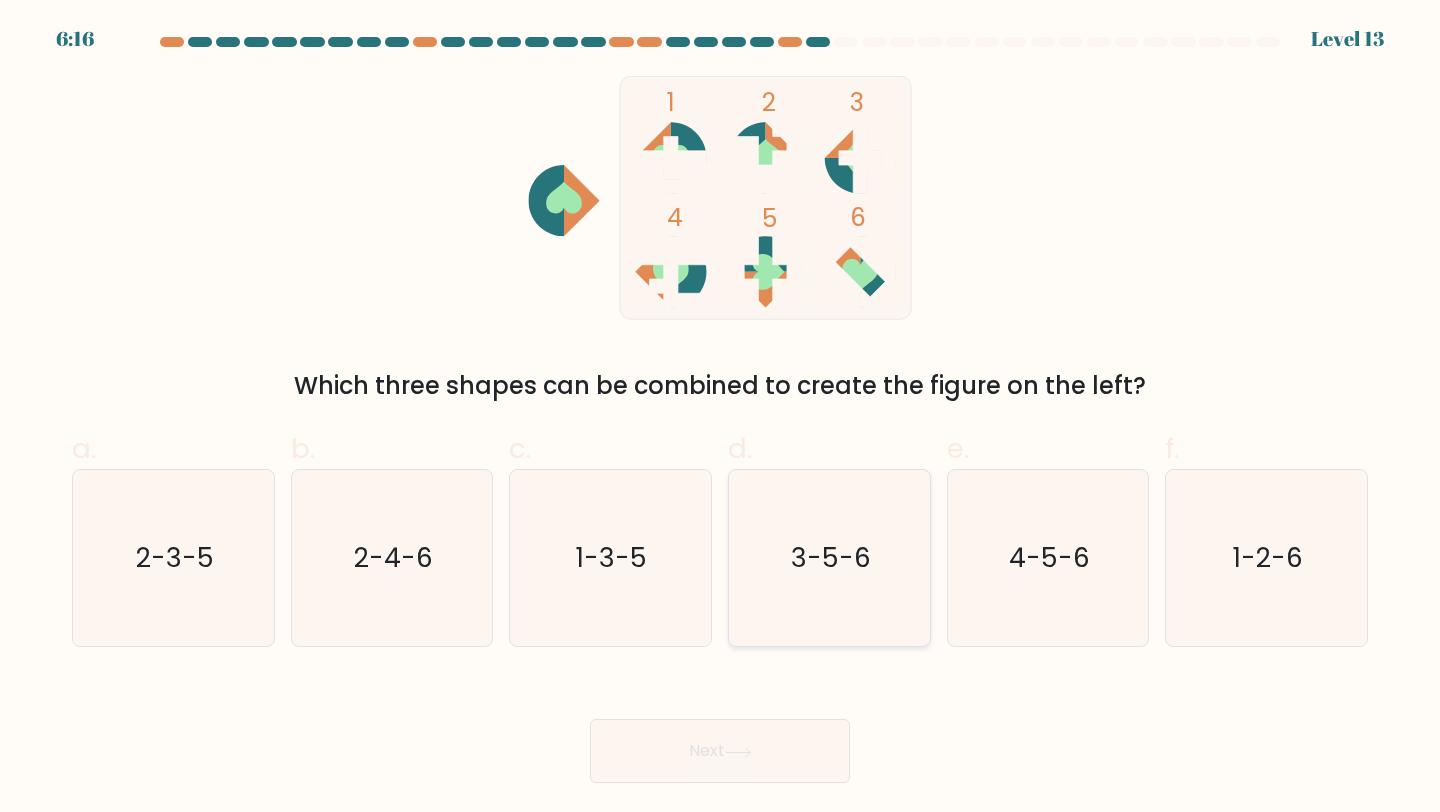 drag, startPoint x: 767, startPoint y: 547, endPoint x: 757, endPoint y: 568, distance: 23.259407 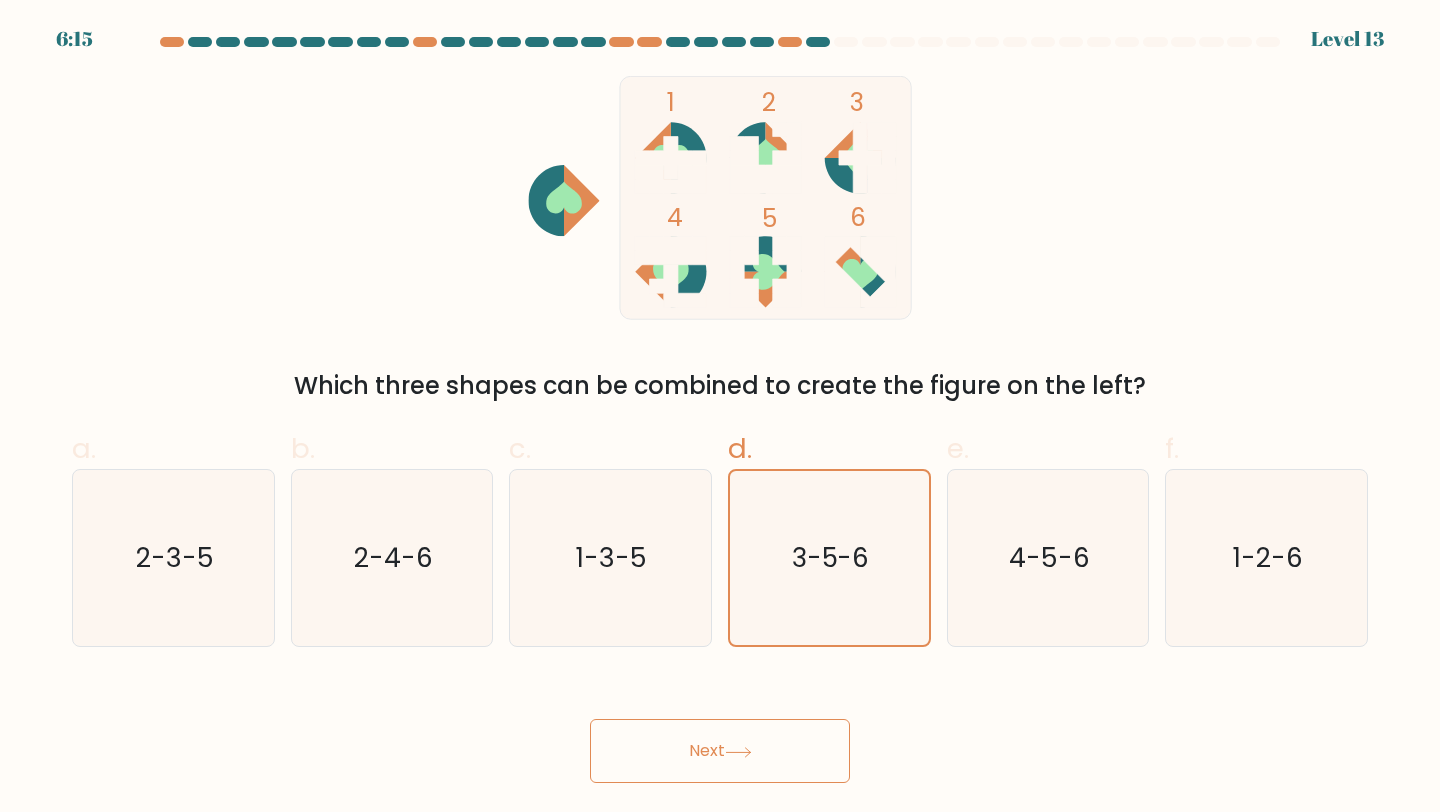 drag, startPoint x: 398, startPoint y: 601, endPoint x: 547, endPoint y: 756, distance: 215.00232 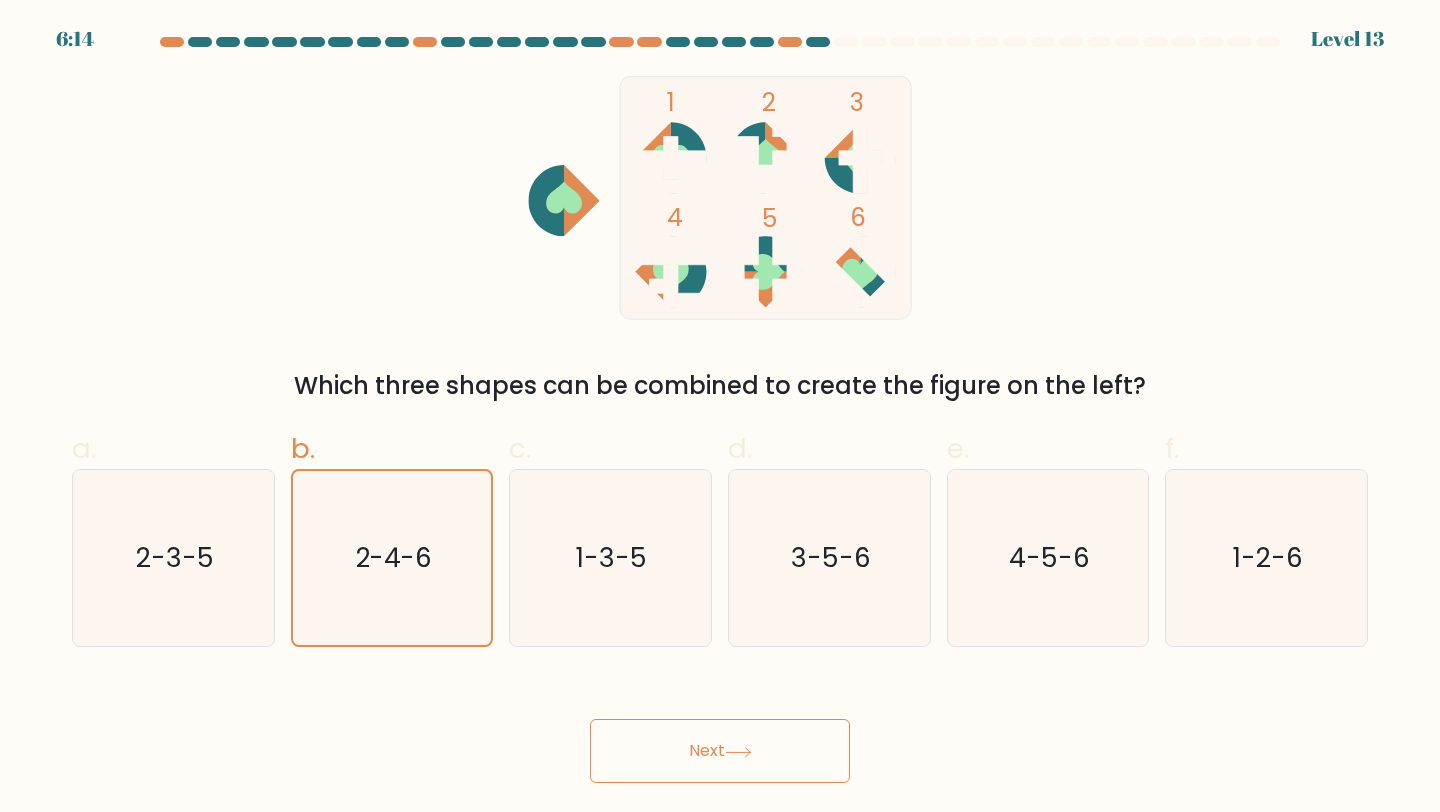 drag, startPoint x: 672, startPoint y: 769, endPoint x: 683, endPoint y: 768, distance: 11.045361 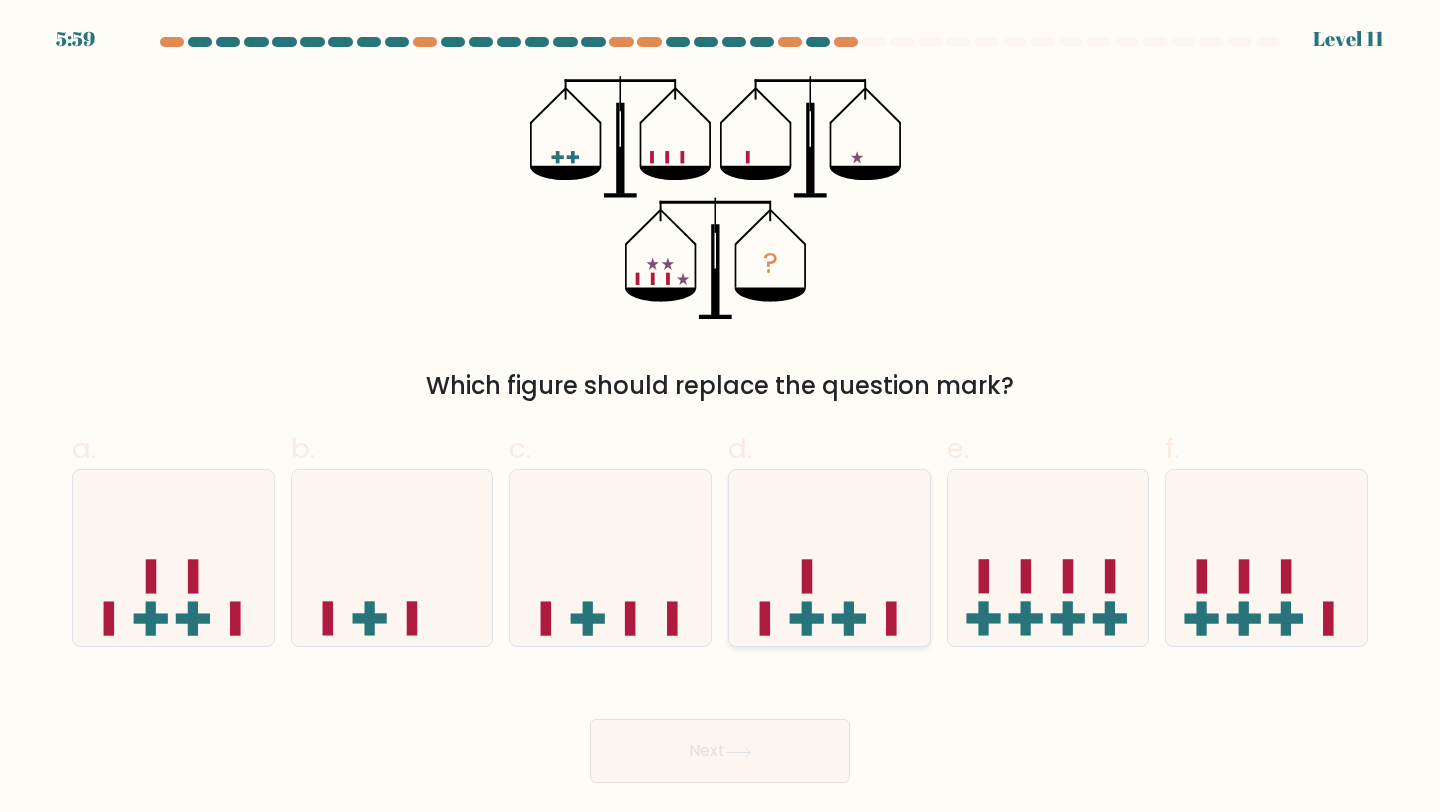 click 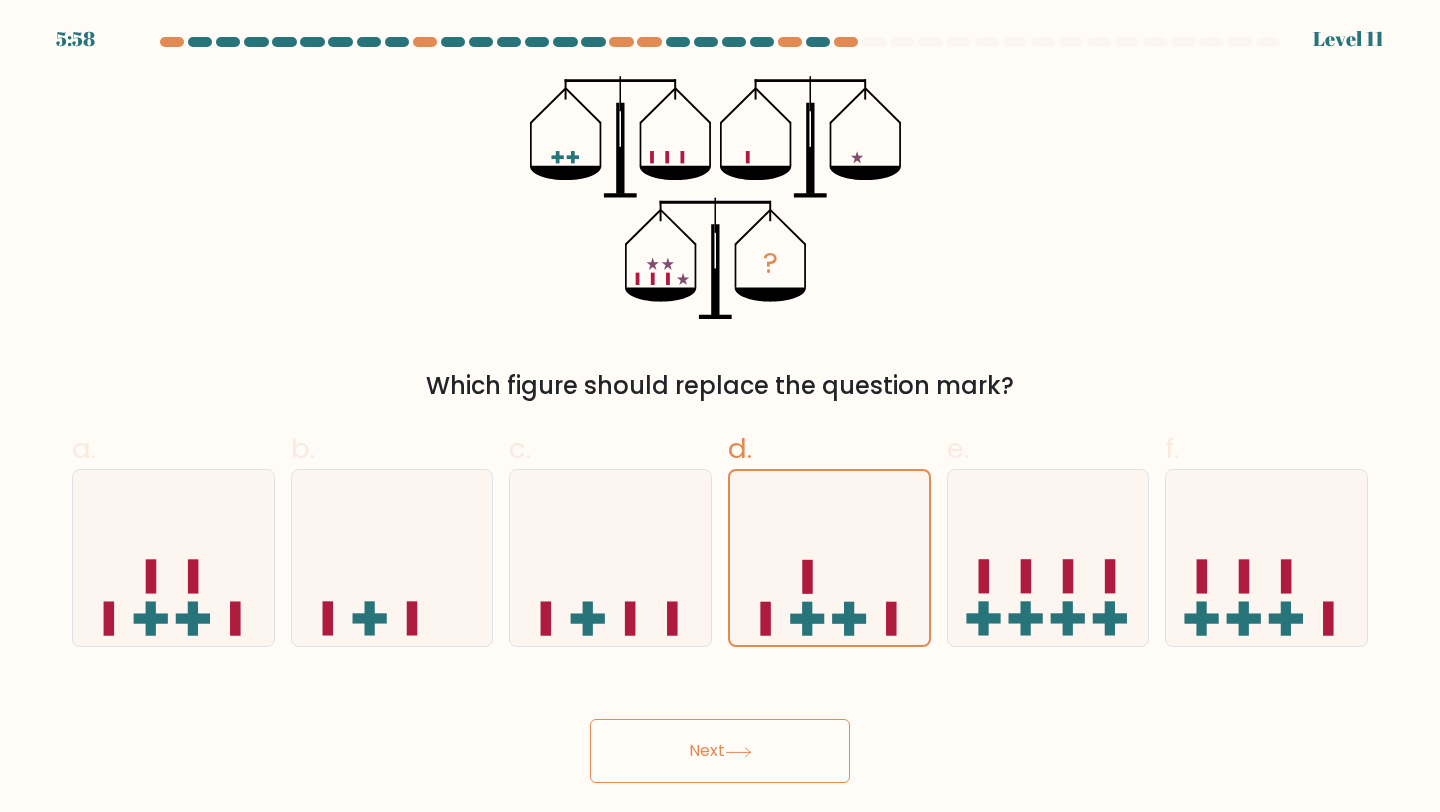 click on "Next" at bounding box center [720, 751] 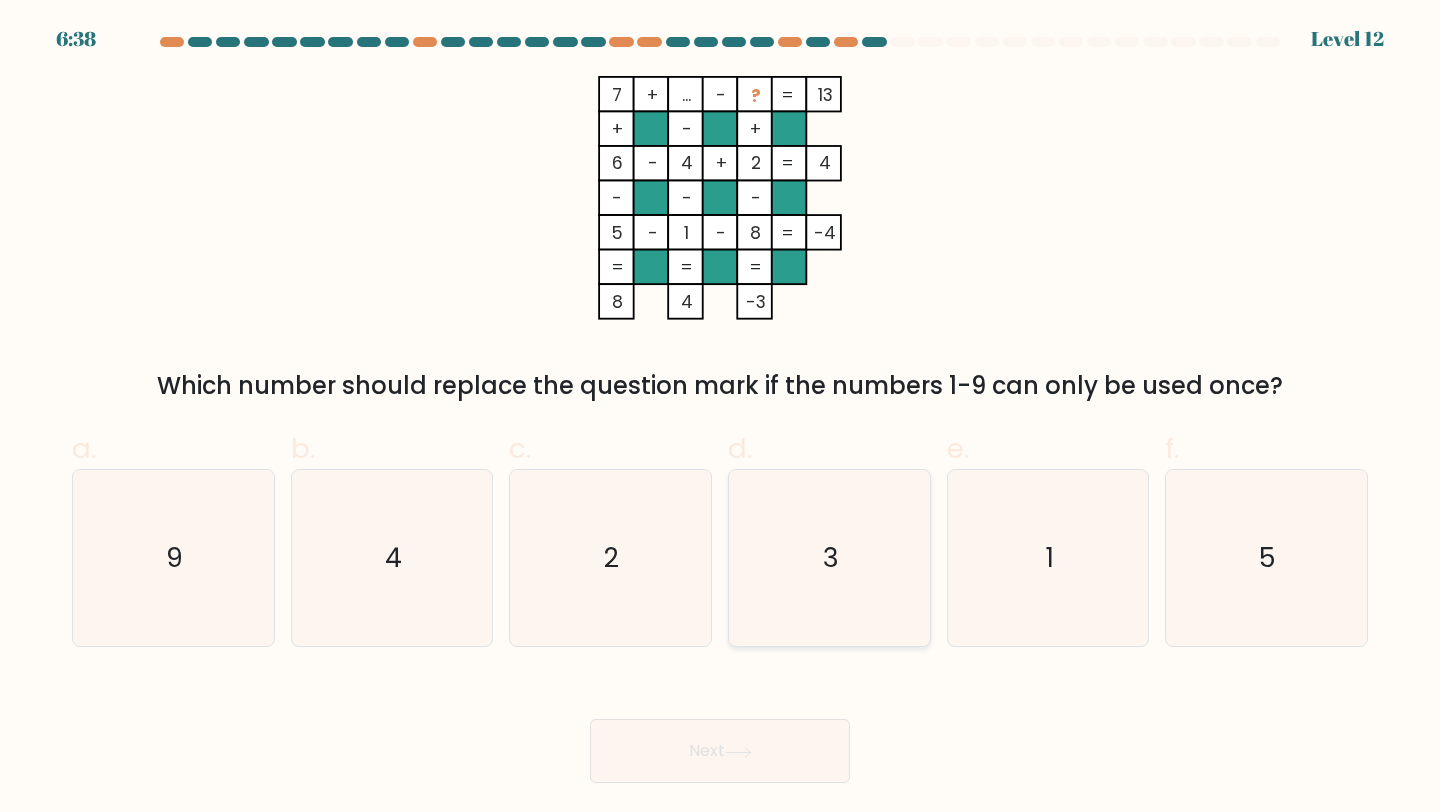 drag, startPoint x: 772, startPoint y: 564, endPoint x: 802, endPoint y: 698, distance: 137.31715 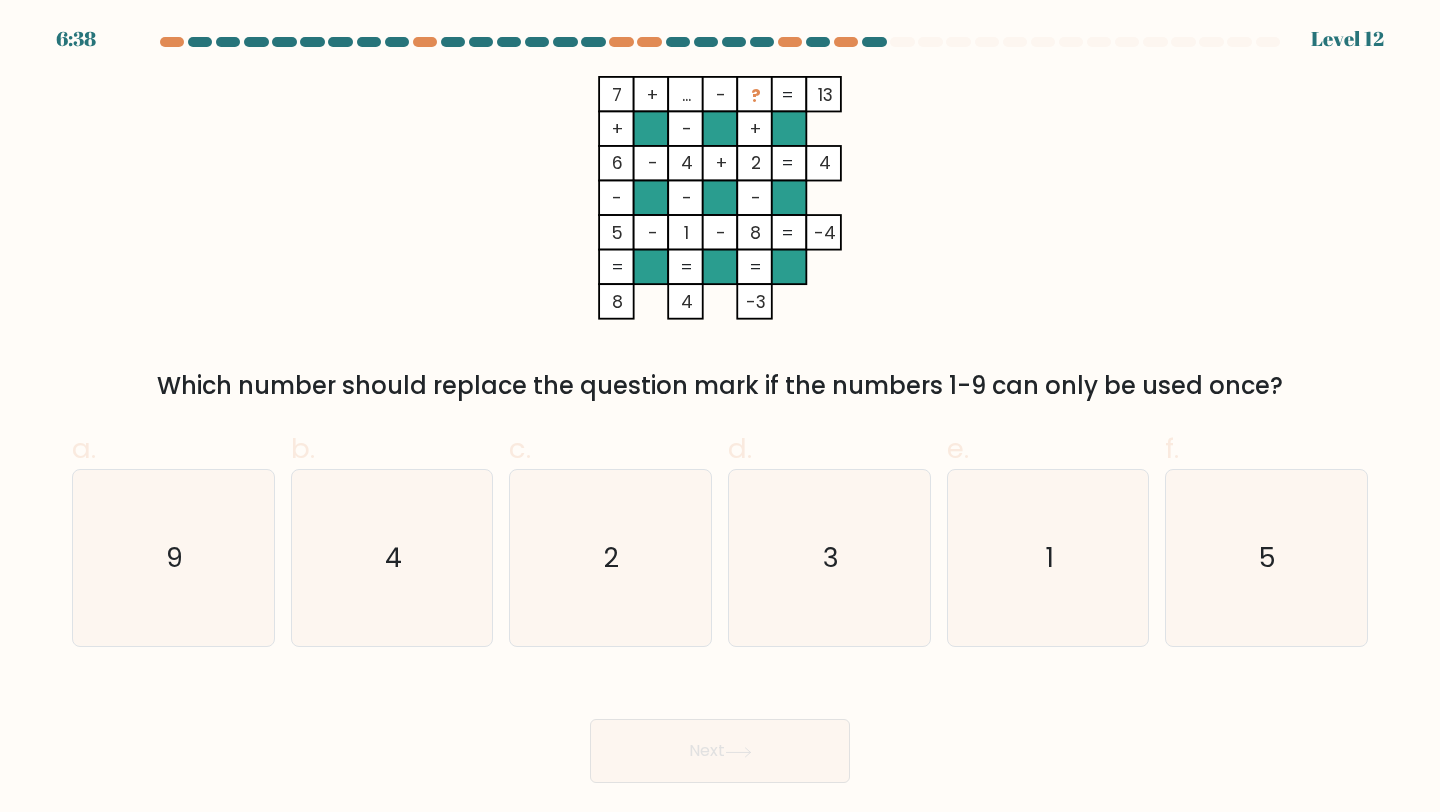 click on "3" 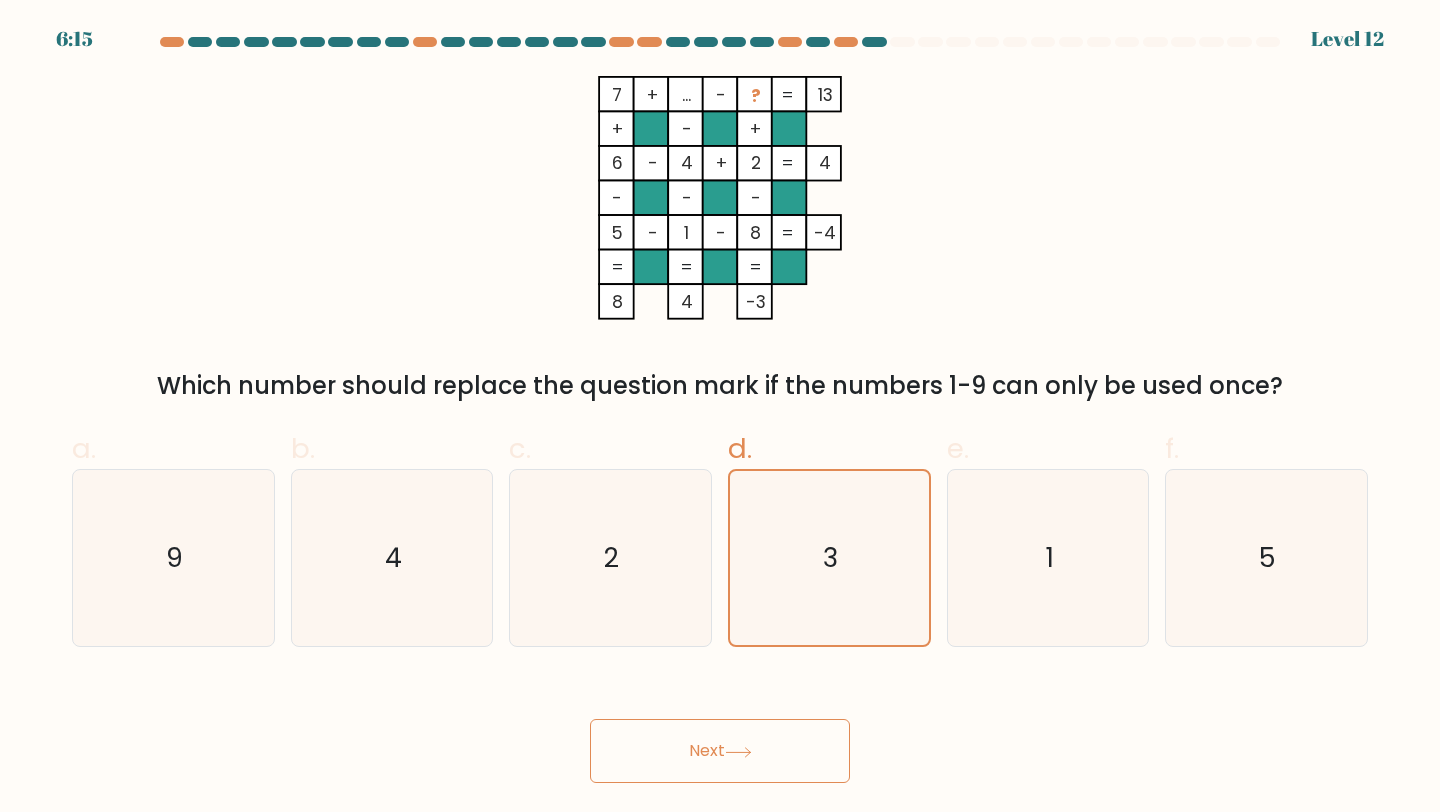 click on "Next" at bounding box center [720, 751] 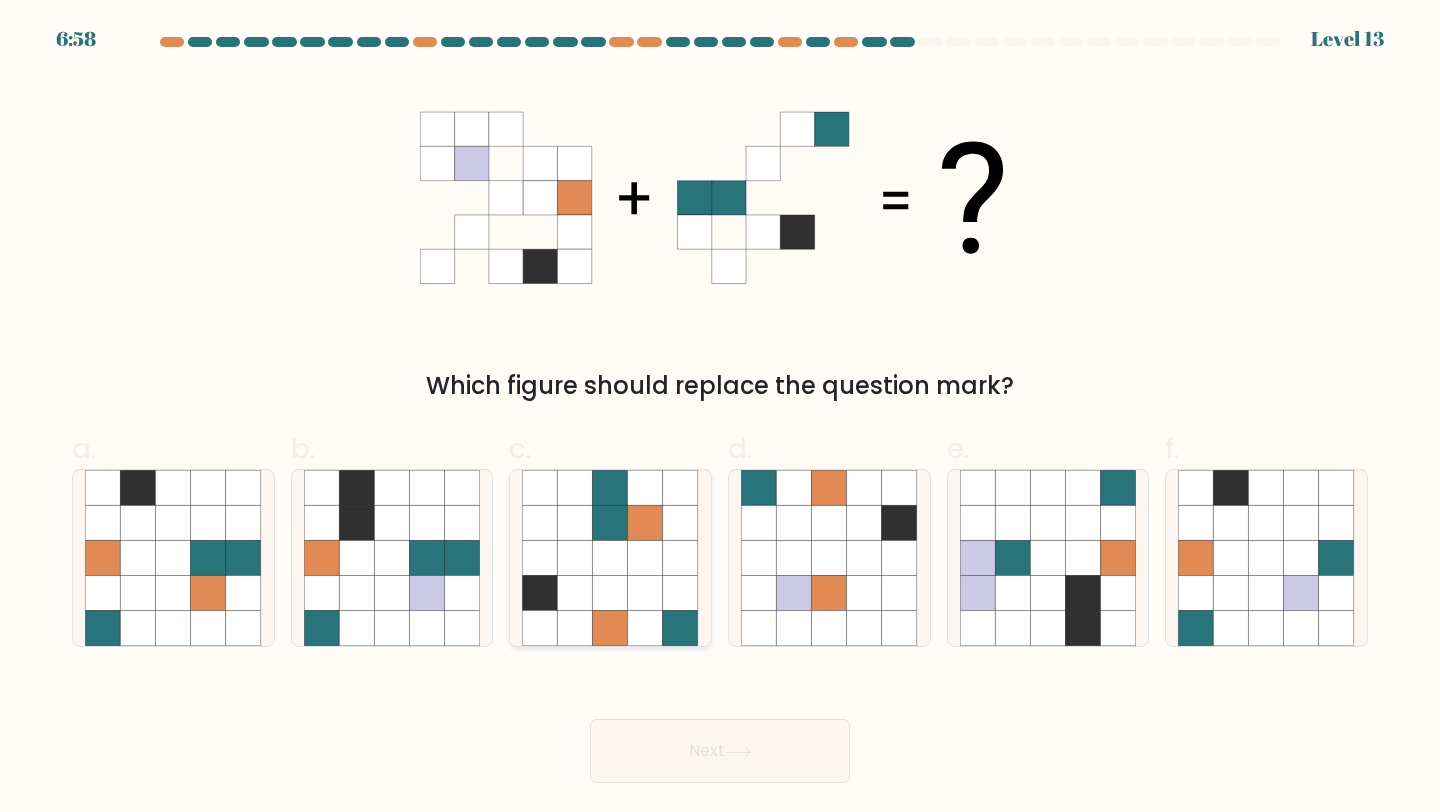 drag, startPoint x: 668, startPoint y: 555, endPoint x: 705, endPoint y: 642, distance: 94.54099 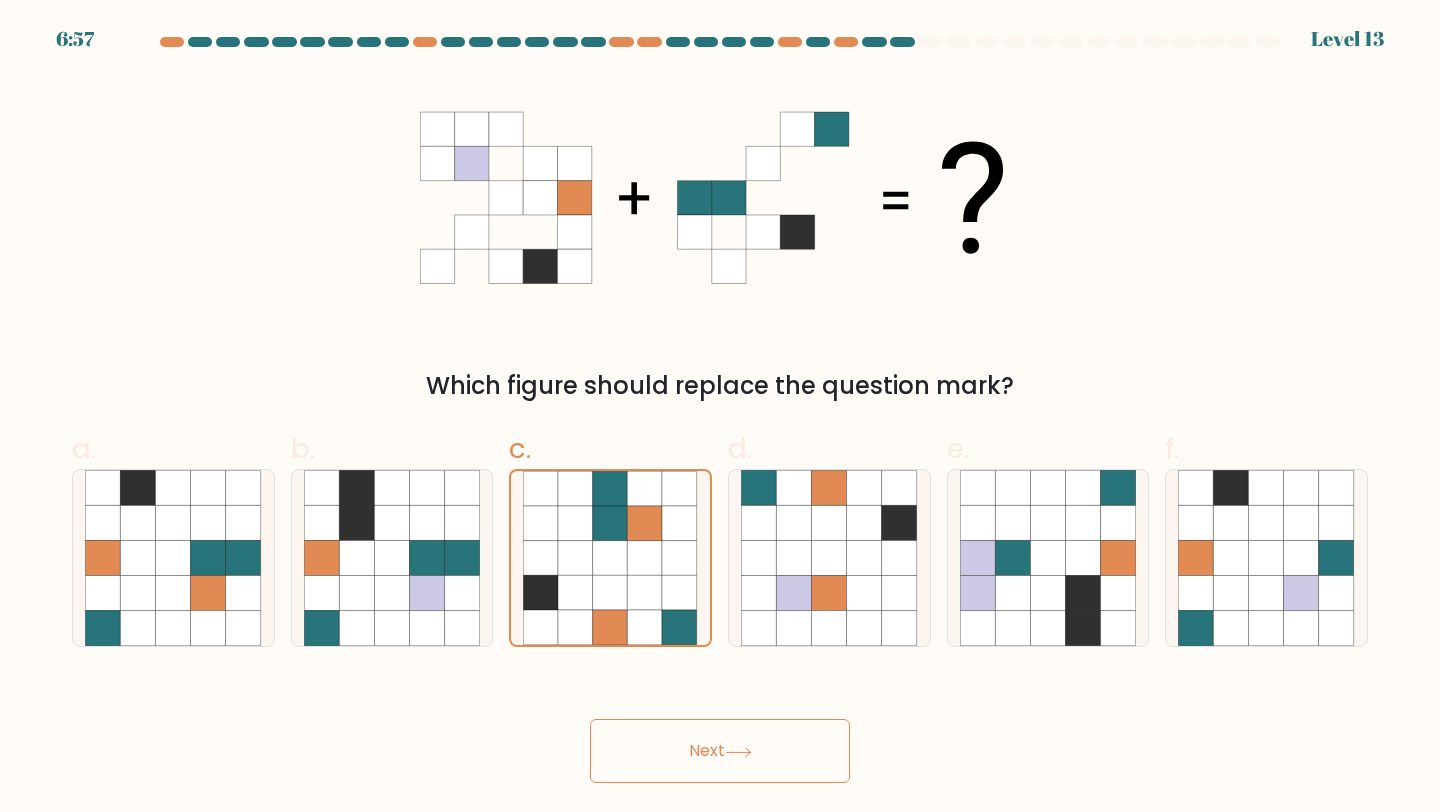 drag, startPoint x: 733, startPoint y: 727, endPoint x: 732, endPoint y: 742, distance: 15.033297 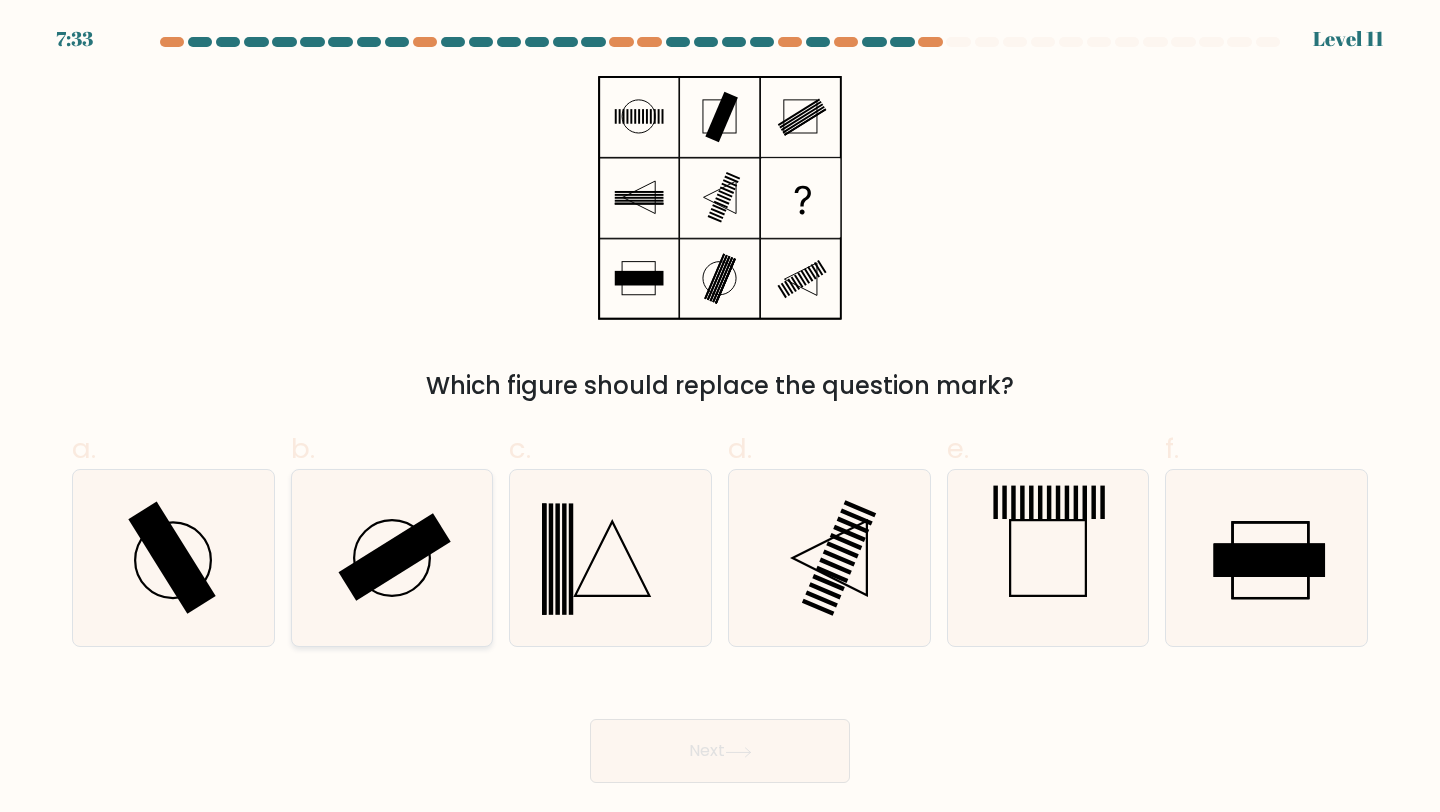 click 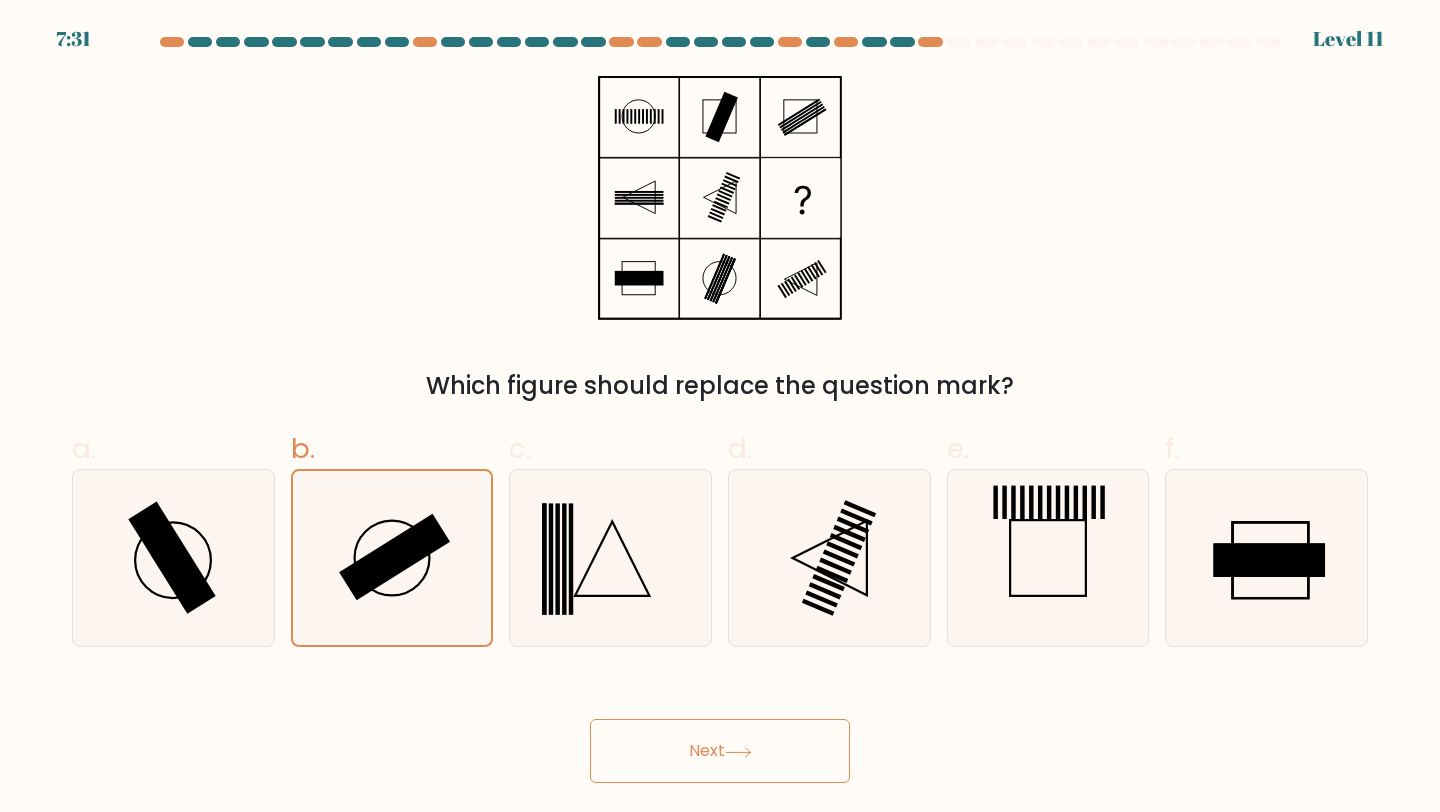 click on "Next" at bounding box center [720, 751] 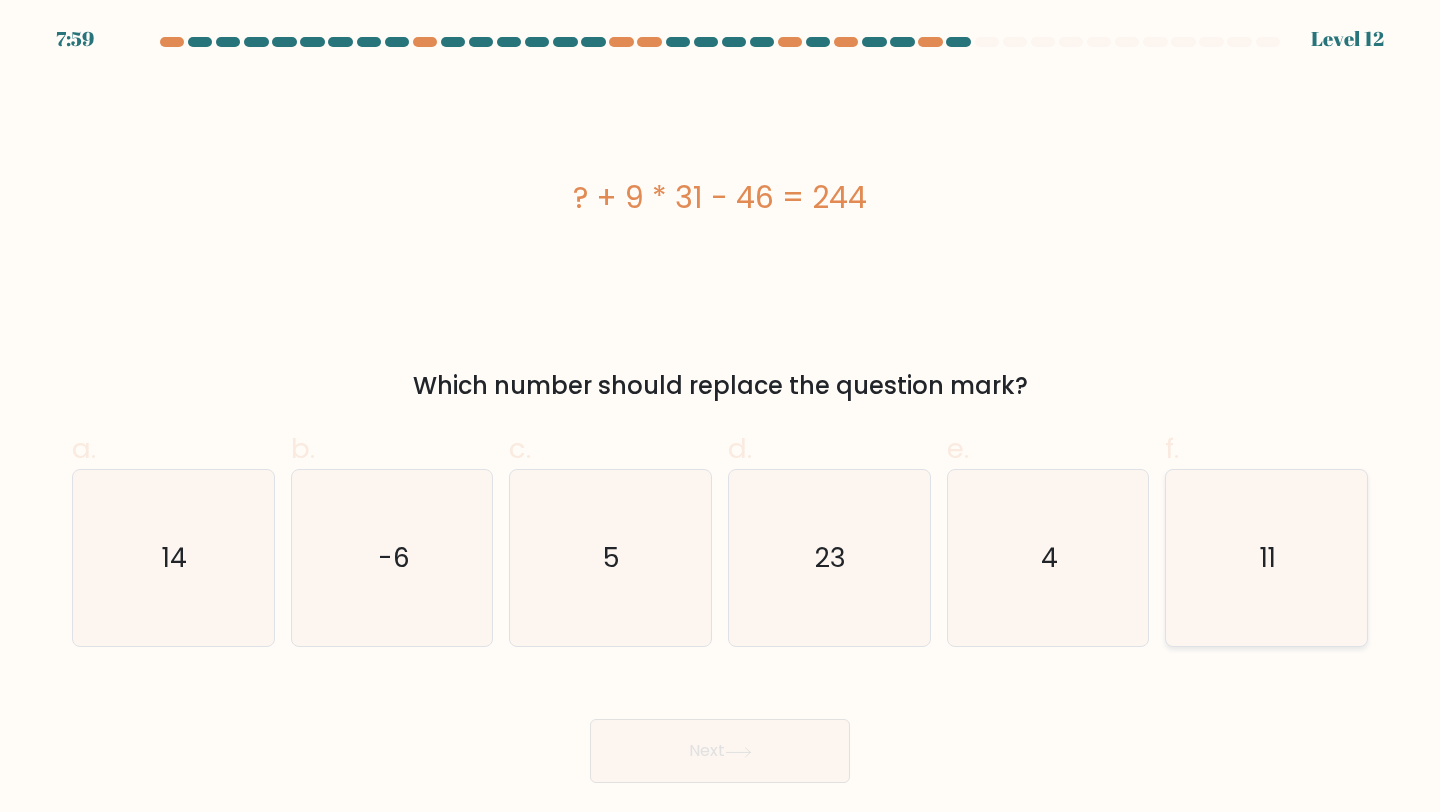 click on "11" 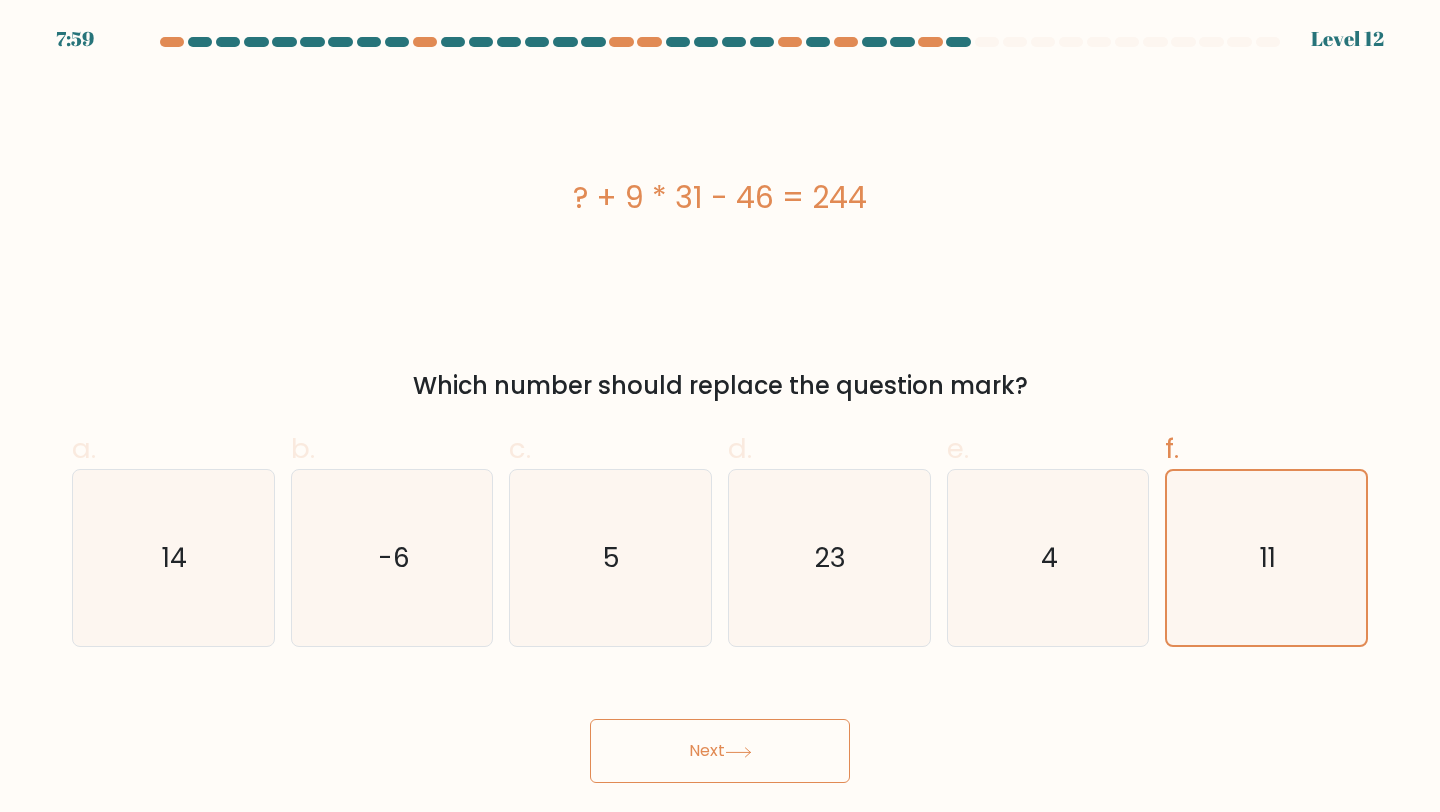 click on "Next" at bounding box center (720, 751) 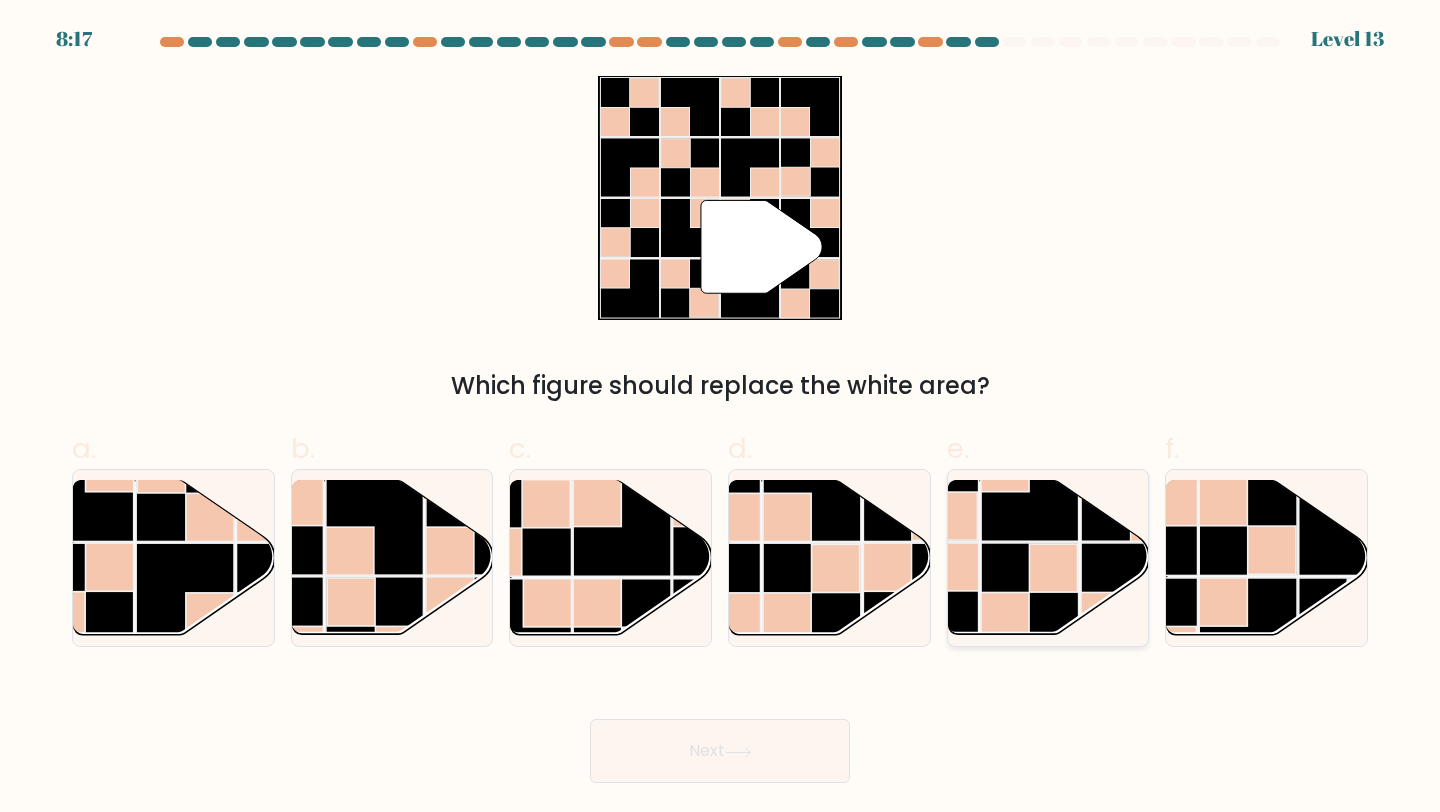 drag, startPoint x: 1076, startPoint y: 558, endPoint x: 1051, endPoint y: 572, distance: 28.653097 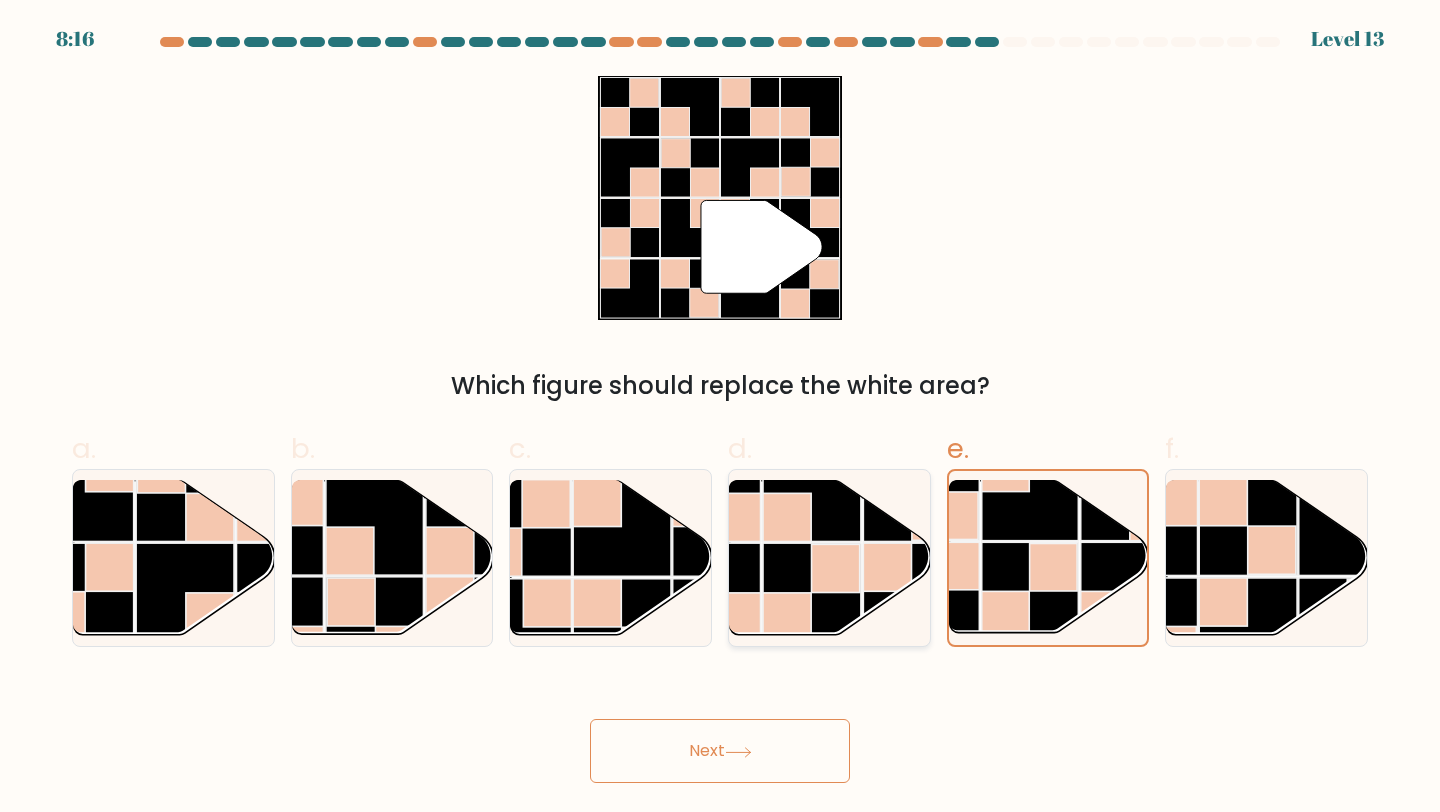 click 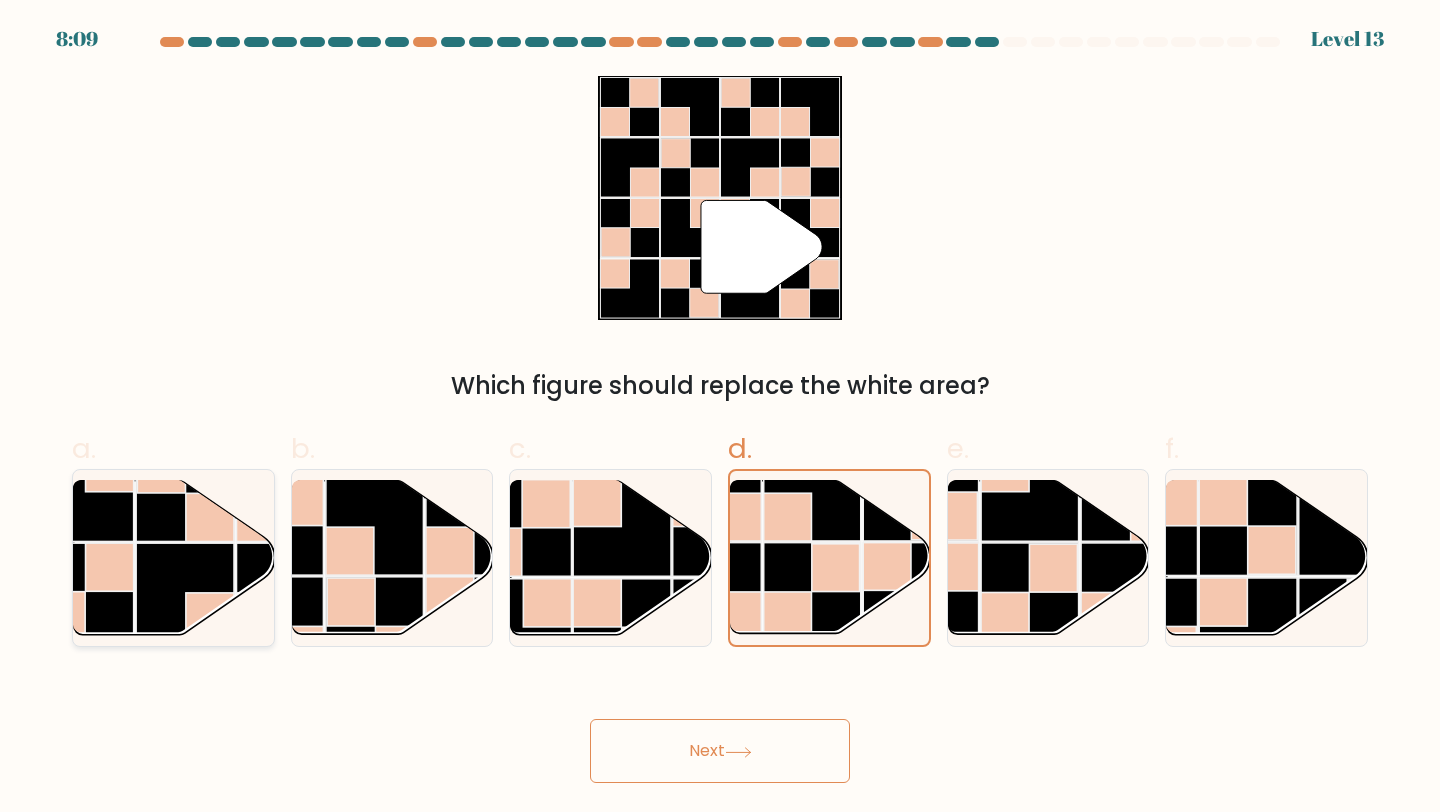 click 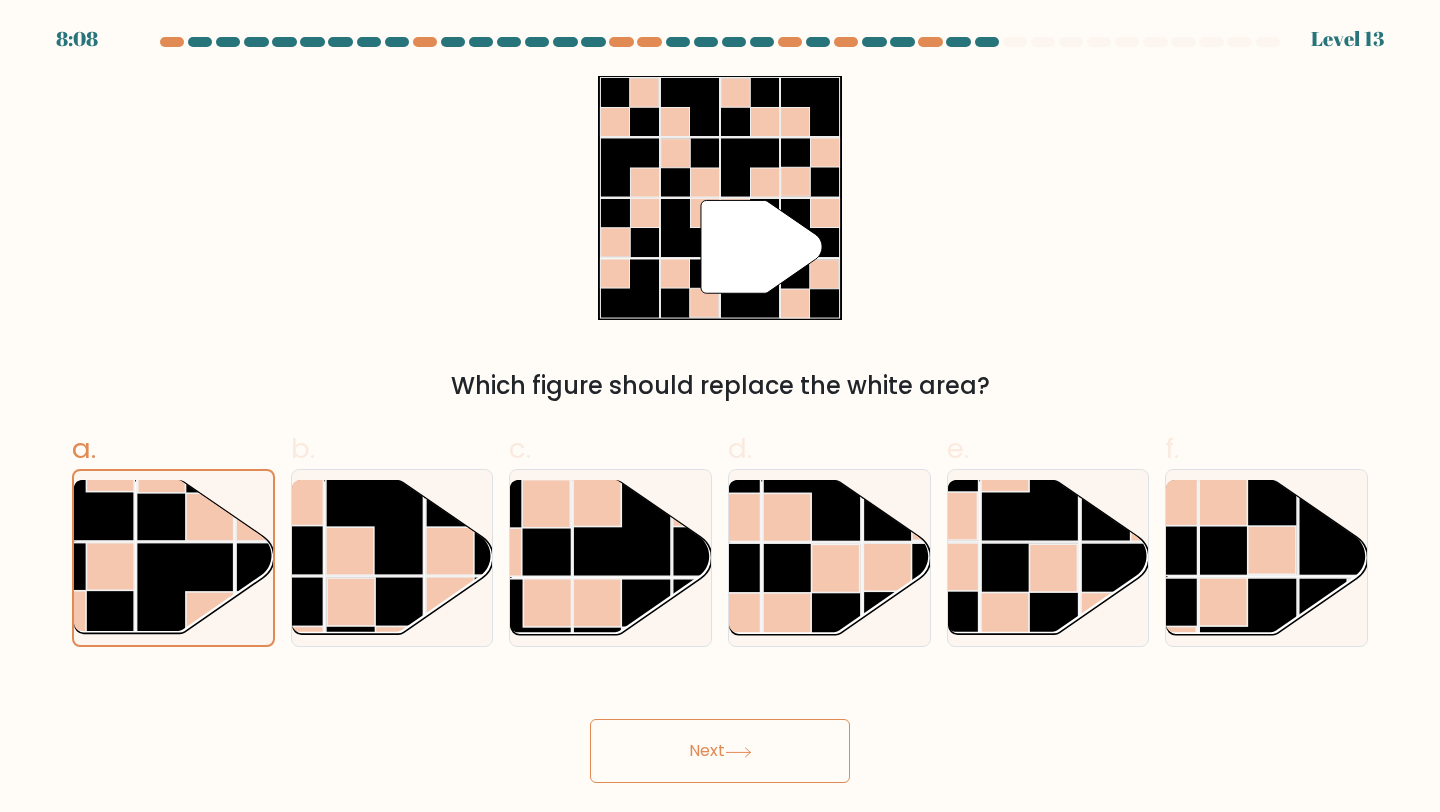click on "Next" at bounding box center [720, 751] 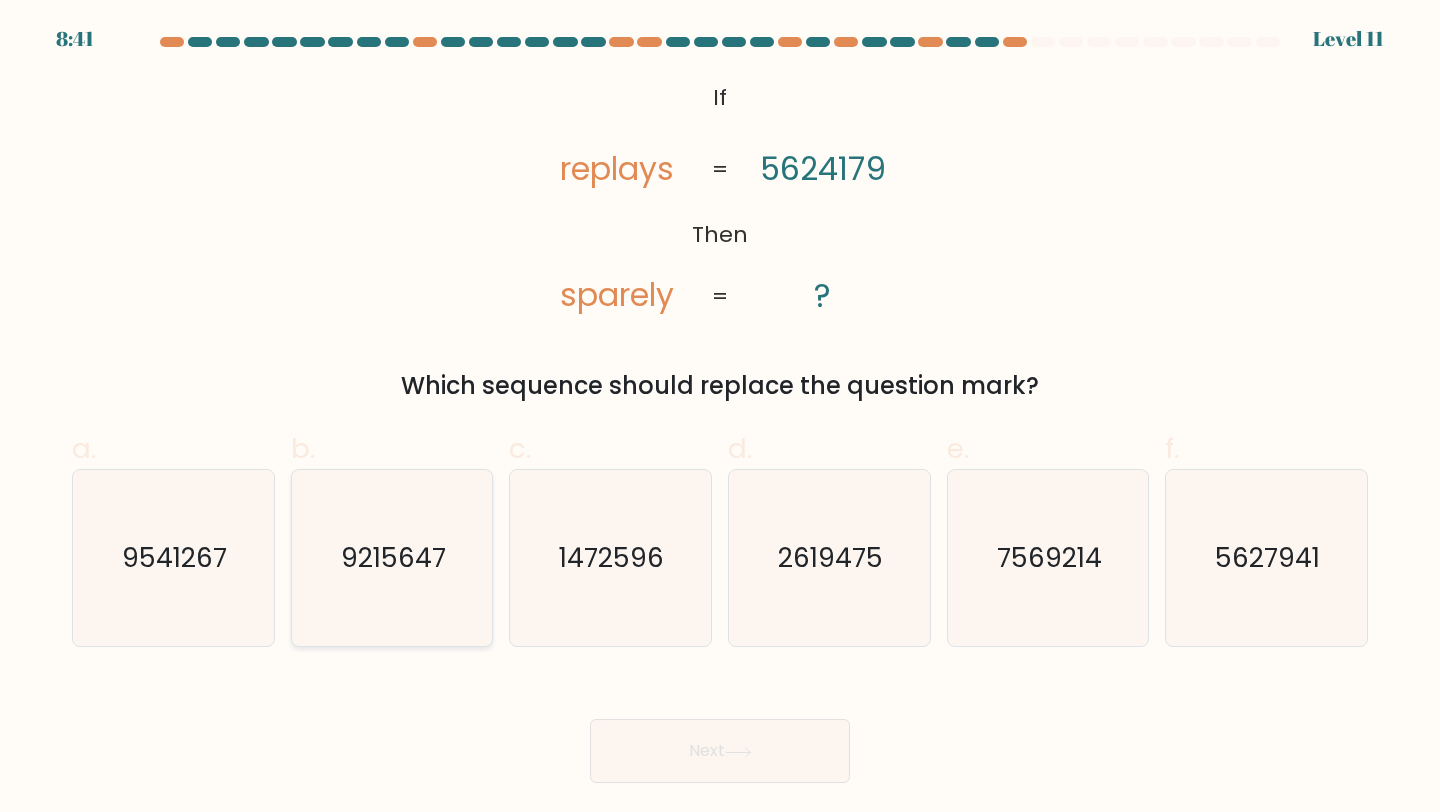 click on "9215647" 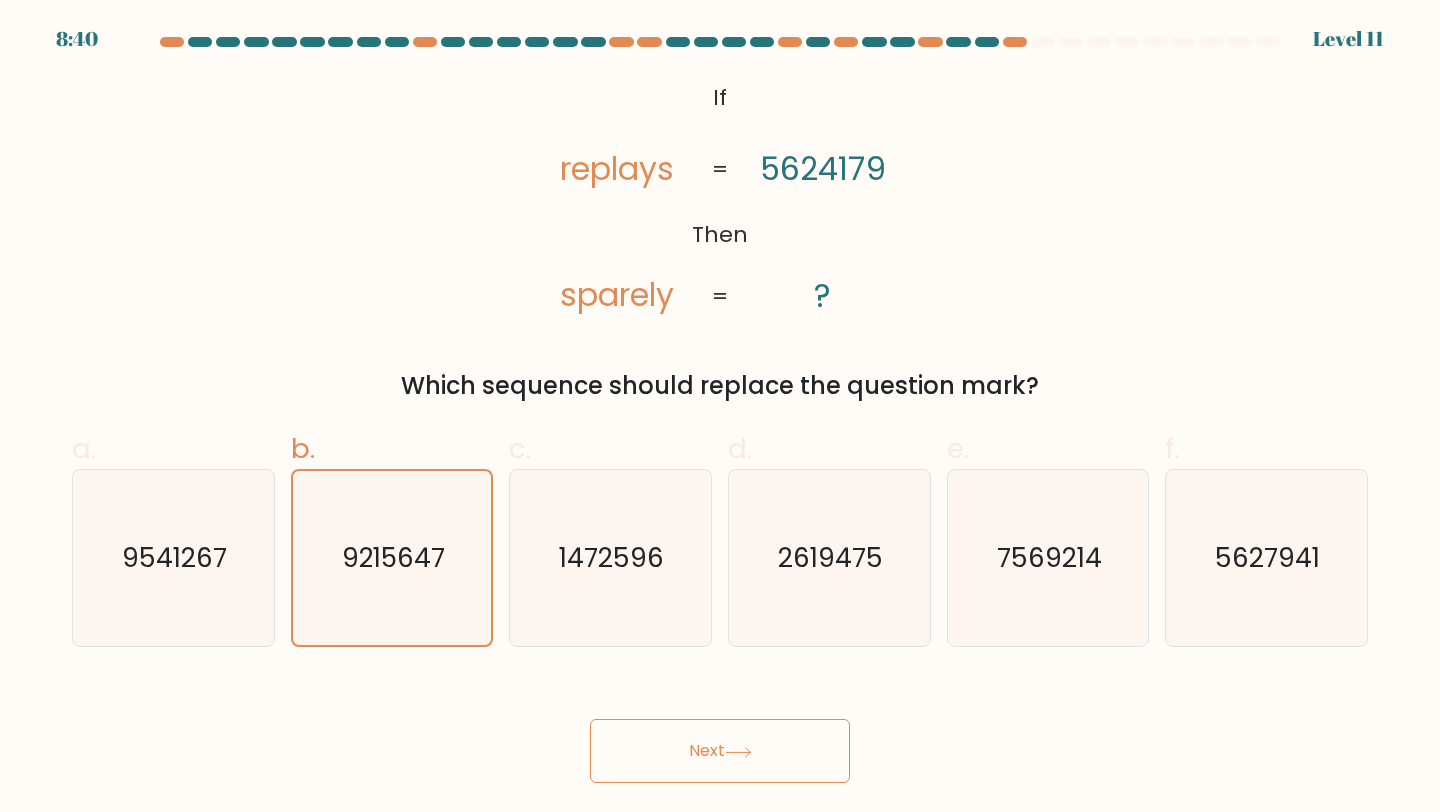 click on "Next" at bounding box center (720, 751) 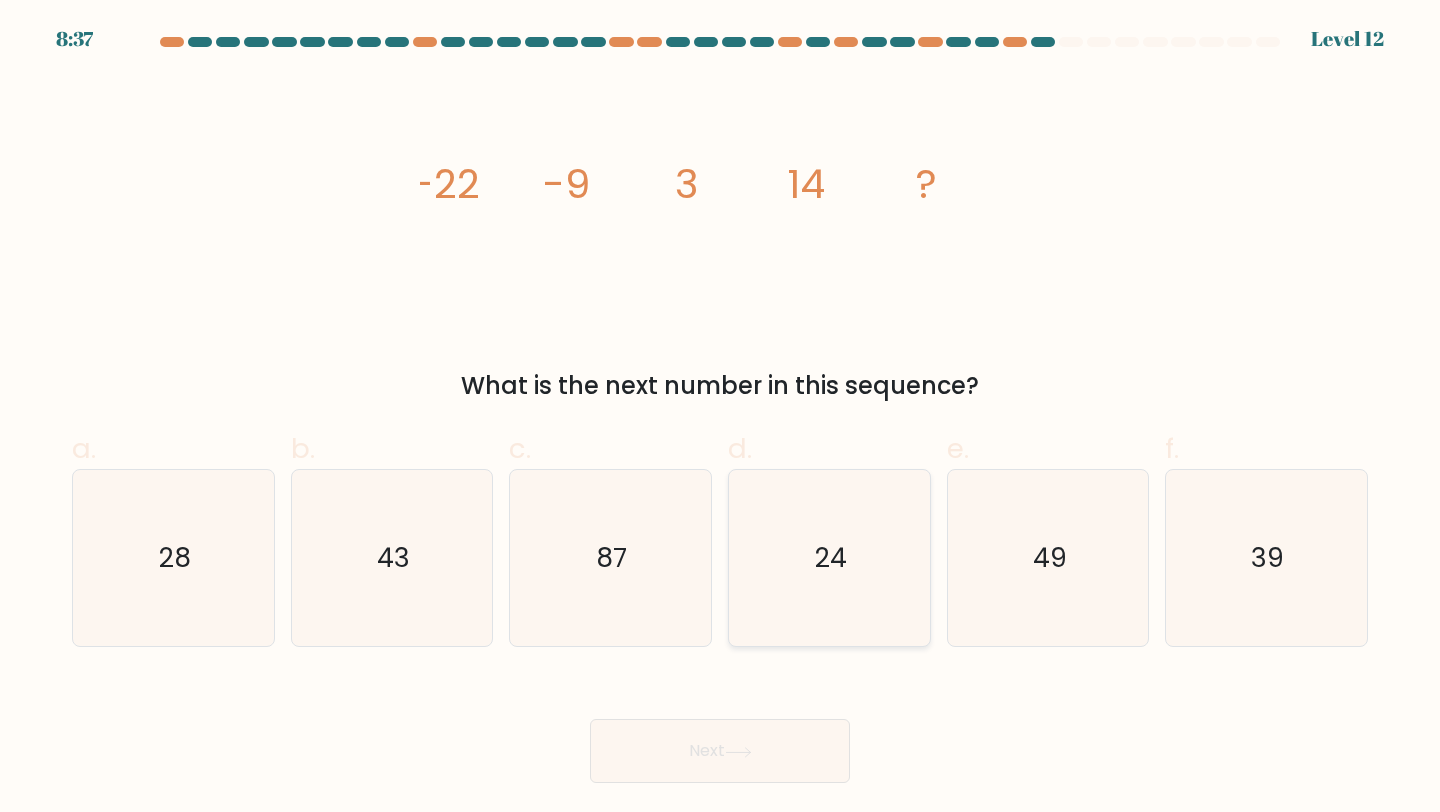 drag, startPoint x: 817, startPoint y: 520, endPoint x: 833, endPoint y: 566, distance: 48.703182 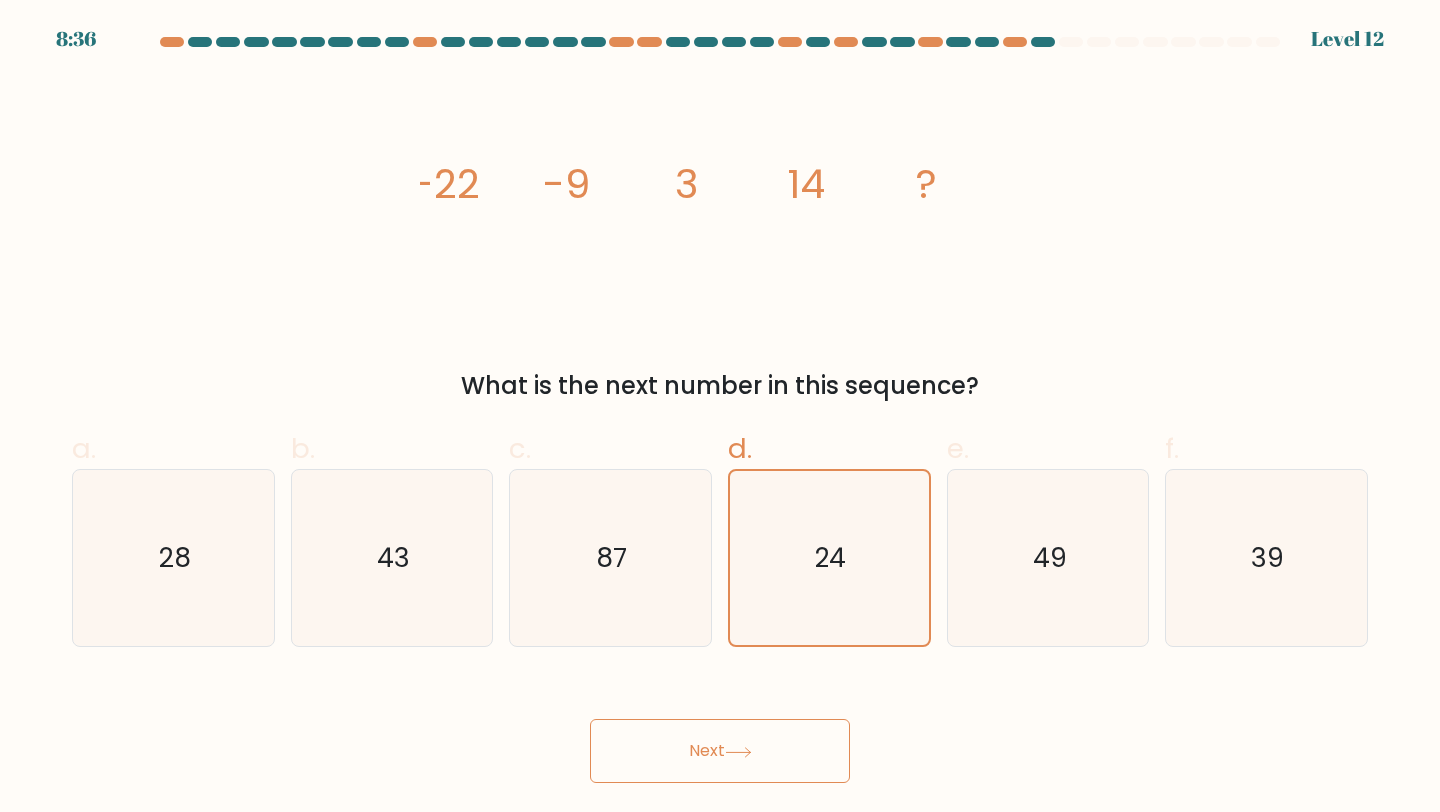 click on "Next" at bounding box center (720, 751) 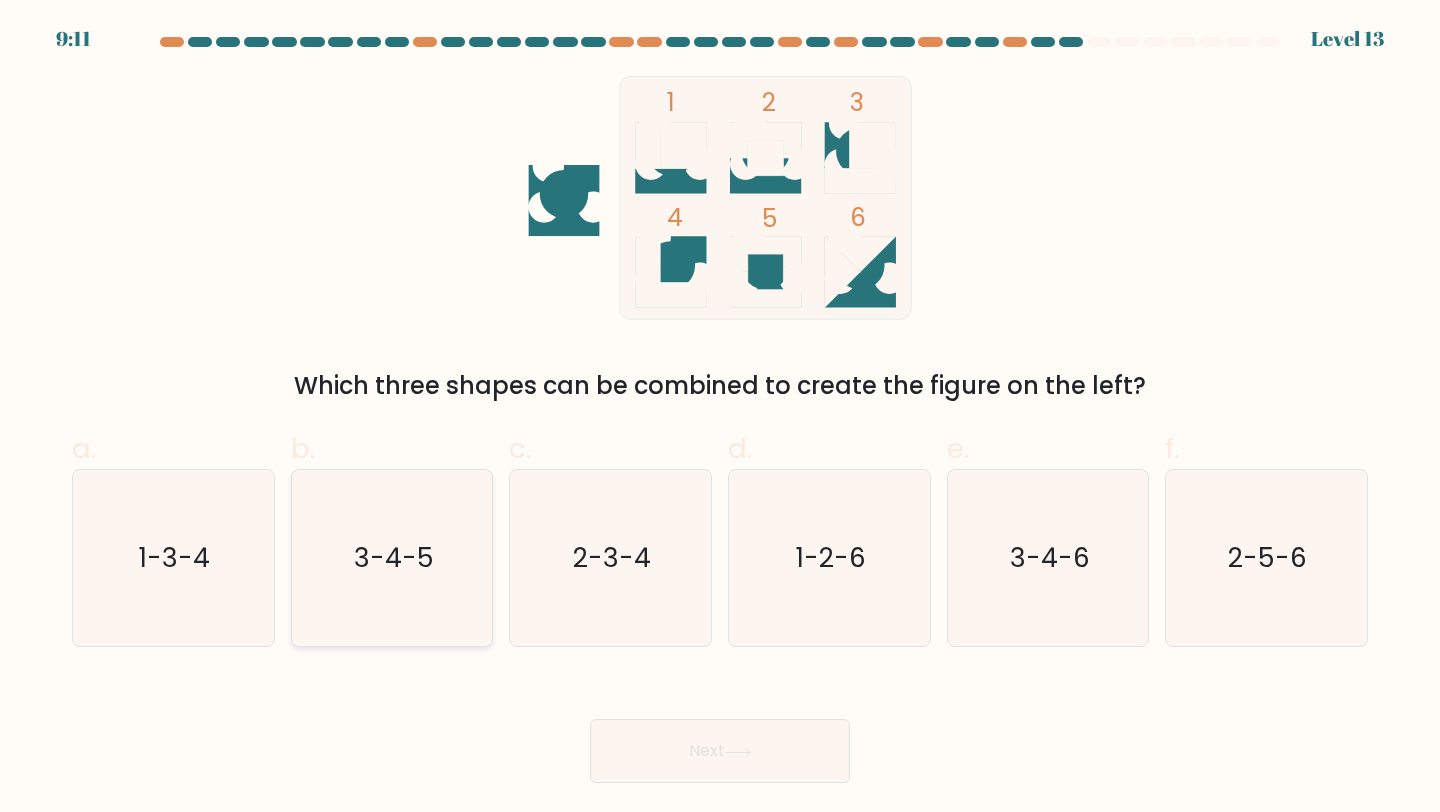drag, startPoint x: 423, startPoint y: 535, endPoint x: 443, endPoint y: 562, distance: 33.600594 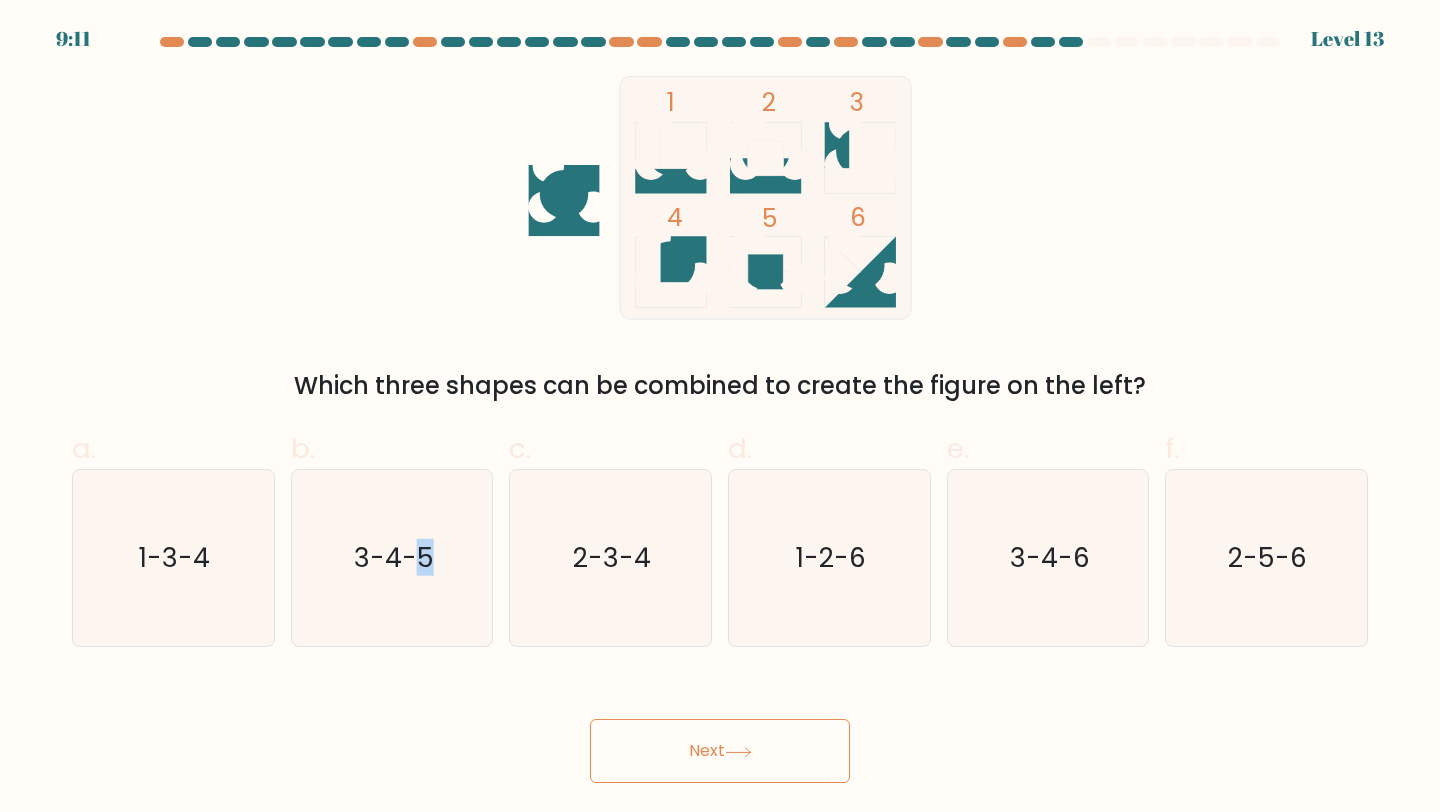 click on "Next" at bounding box center (720, 751) 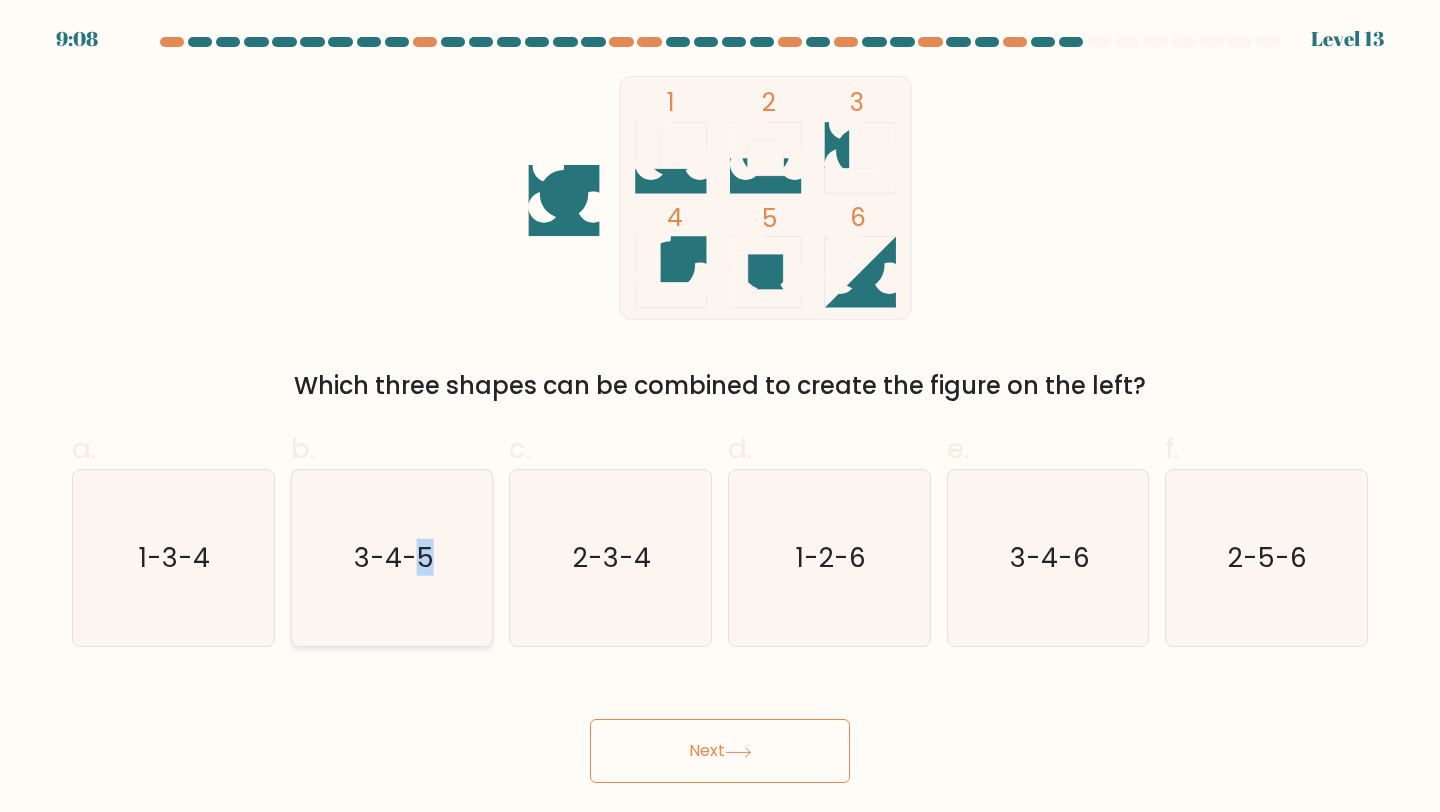 click on "3-4-5" 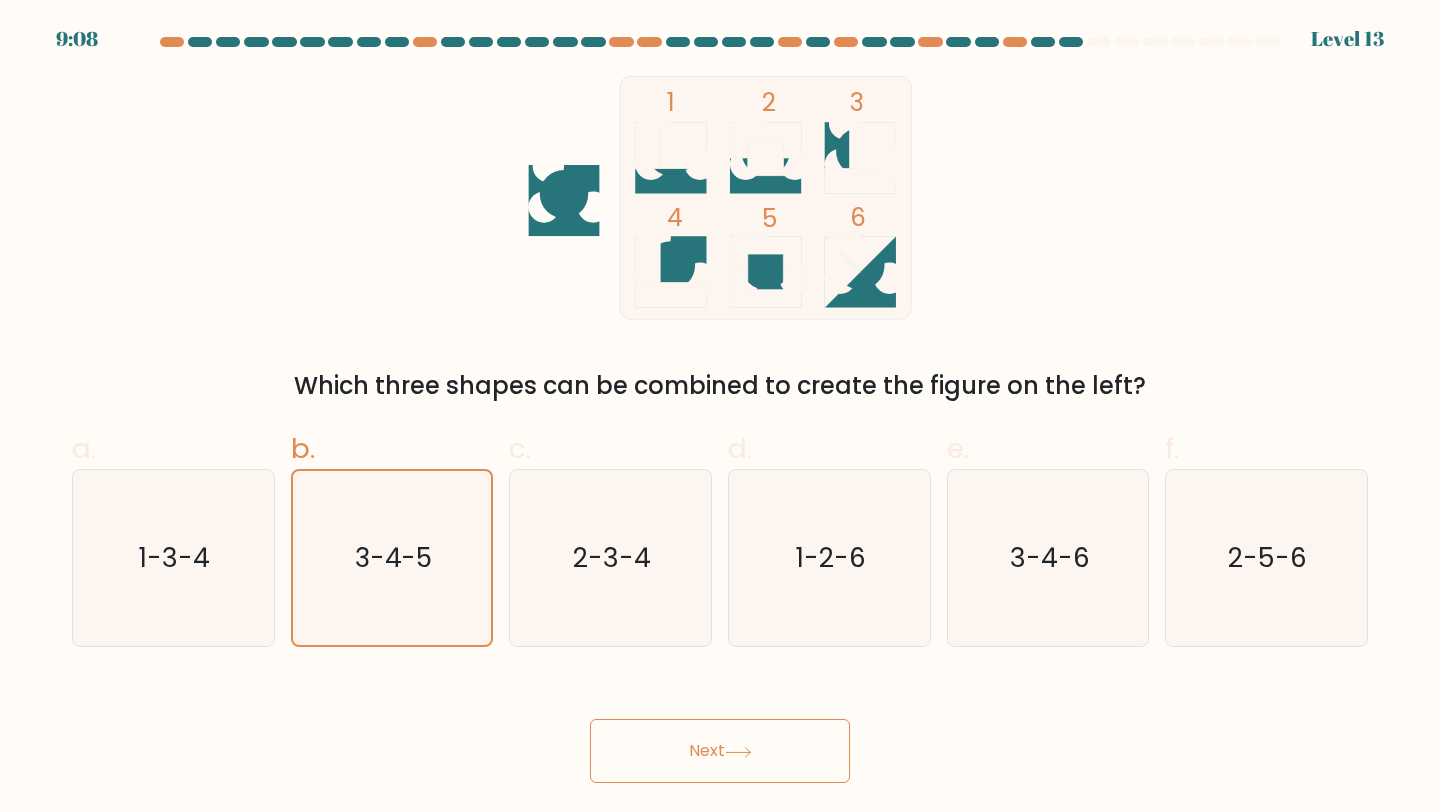 click 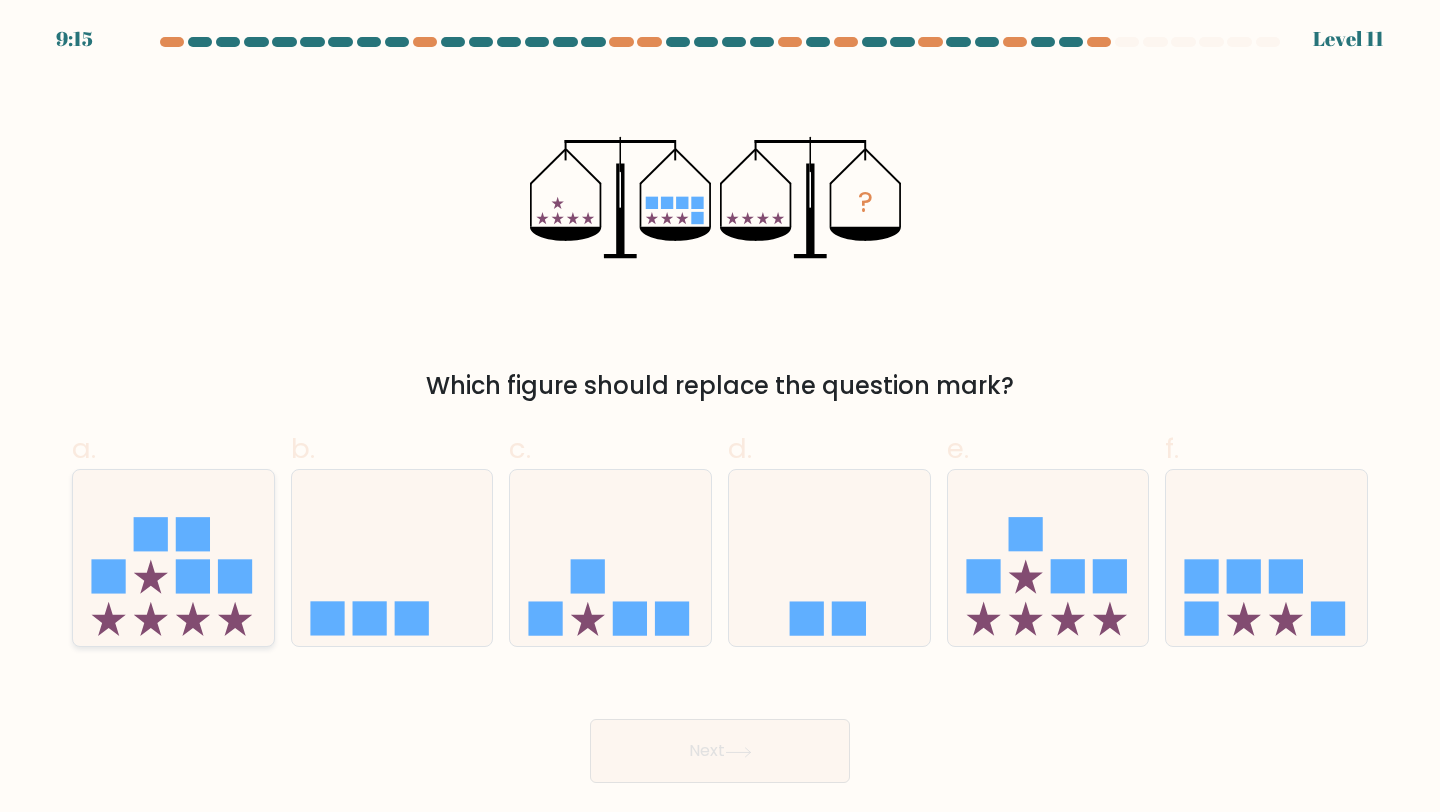 click 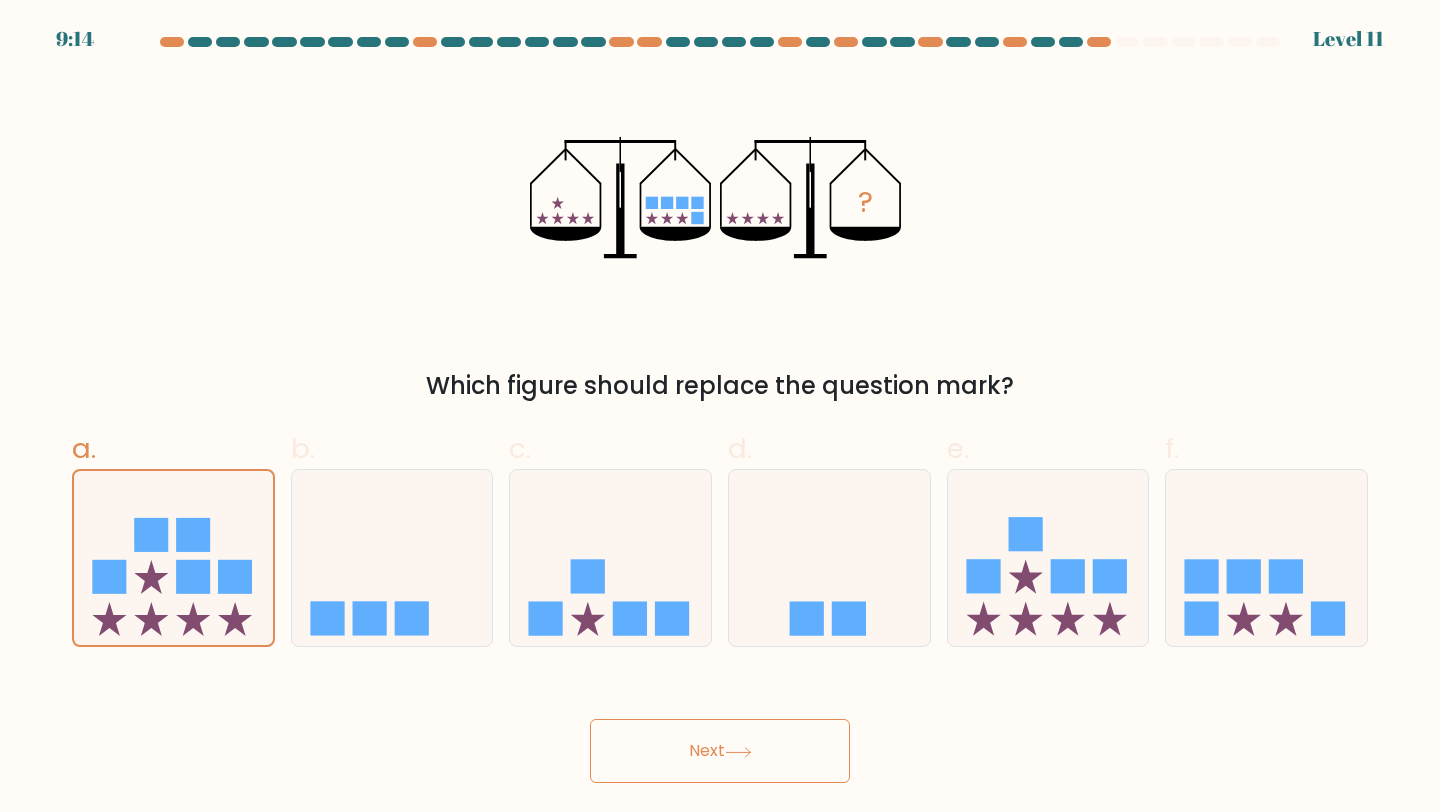 click on "Next" at bounding box center [720, 751] 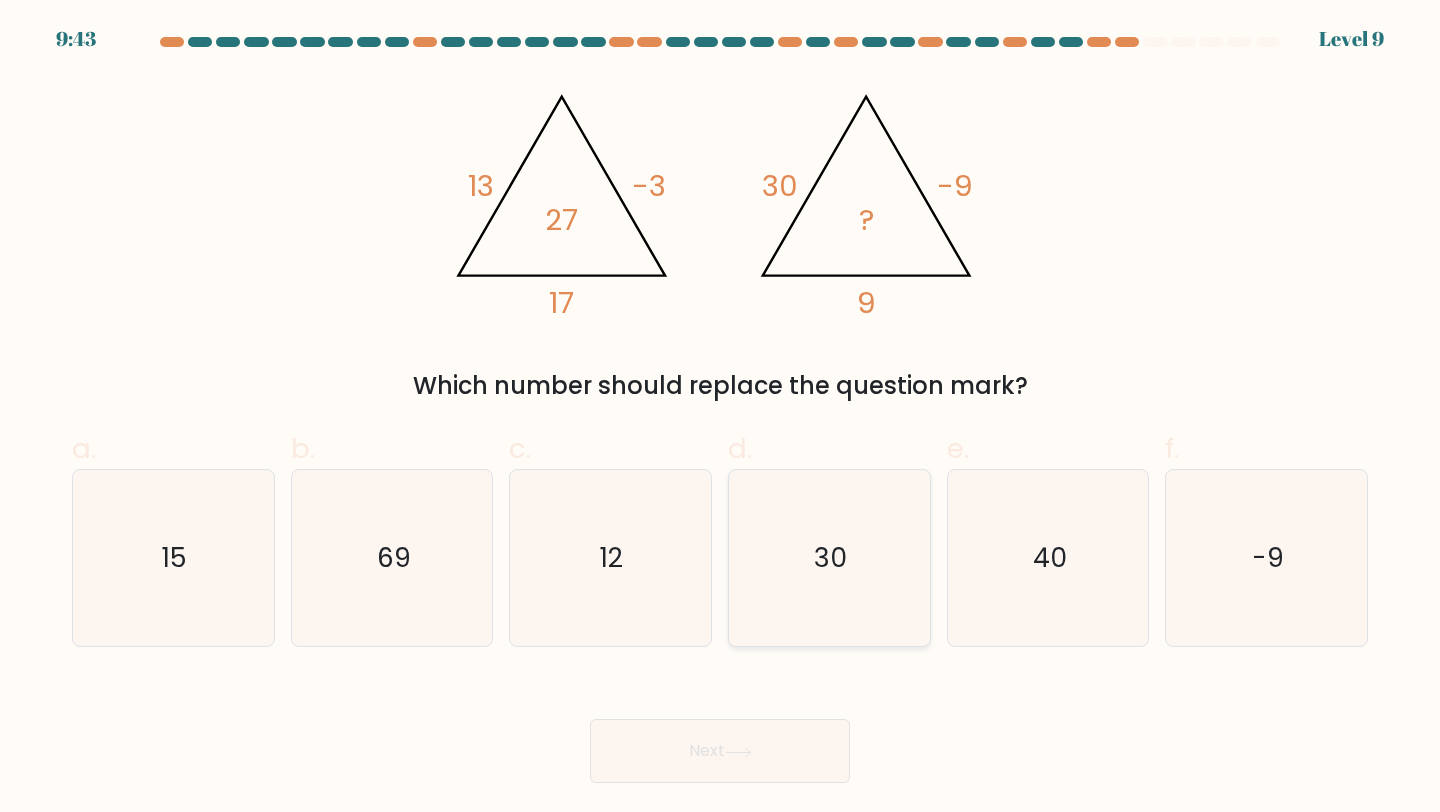 click on "30" 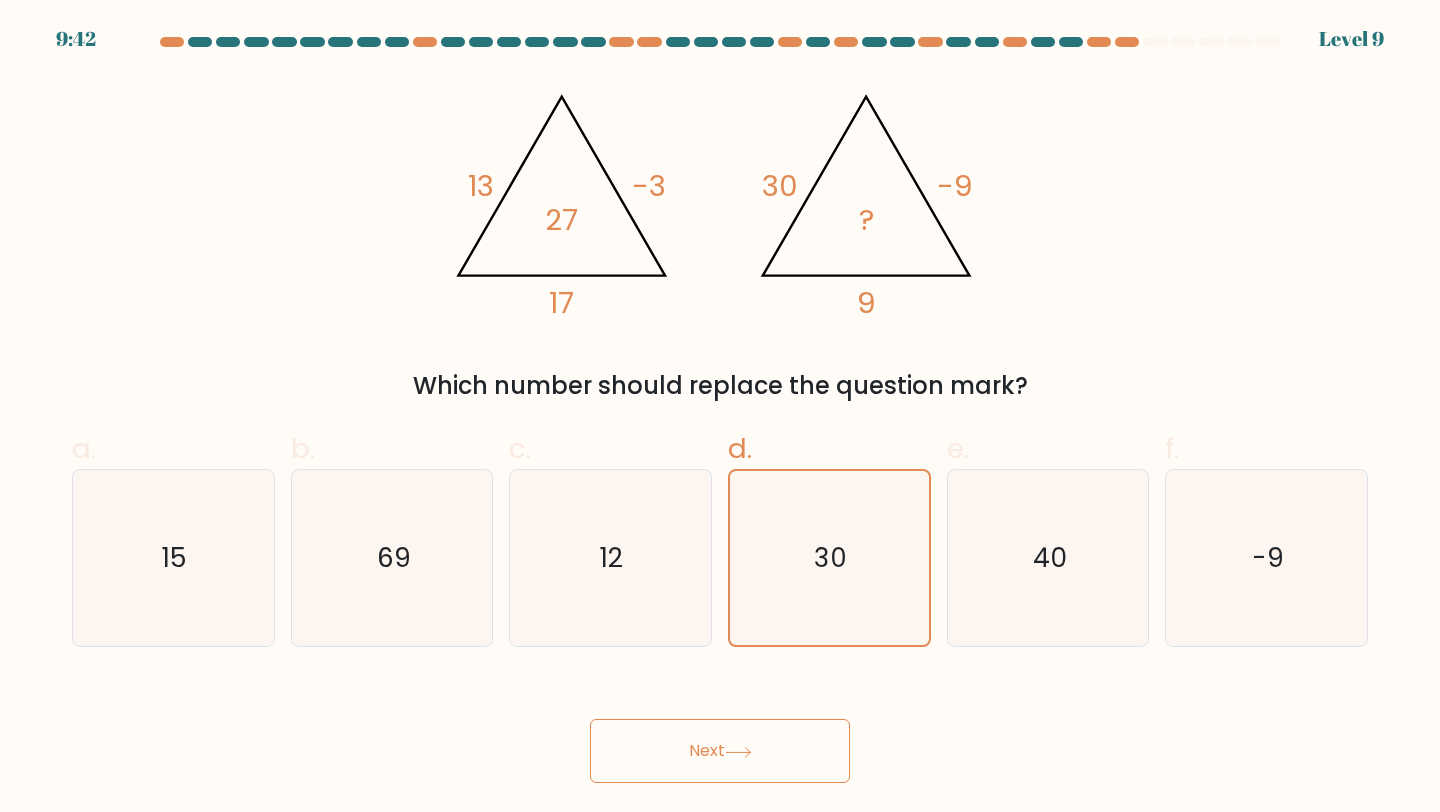 click on "Next" at bounding box center [720, 751] 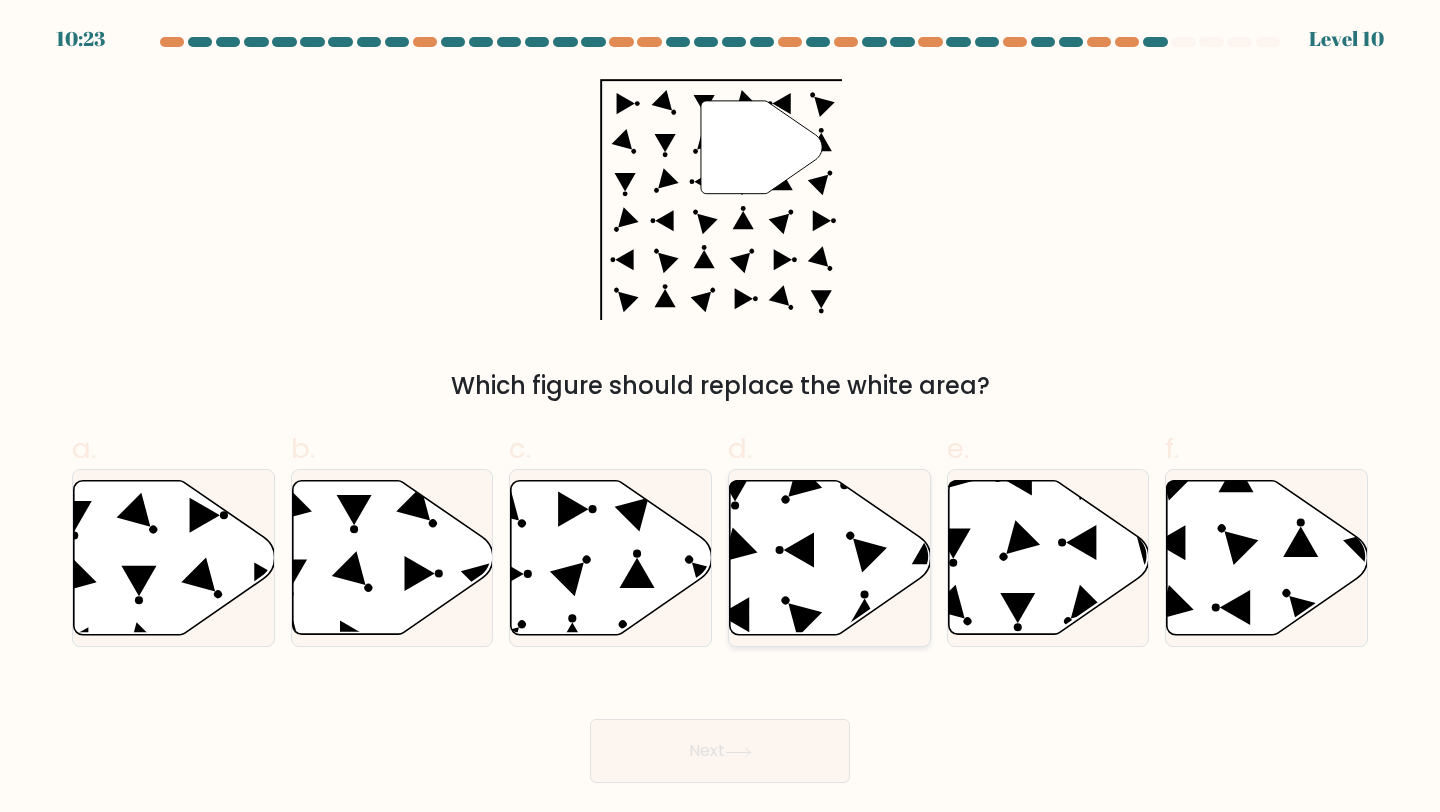 click 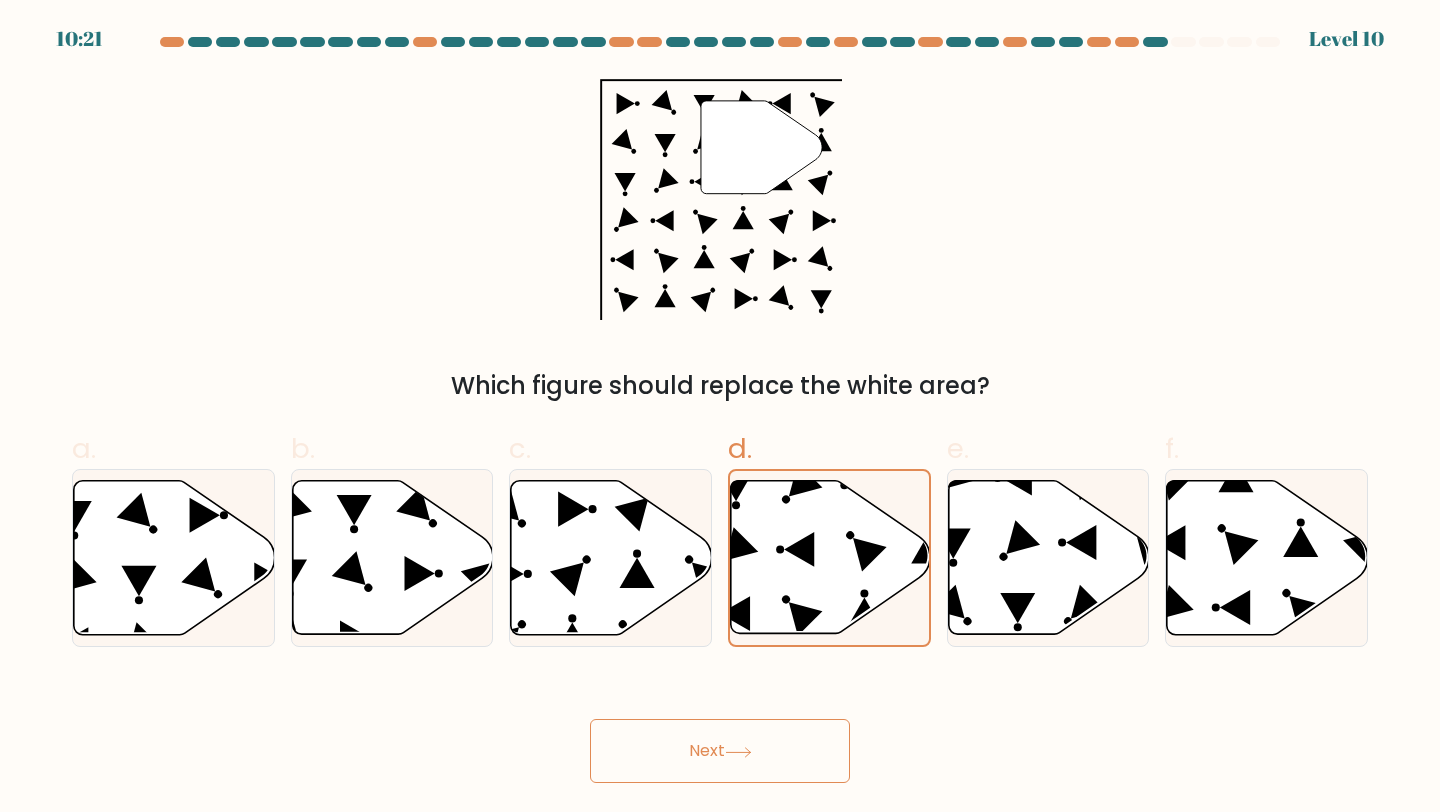 click on "Next" at bounding box center (720, 751) 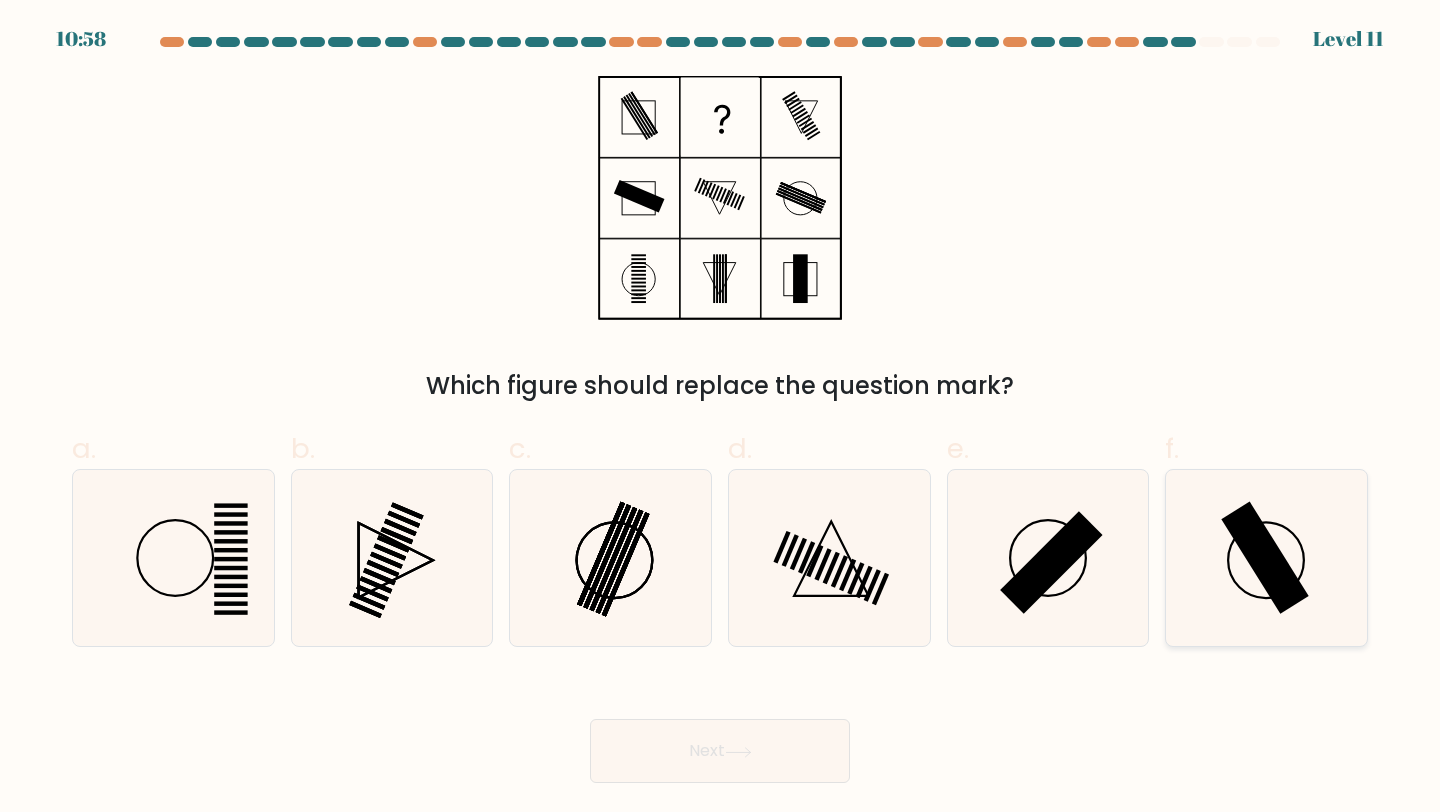 click 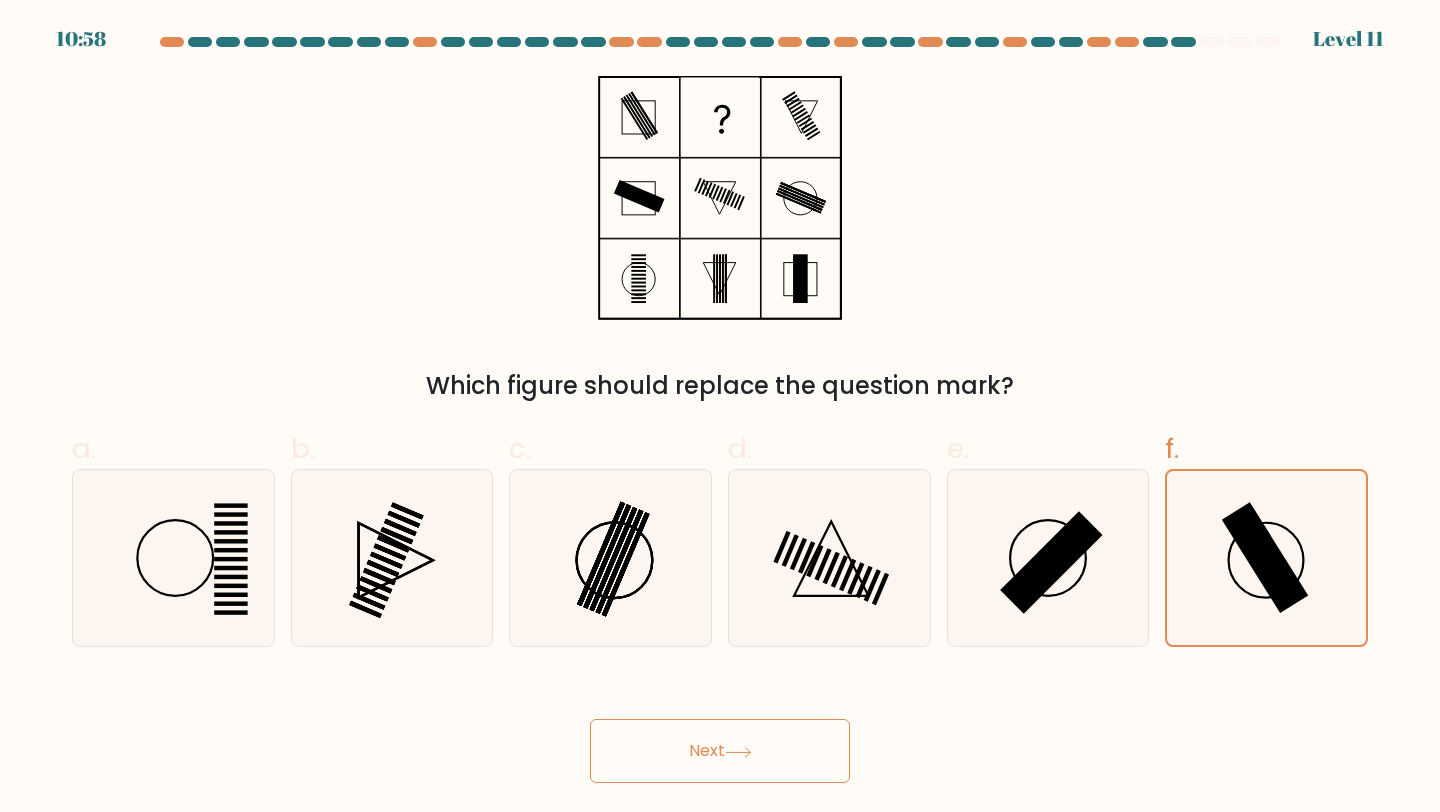 click on "Next" at bounding box center (720, 751) 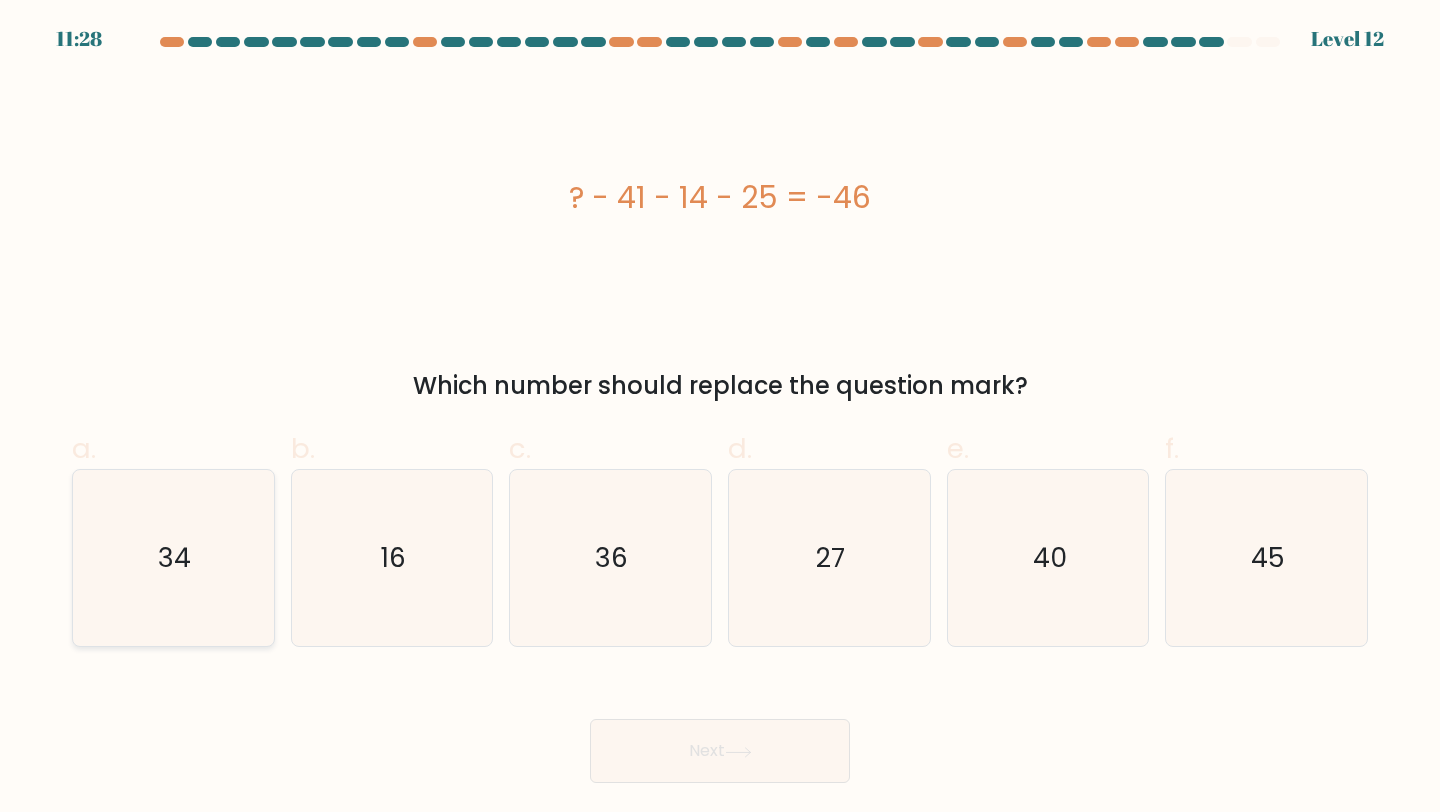 drag, startPoint x: 198, startPoint y: 605, endPoint x: 214, endPoint y: 608, distance: 16.27882 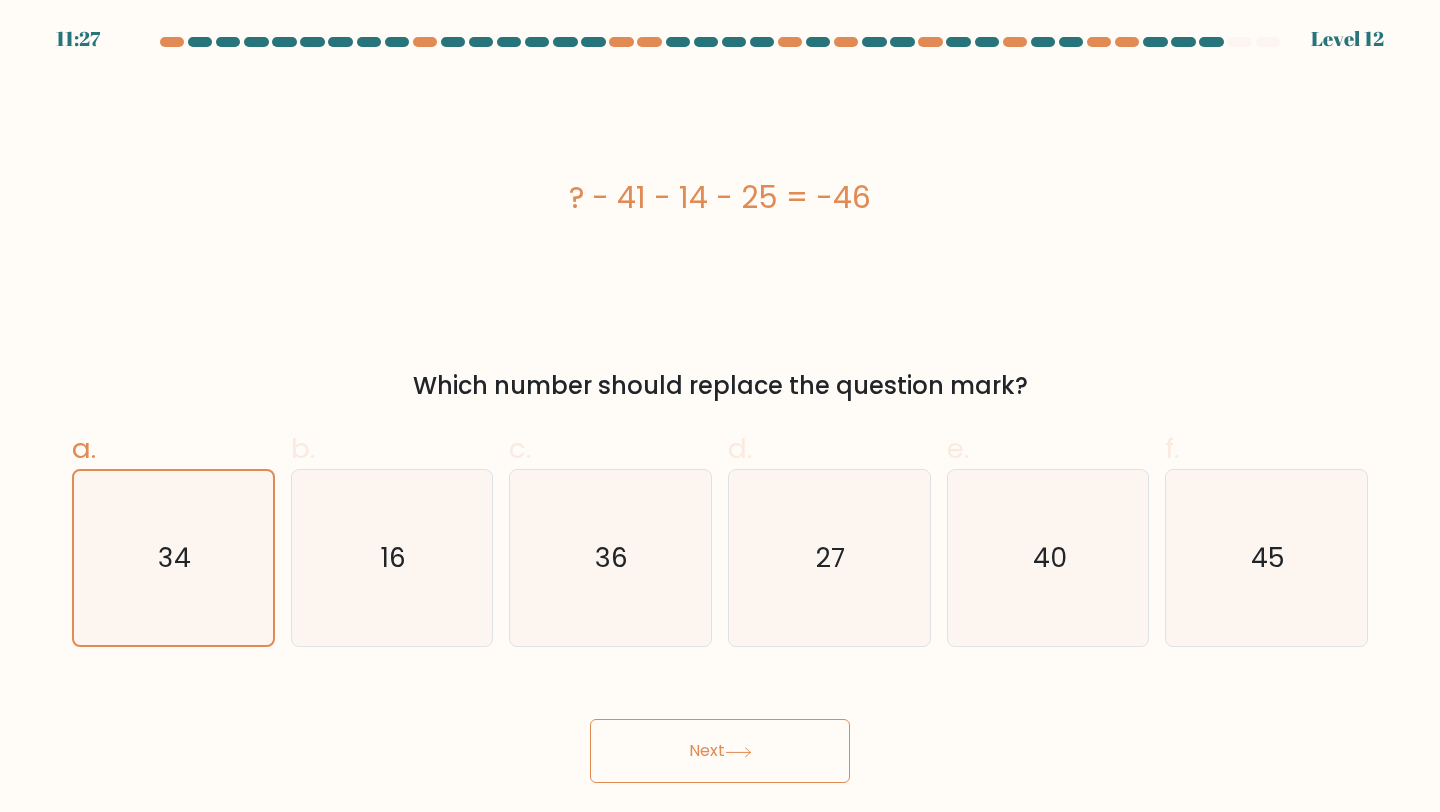 click on "Next" at bounding box center (720, 751) 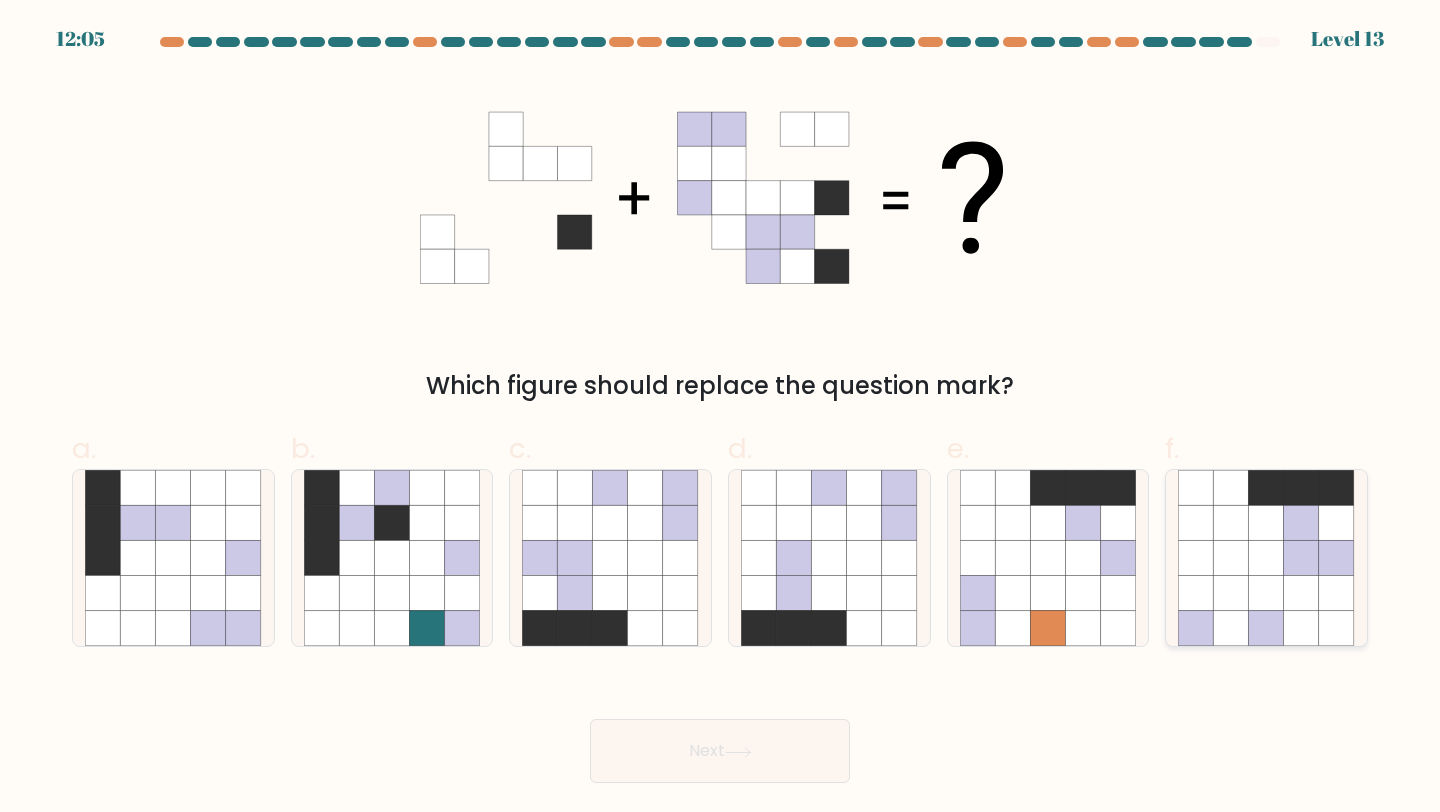 click 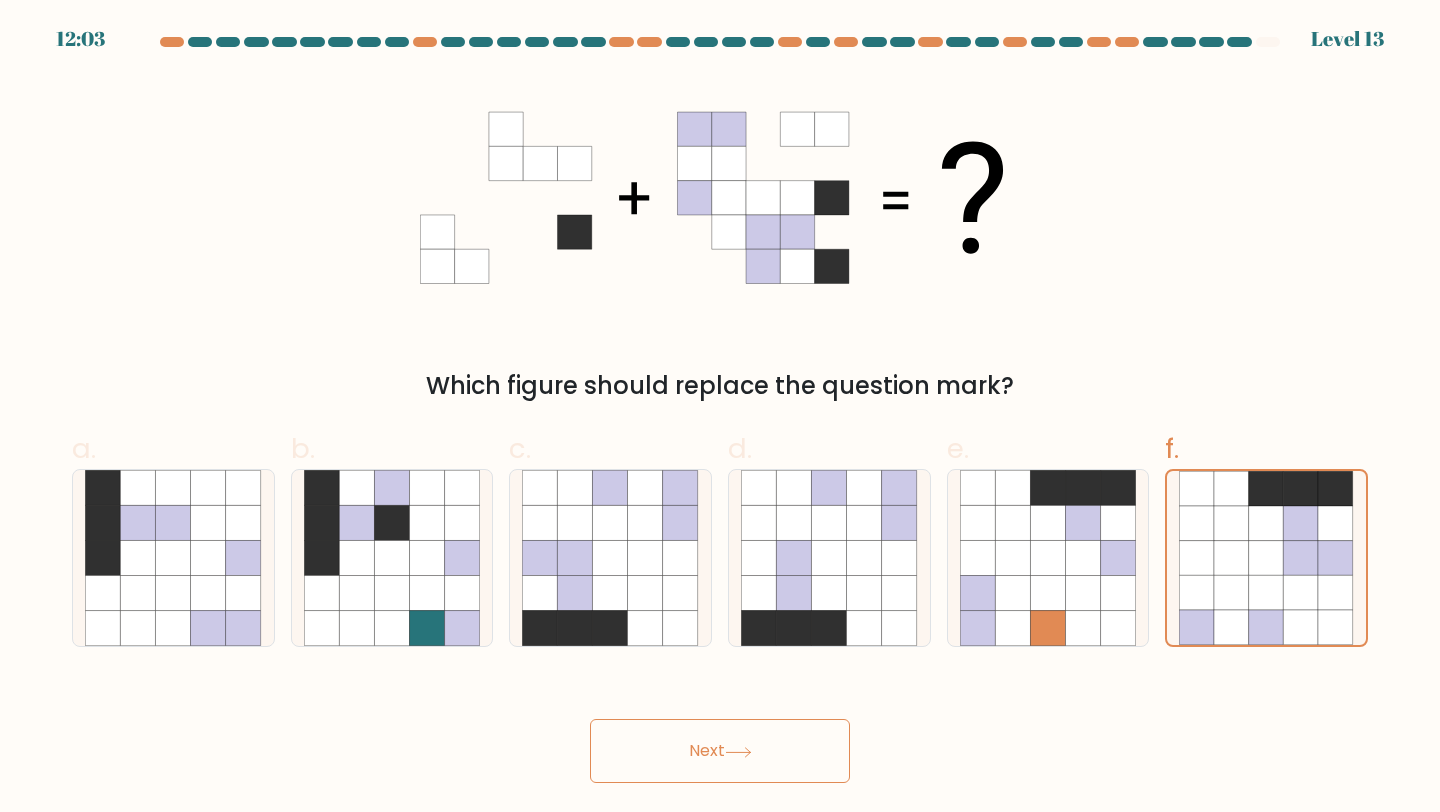 click on "Next" at bounding box center [720, 751] 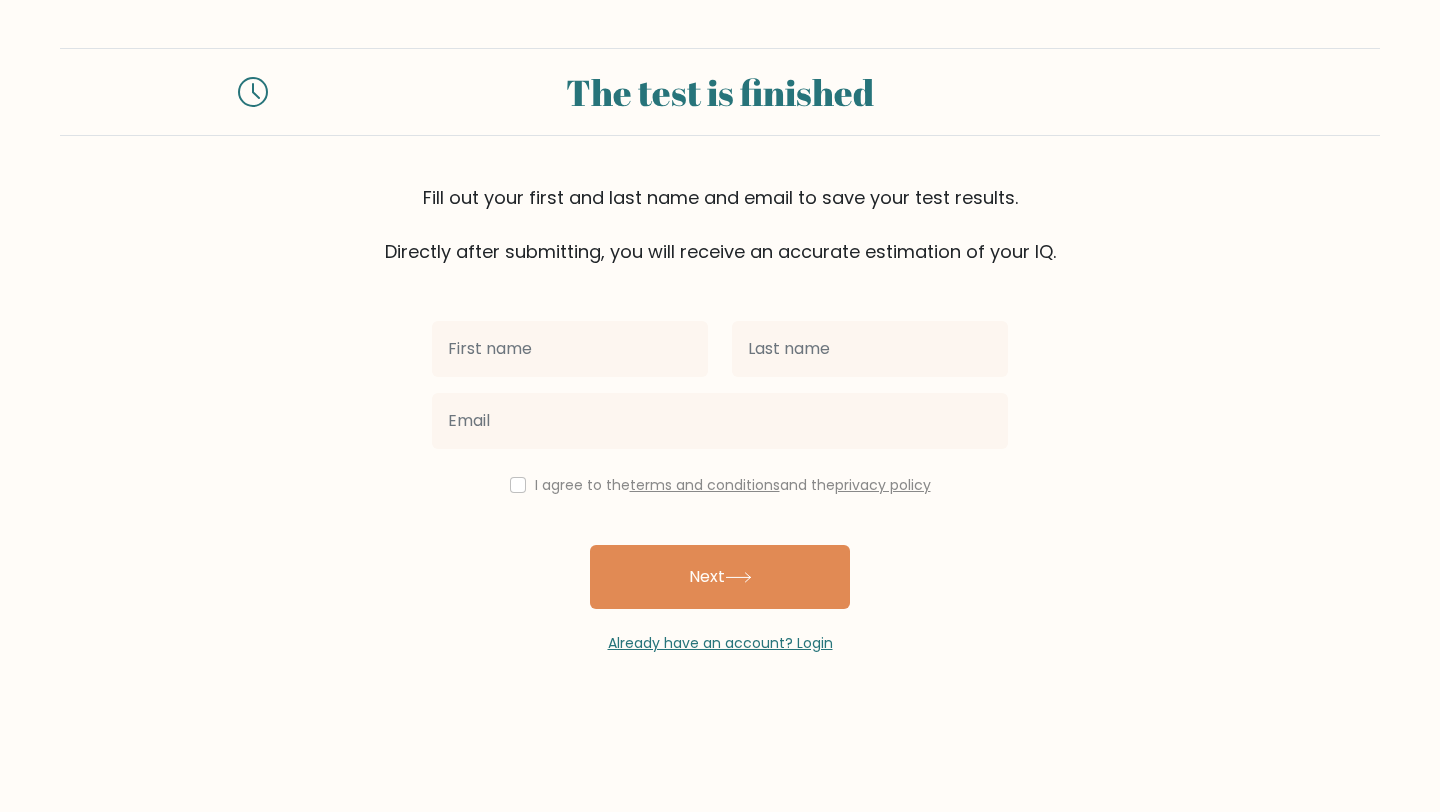 scroll, scrollTop: 0, scrollLeft: 0, axis: both 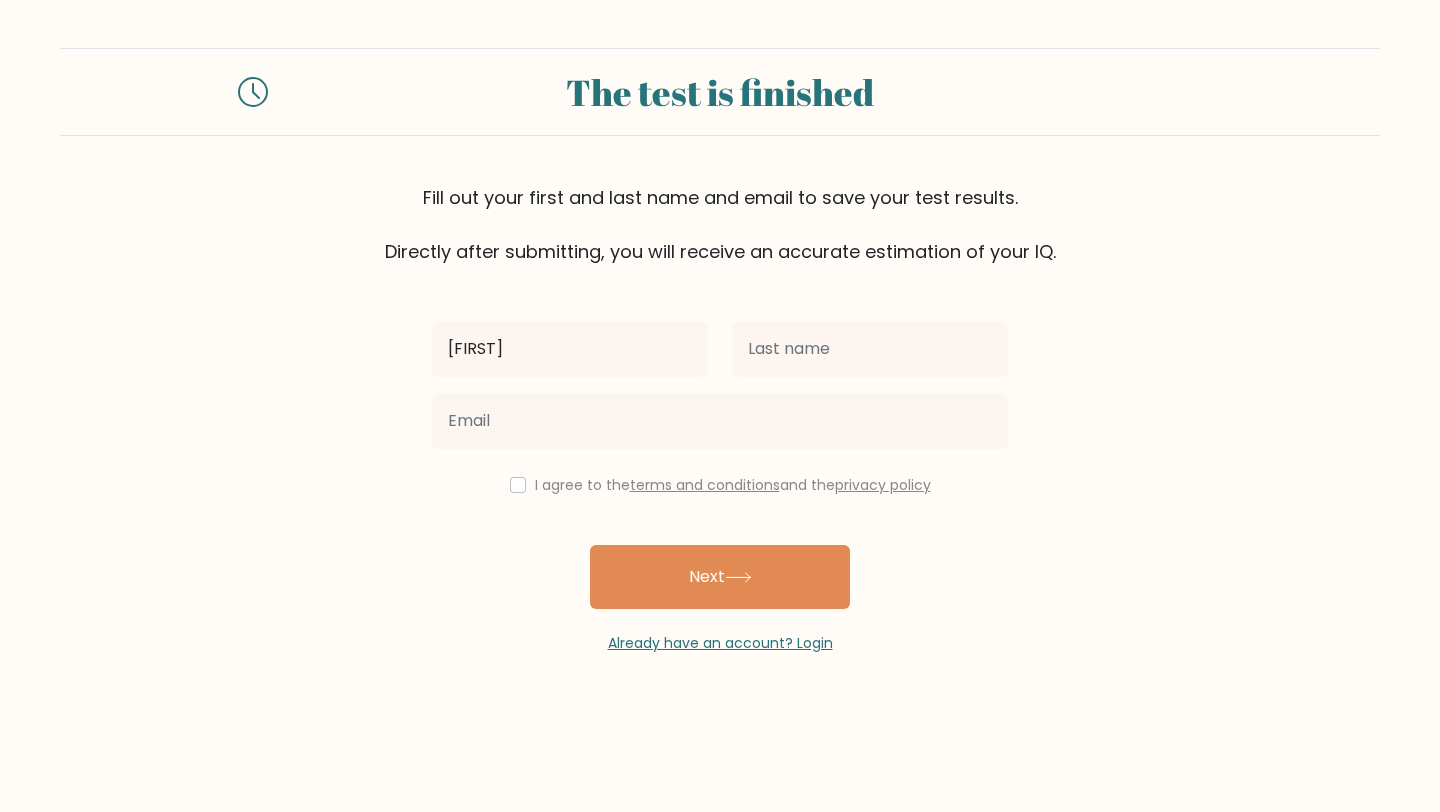 type on "[FIRST]" 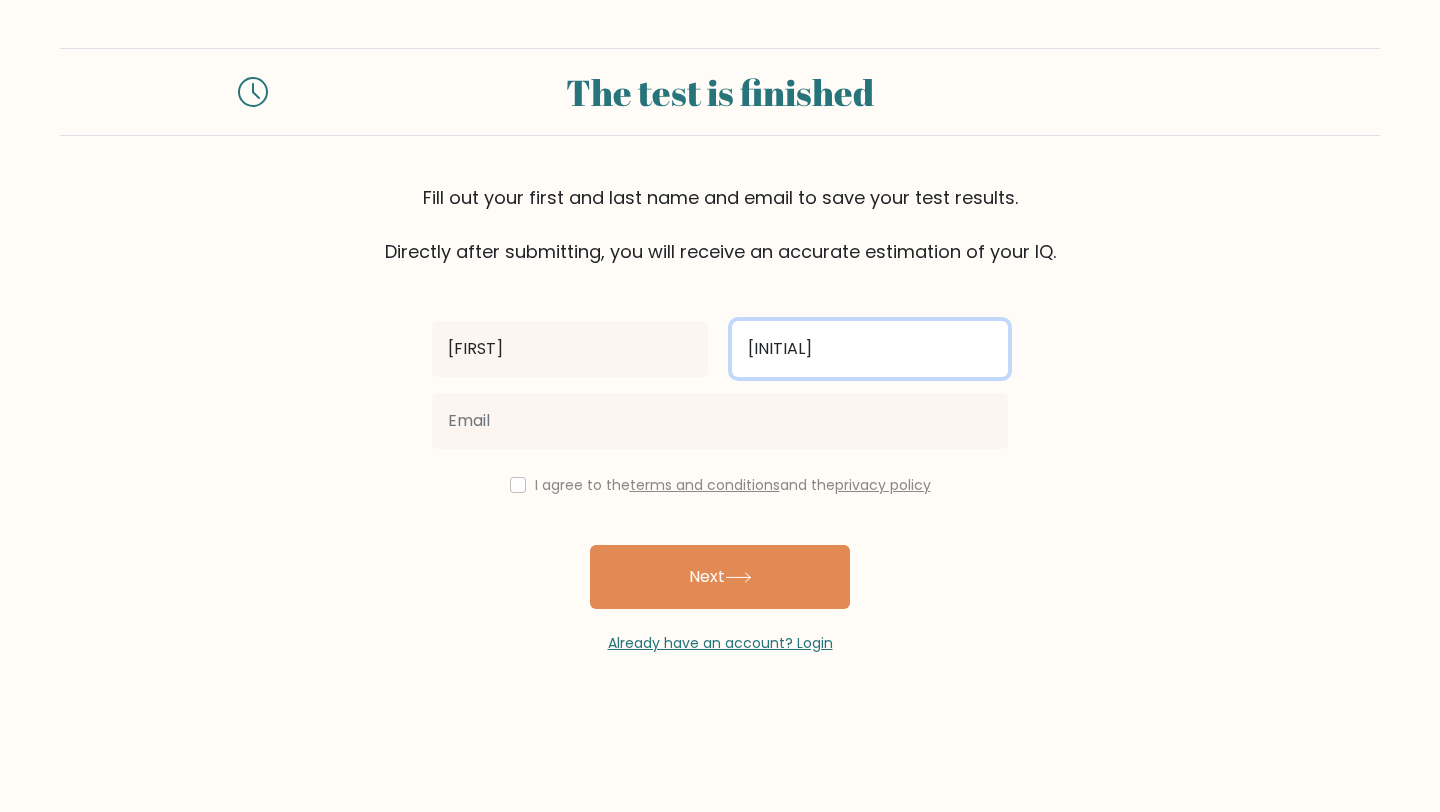 type on "u" 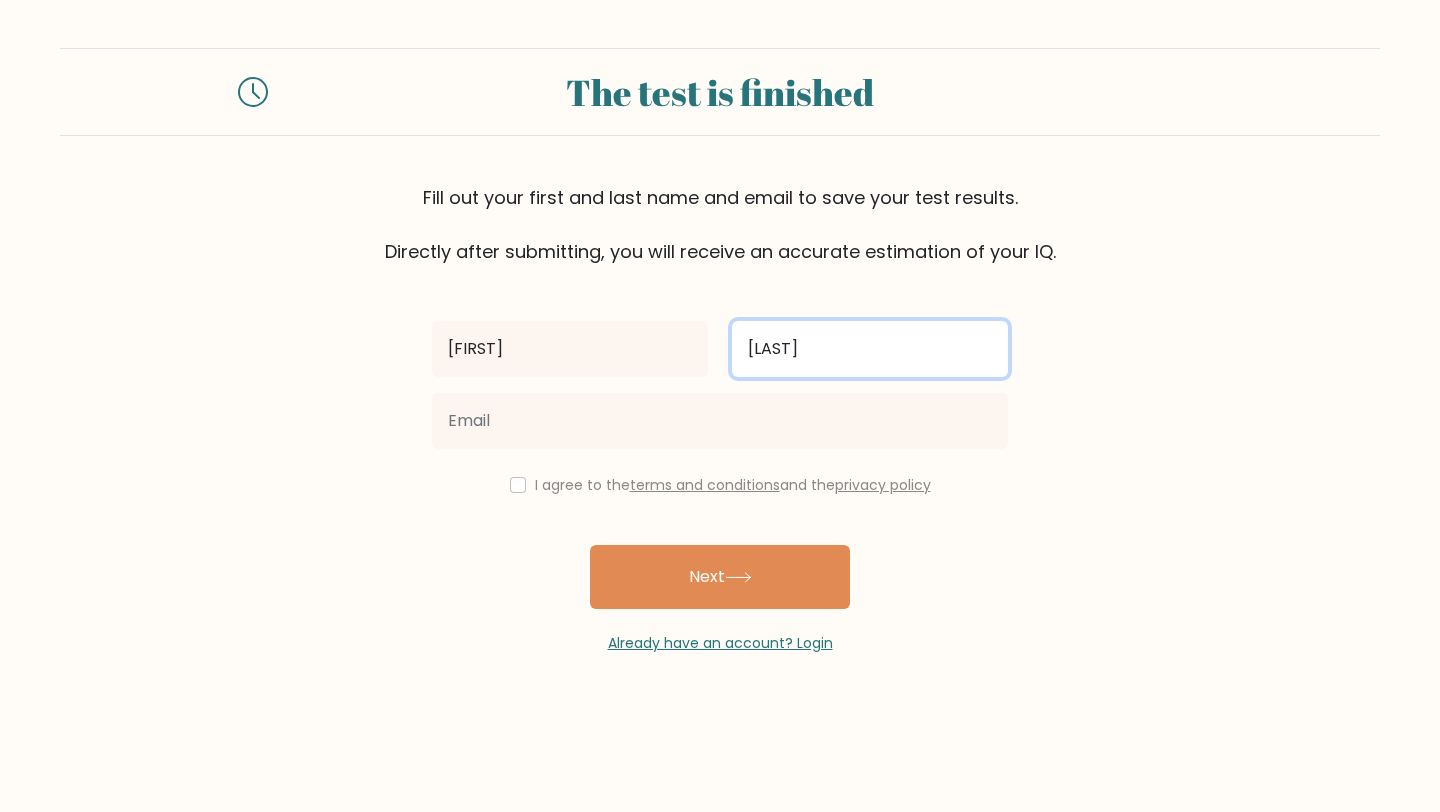 type on "[LAST]" 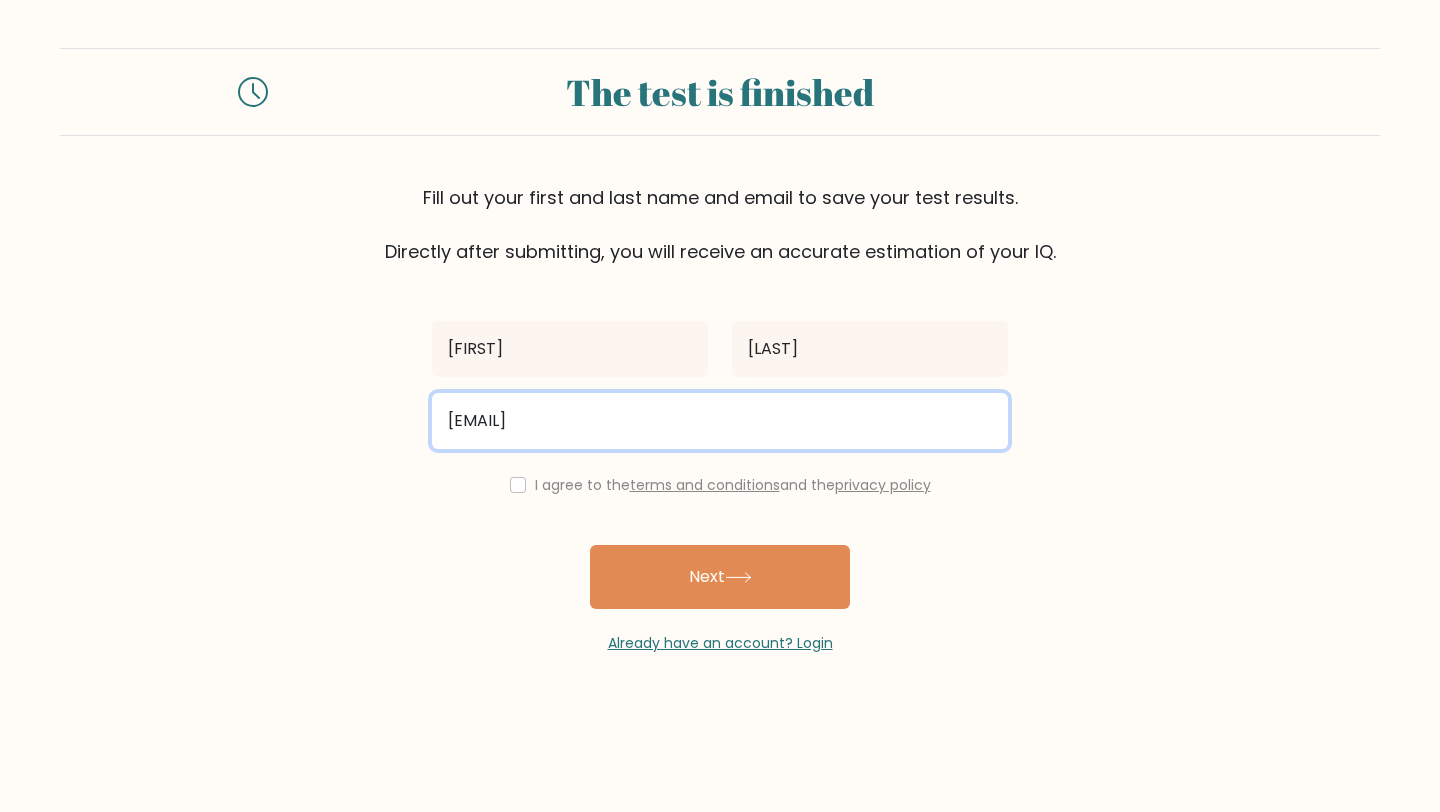 type on "[EMAIL]" 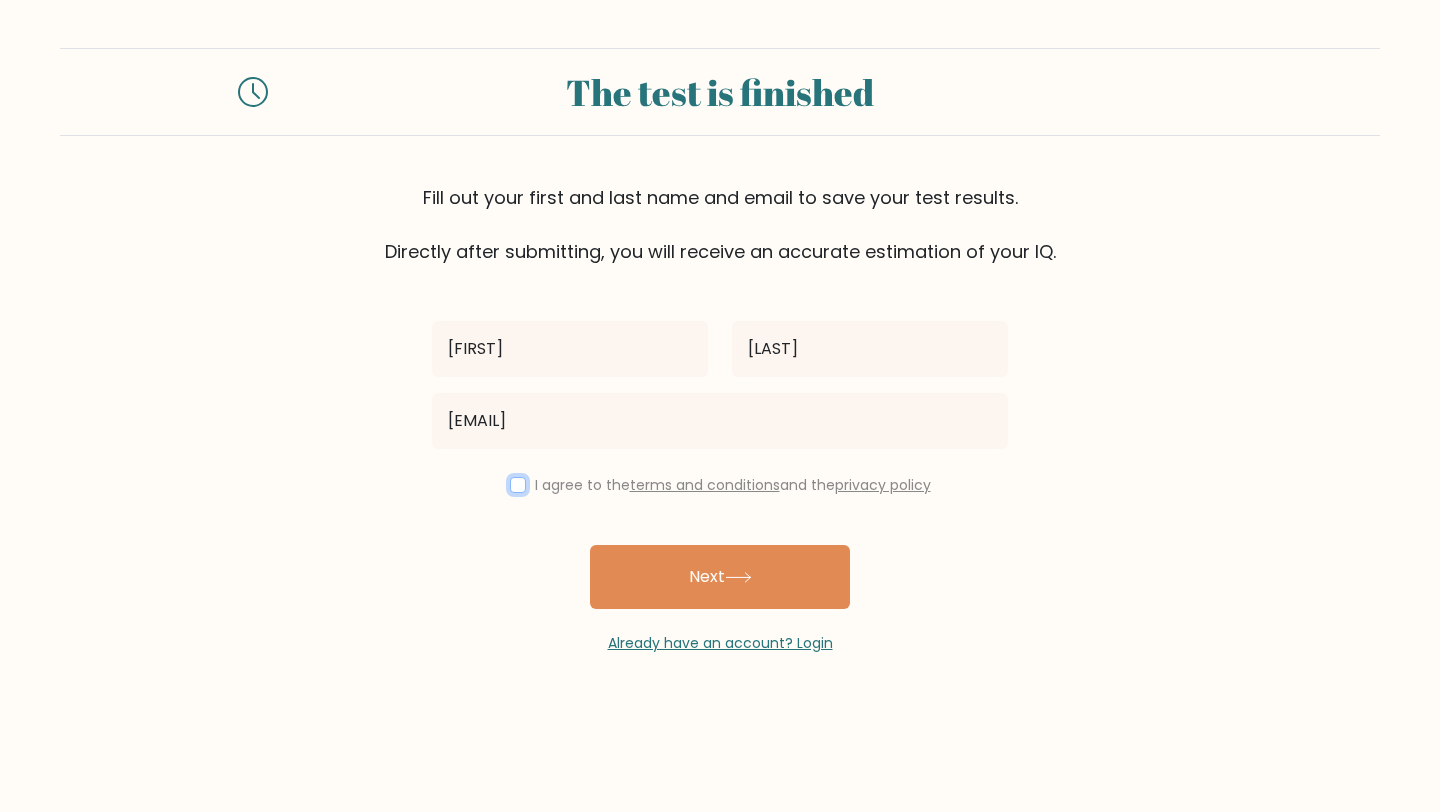 click at bounding box center (518, 485) 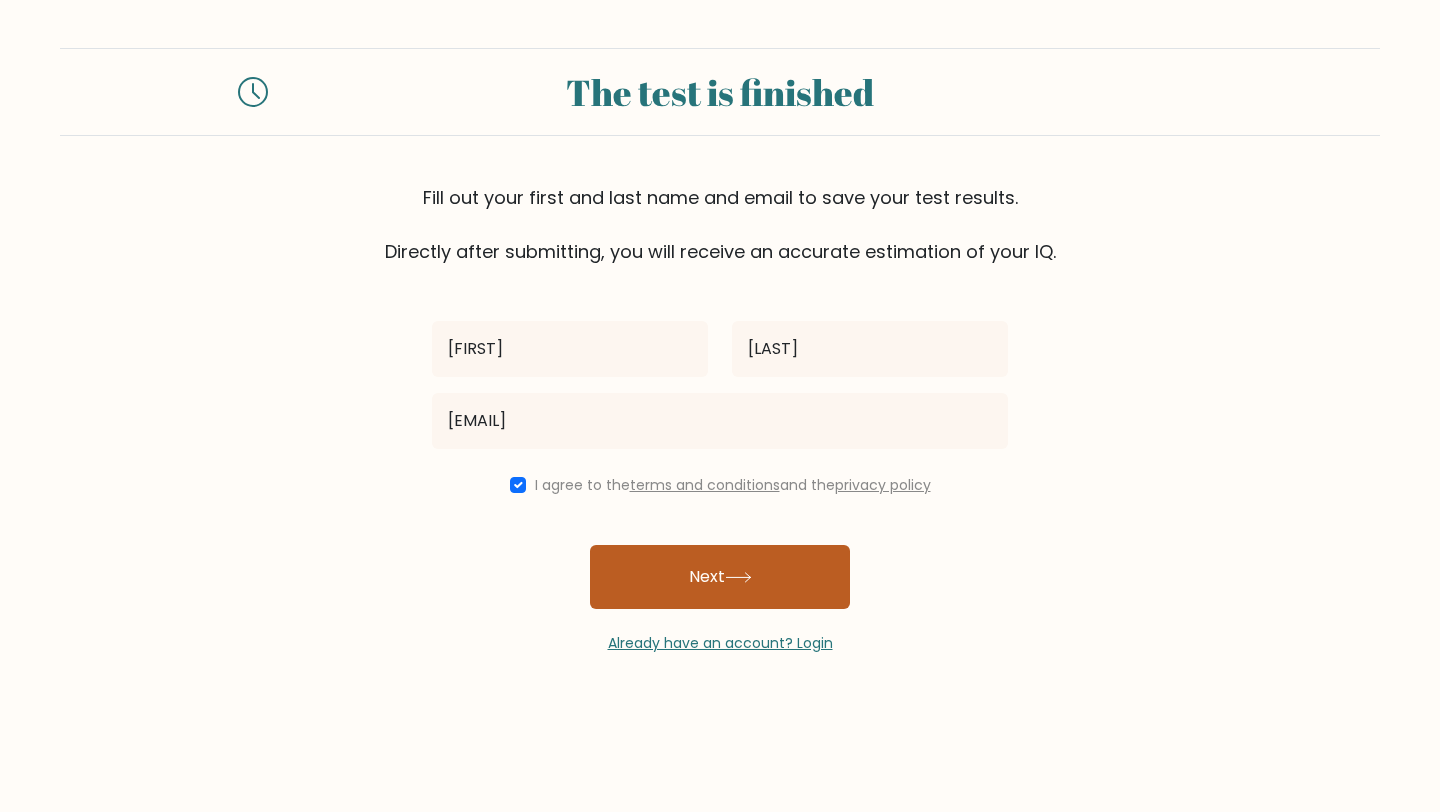 click on "Next" at bounding box center (720, 577) 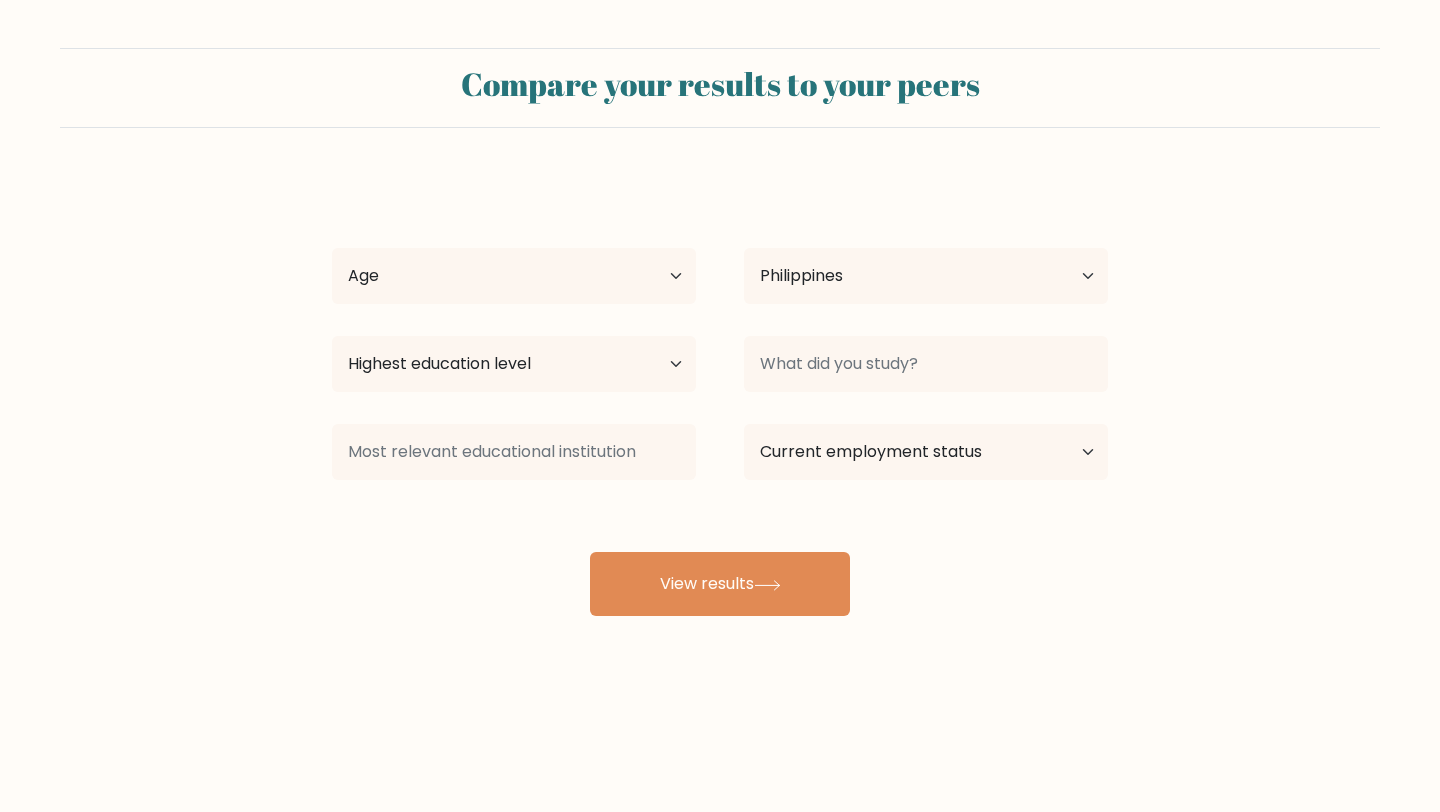 select on "PH" 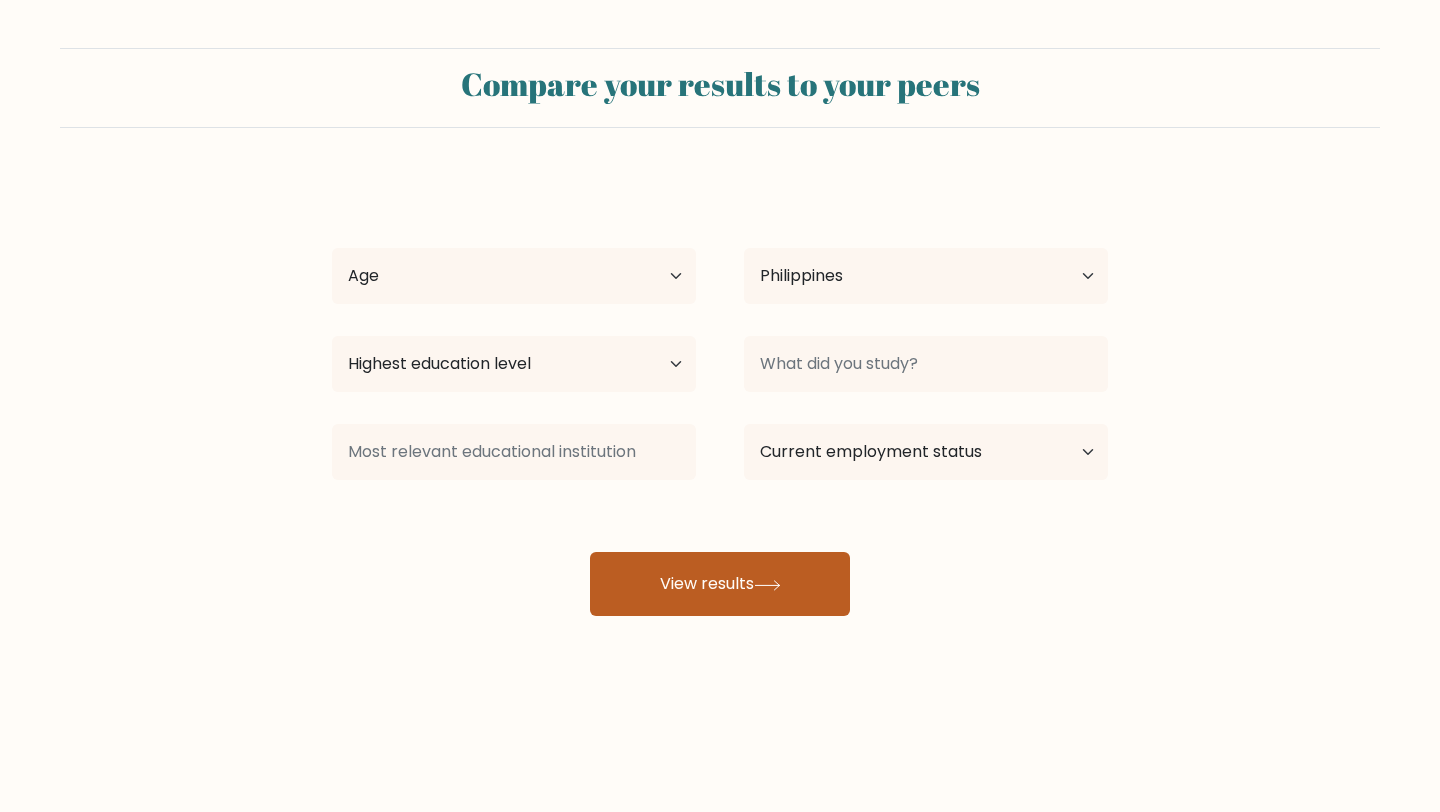click on "View results" at bounding box center [720, 584] 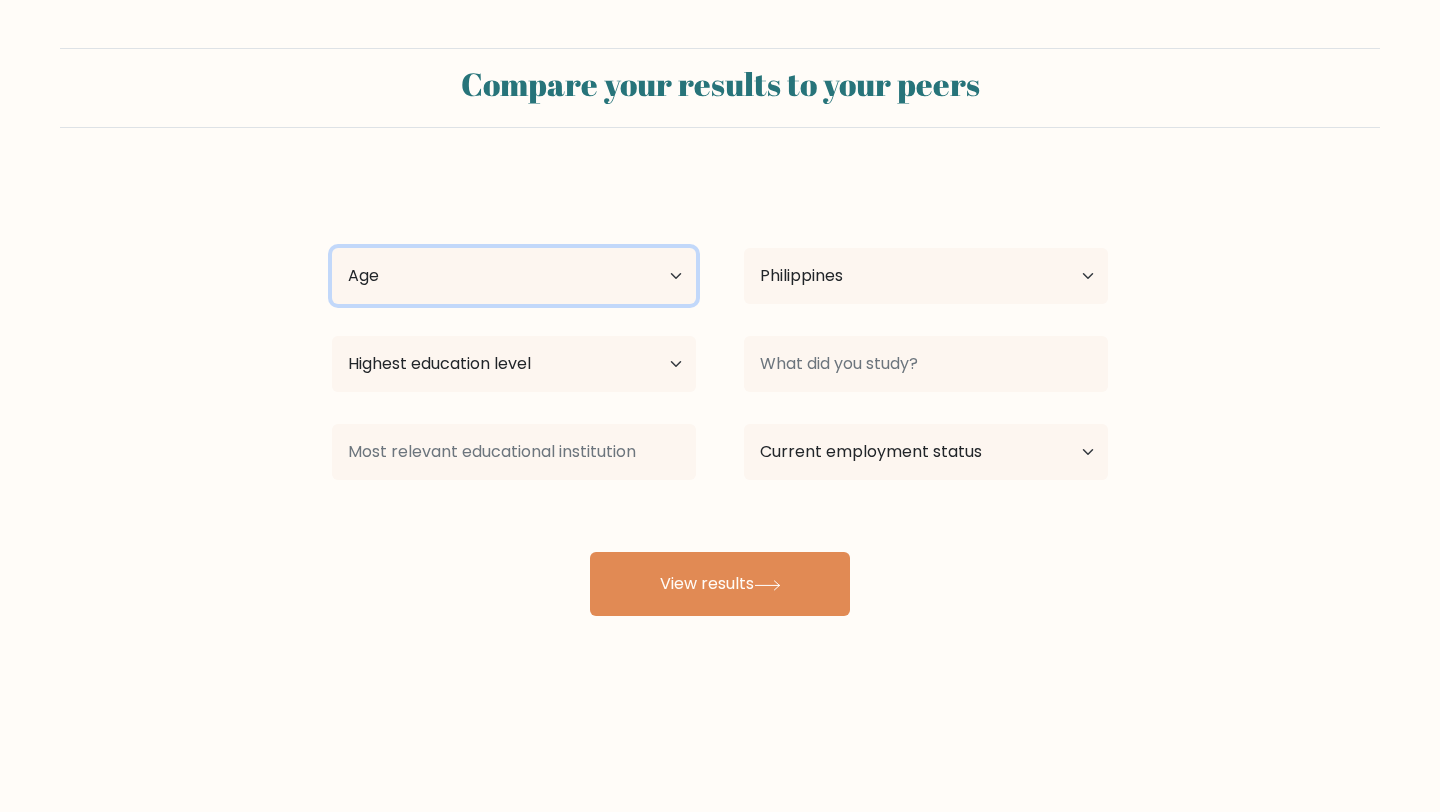 click on "Age
Under 18 years old
18-24 years old
25-34 years old
35-44 years old
45-54 years old
55-64 years old
65 years old and above" at bounding box center [514, 276] 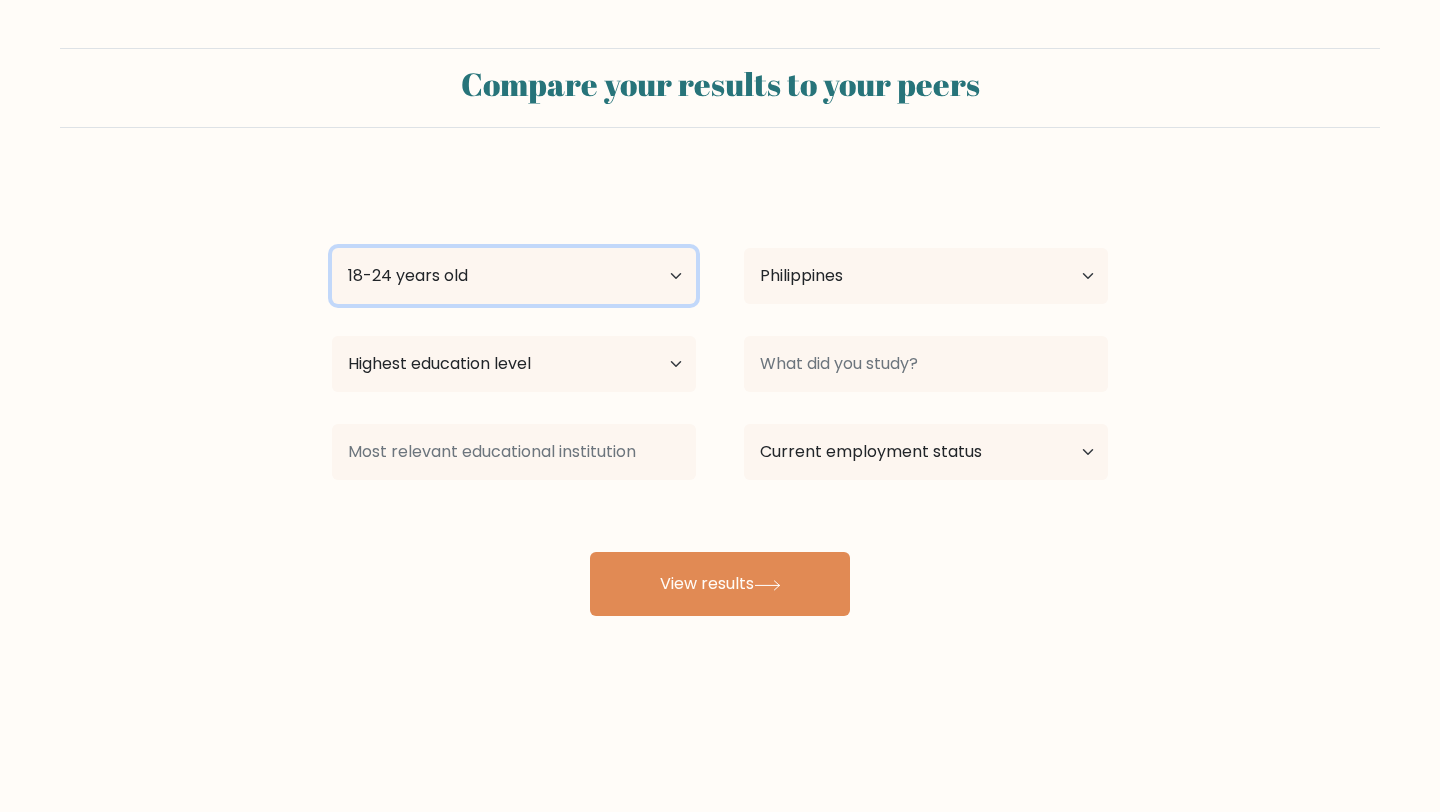 click on "Age
Under 18 years old
18-24 years old
25-34 years old
35-44 years old
45-54 years old
55-64 years old
65 years old and above" at bounding box center [514, 276] 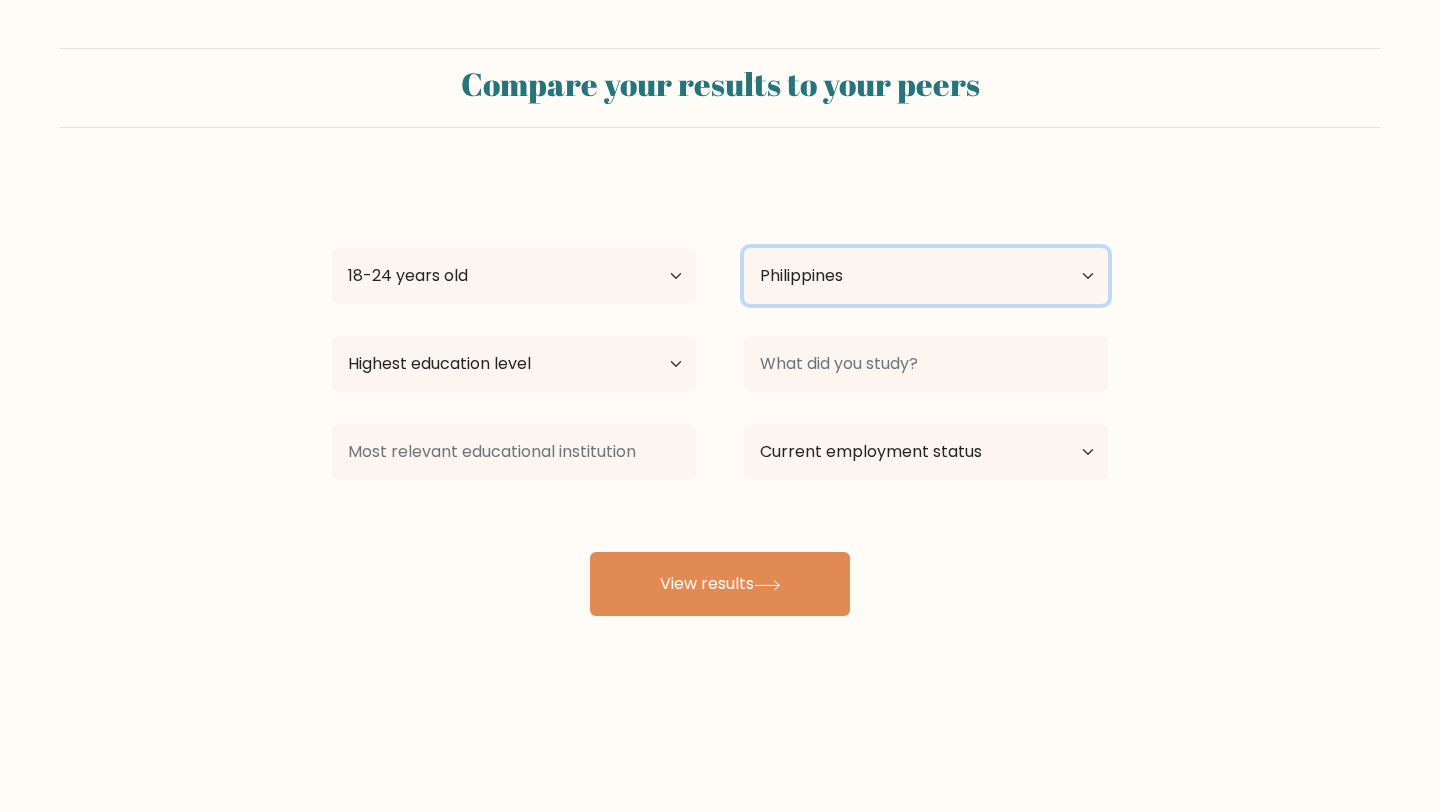 click on "Country
Afghanistan
Albania
Algeria
American Samoa
Andorra
Angola
Anguilla
Antarctica
Antigua and Barbuda
Argentina
Armenia
Aruba
Australia
Austria
Azerbaijan
Bahamas
Bahrain
Bangladesh
Barbados
Belarus
Belgium
Belize
Benin
Bermuda
Bhutan
Bolivia
Bonaire, Sint Eustatius and Saba
Bosnia and Herzegovina
Botswana
Bouvet Island
Brazil
British Indian Ocean Territory
Brunei
Bulgaria
Burkina Faso
Burundi
Cabo Verde
Cambodia
Cameroon
Canada
Cayman Islands
Central African Republic
Chad
Chile
China
Christmas Island
Cocos (Keeling) Islands
Colombia
Comoros
Congo
Congo (the Democratic Republic of the)
Cook Islands
Costa Rica
Côte d'Ivoire
Croatia
Cuba" at bounding box center [926, 276] 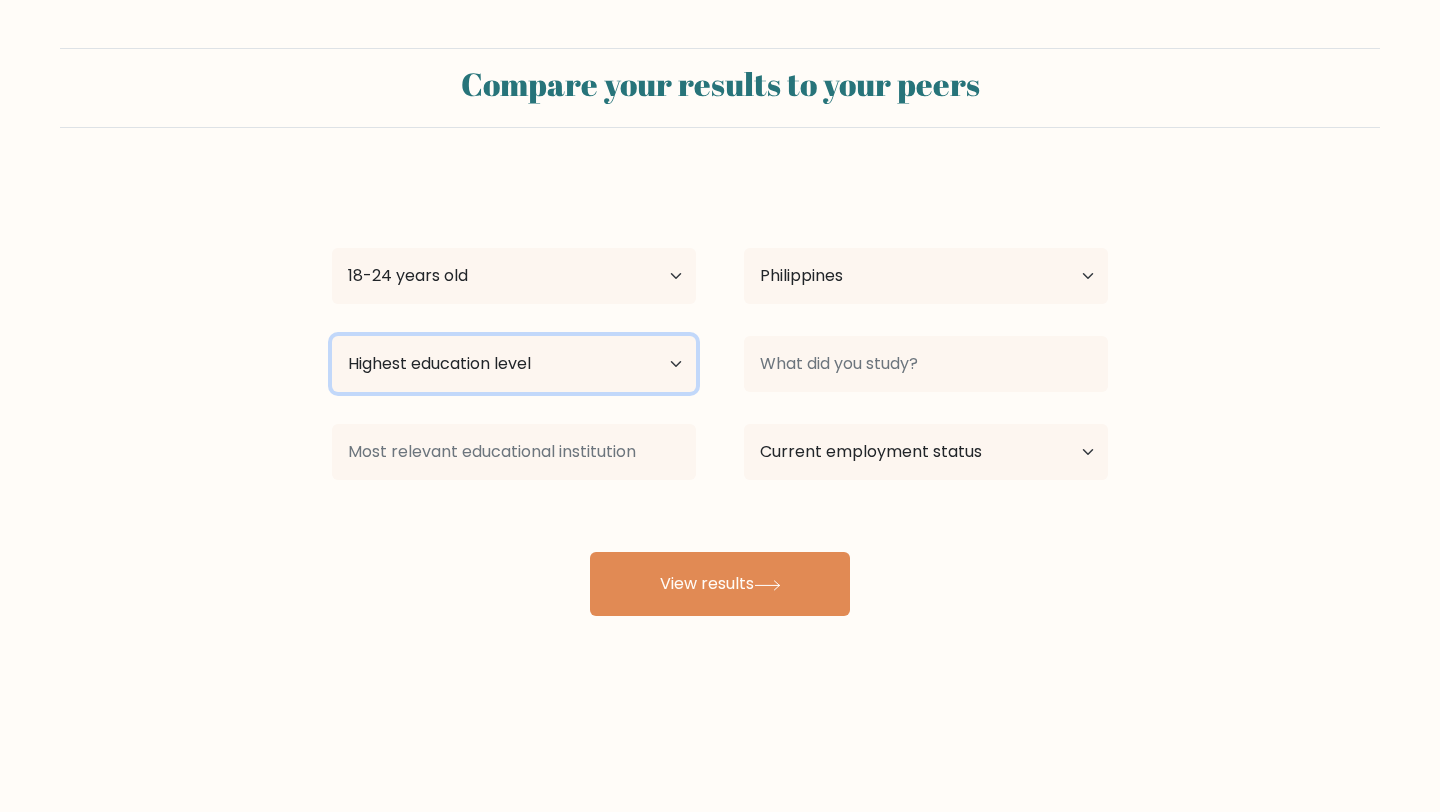 click on "Highest education level
No schooling
Primary
Lower Secondary
Upper Secondary
Occupation Specific
Bachelor's degree
Master's degree
Doctoral degree" at bounding box center (514, 364) 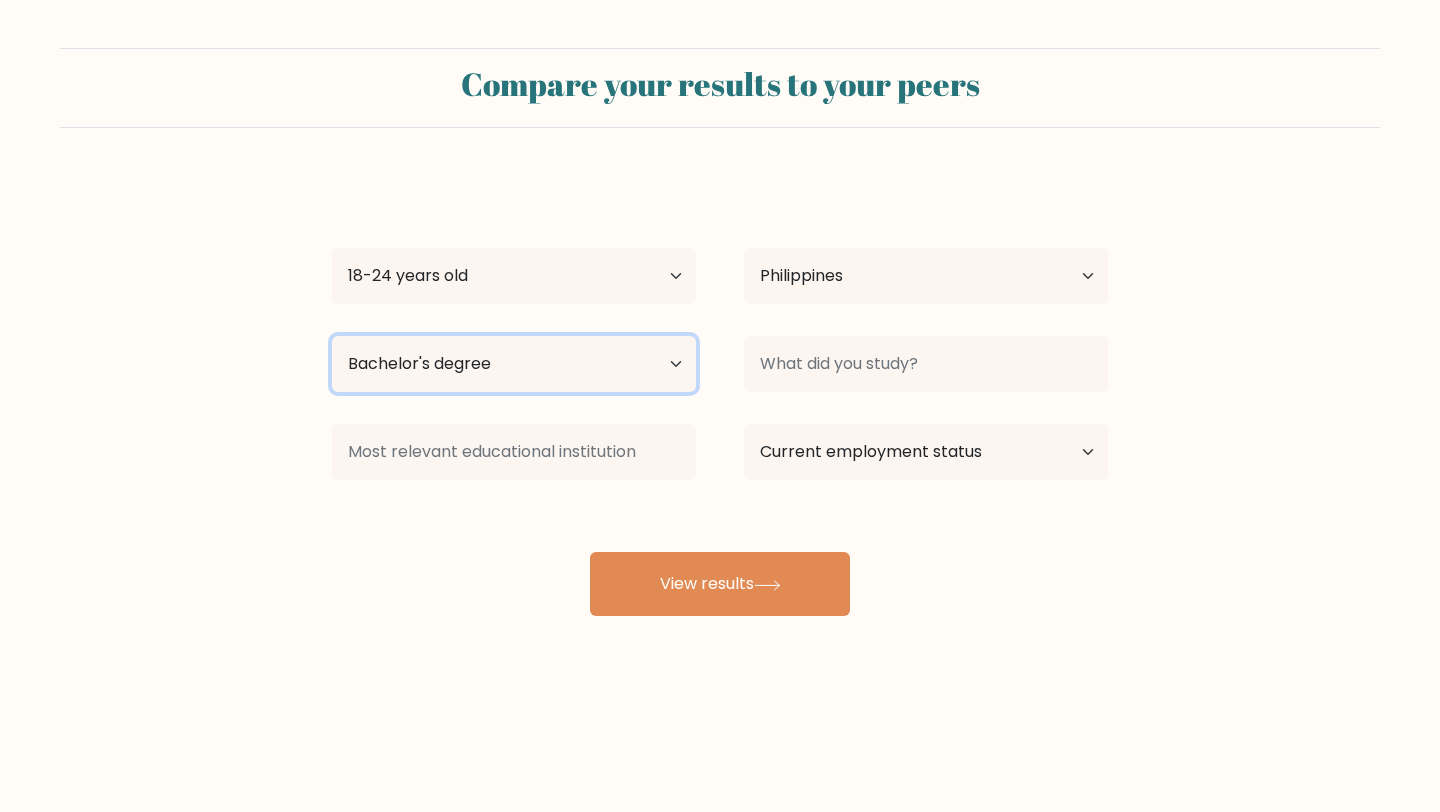 click on "Highest education level
No schooling
Primary
Lower Secondary
Upper Secondary
Occupation Specific
Bachelor's degree
Master's degree
Doctoral degree" at bounding box center [514, 364] 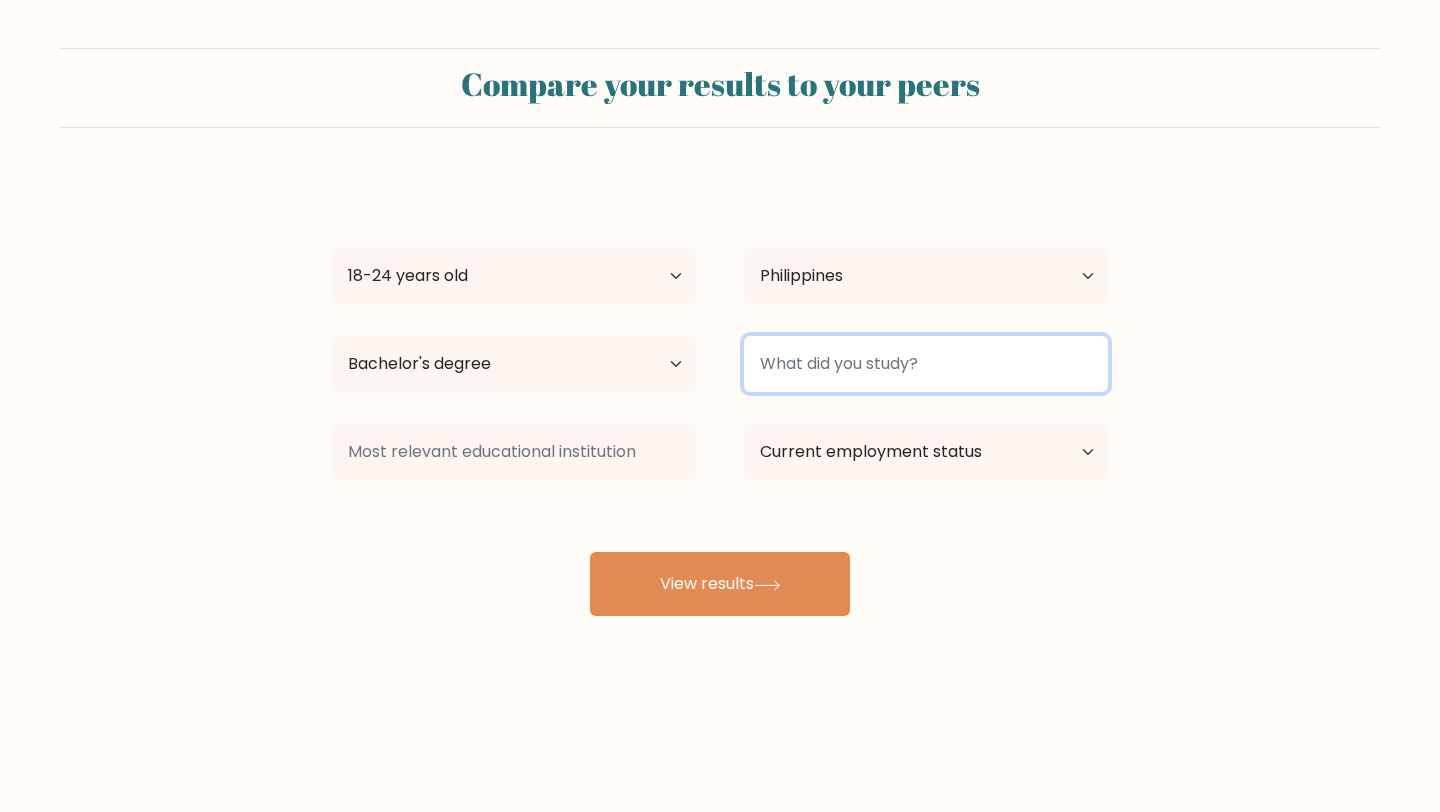 click at bounding box center [926, 364] 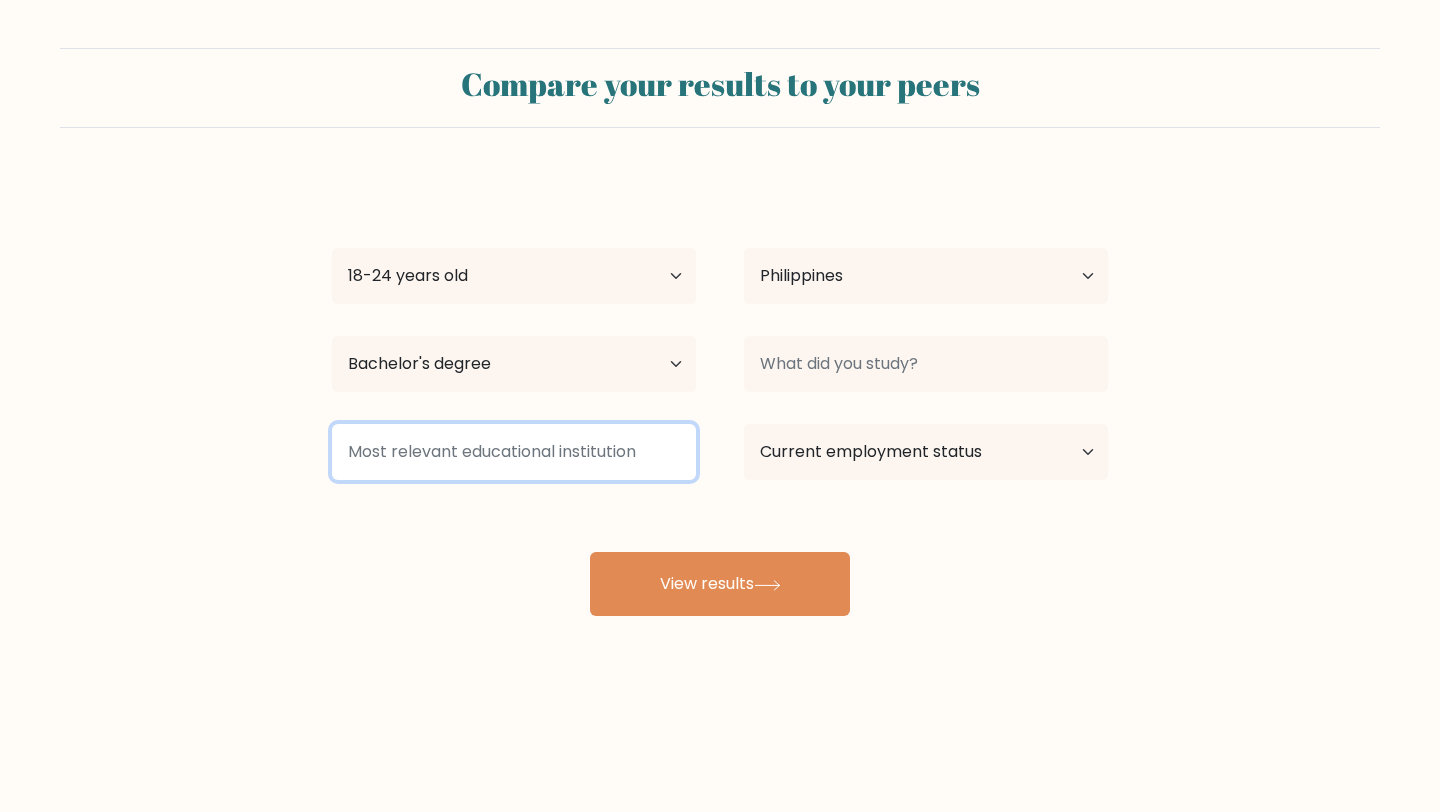 click at bounding box center [514, 452] 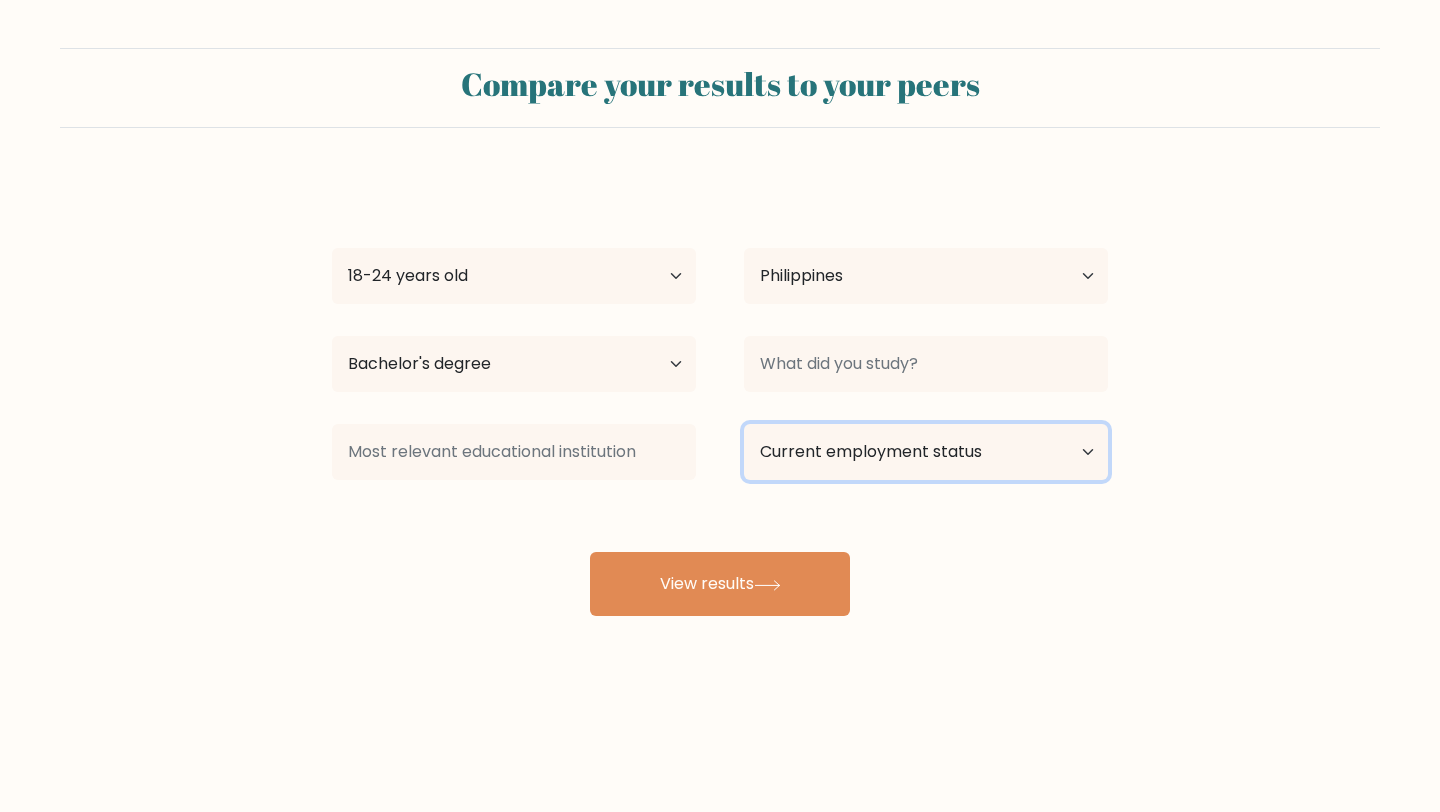 click on "Current employment status
Employed
Student
Retired
Other / prefer not to answer" at bounding box center [926, 452] 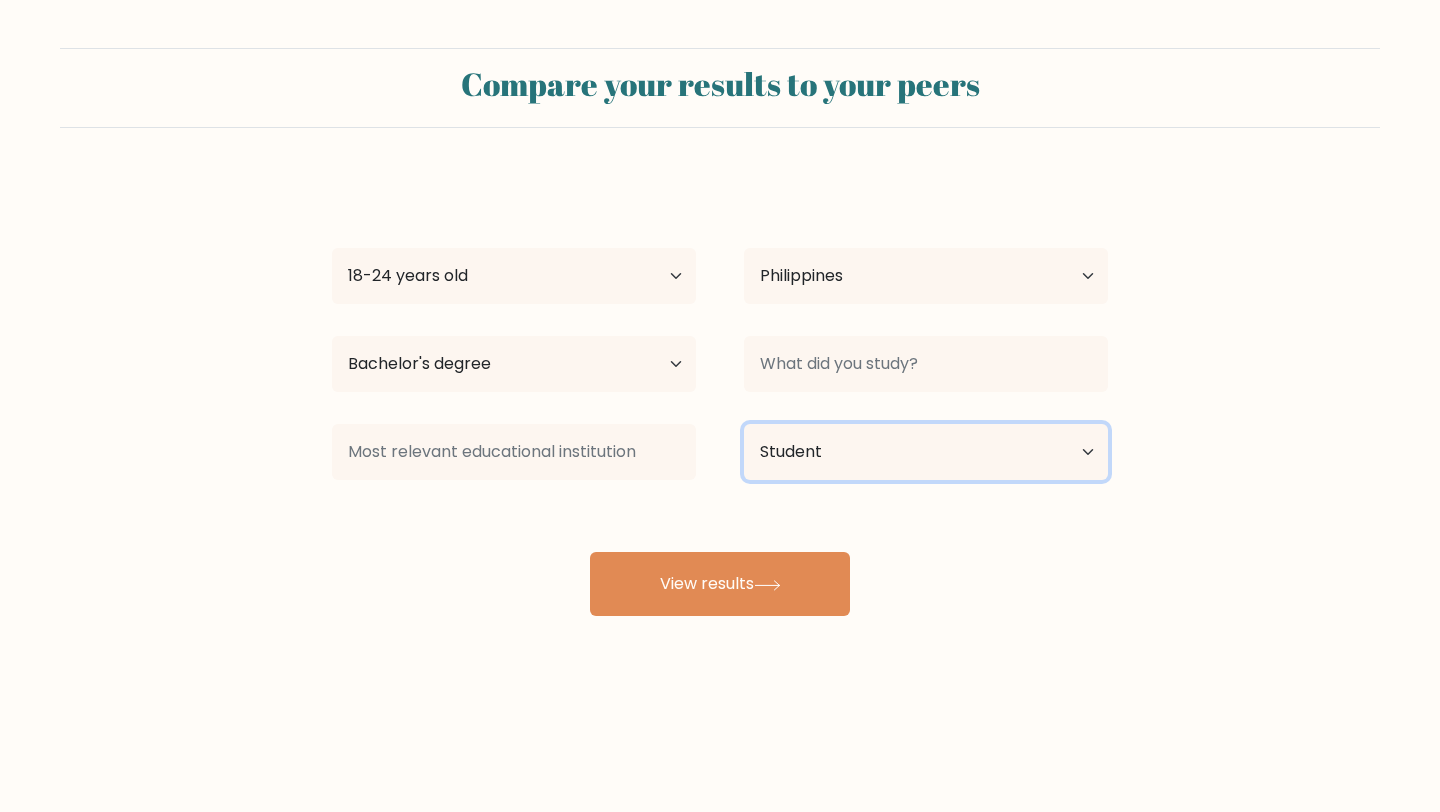 click on "Current employment status
Employed
Student
Retired
Other / prefer not to answer" at bounding box center (926, 452) 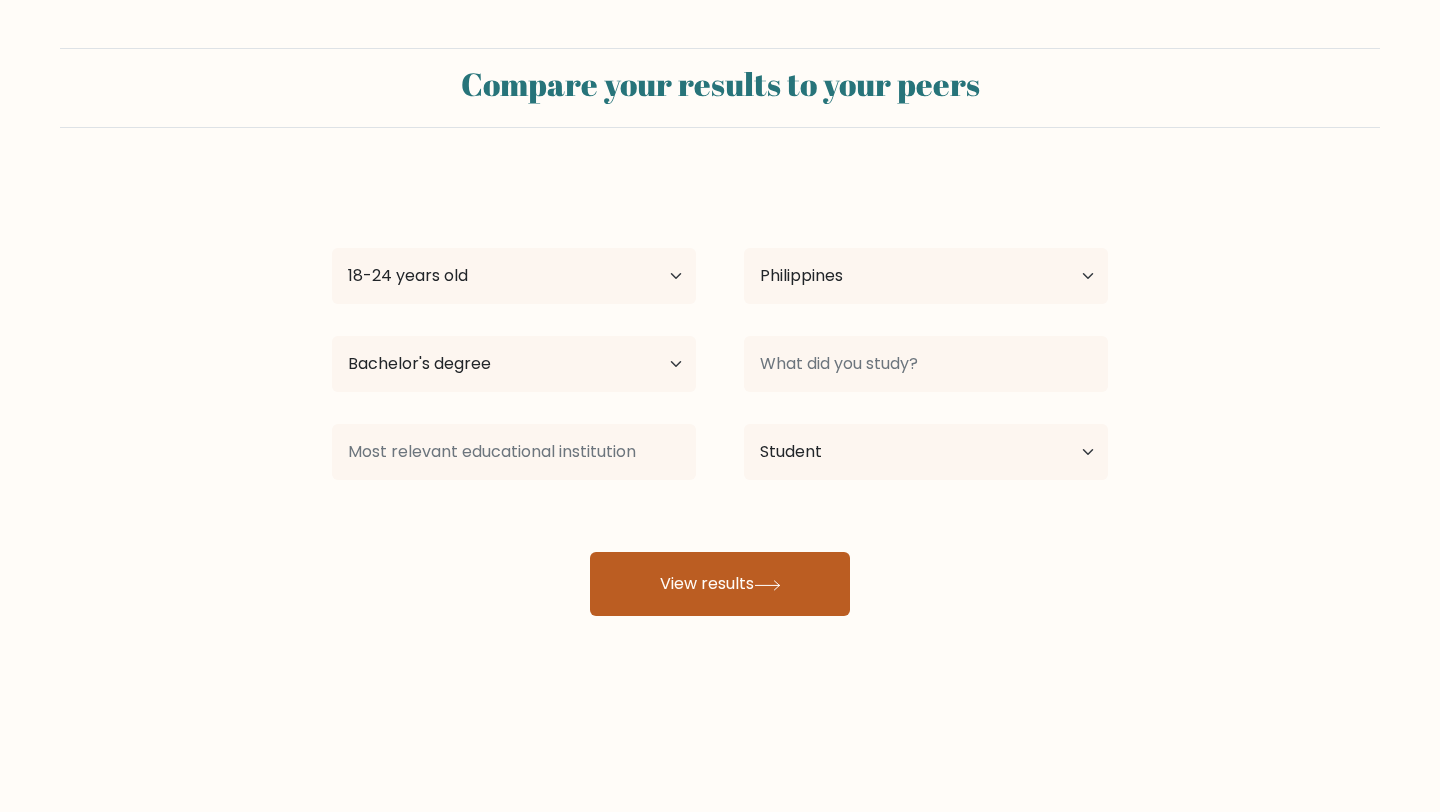click on "View results" at bounding box center (720, 584) 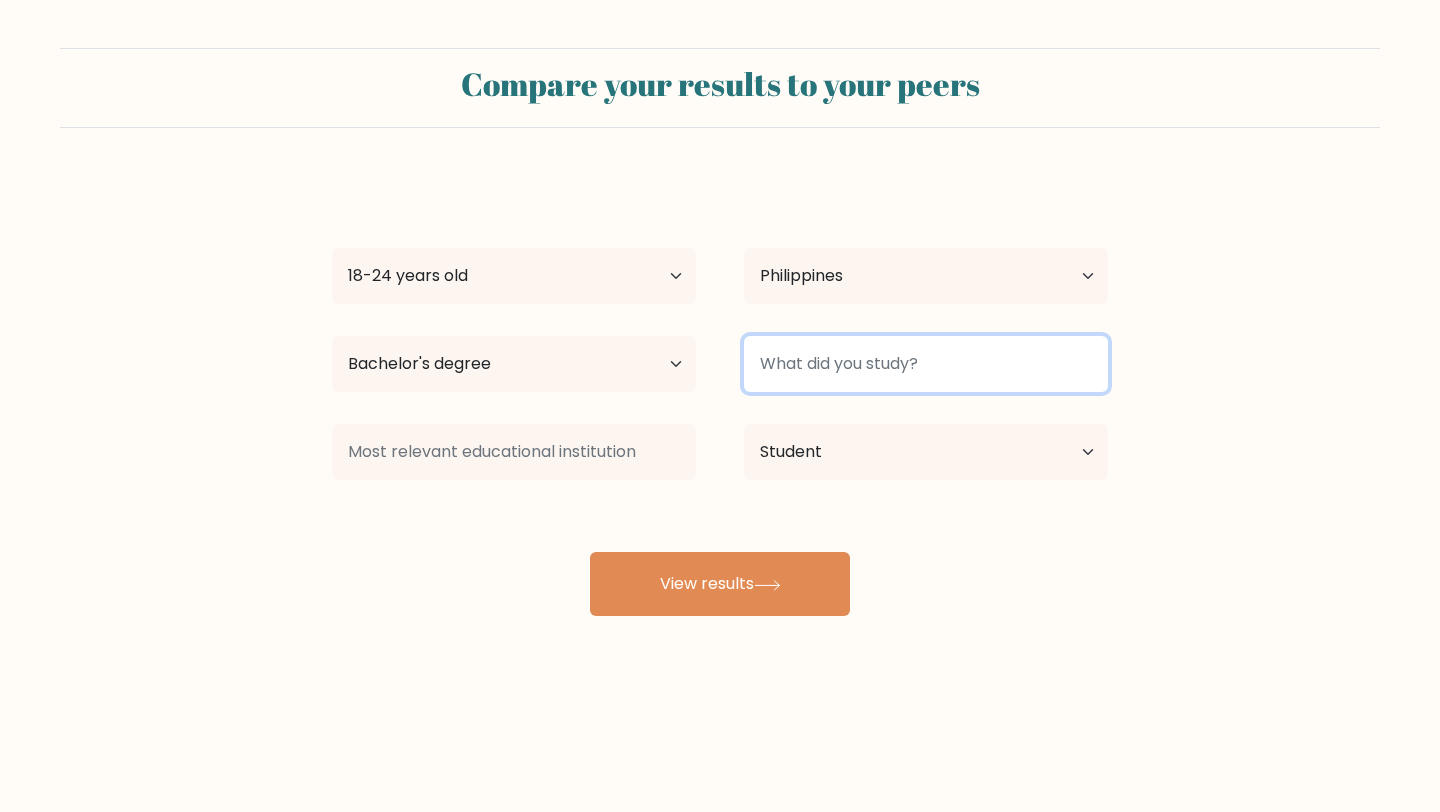 click at bounding box center [926, 364] 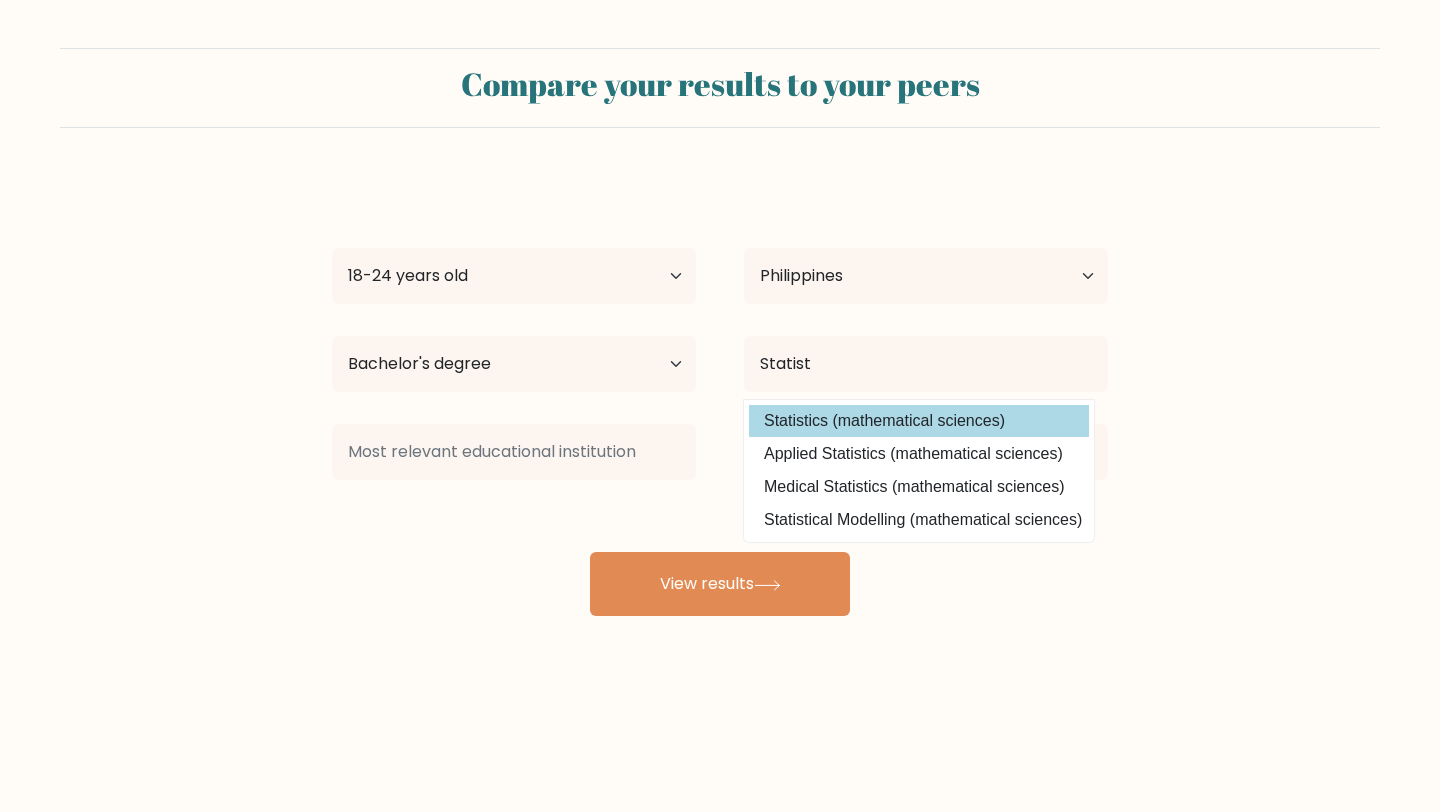 click on "Statistics (mathematical sciences)" at bounding box center [919, 421] 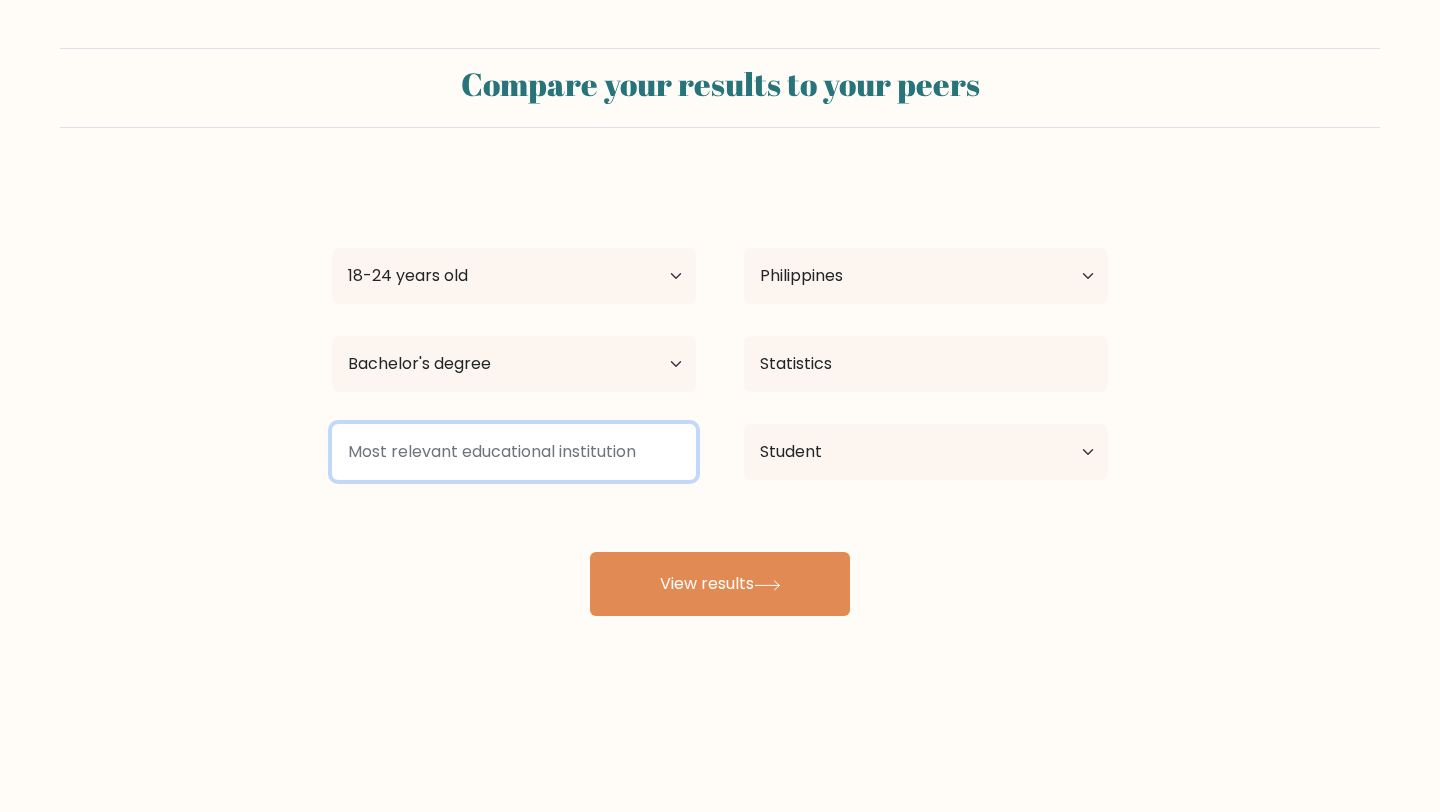 click at bounding box center (514, 452) 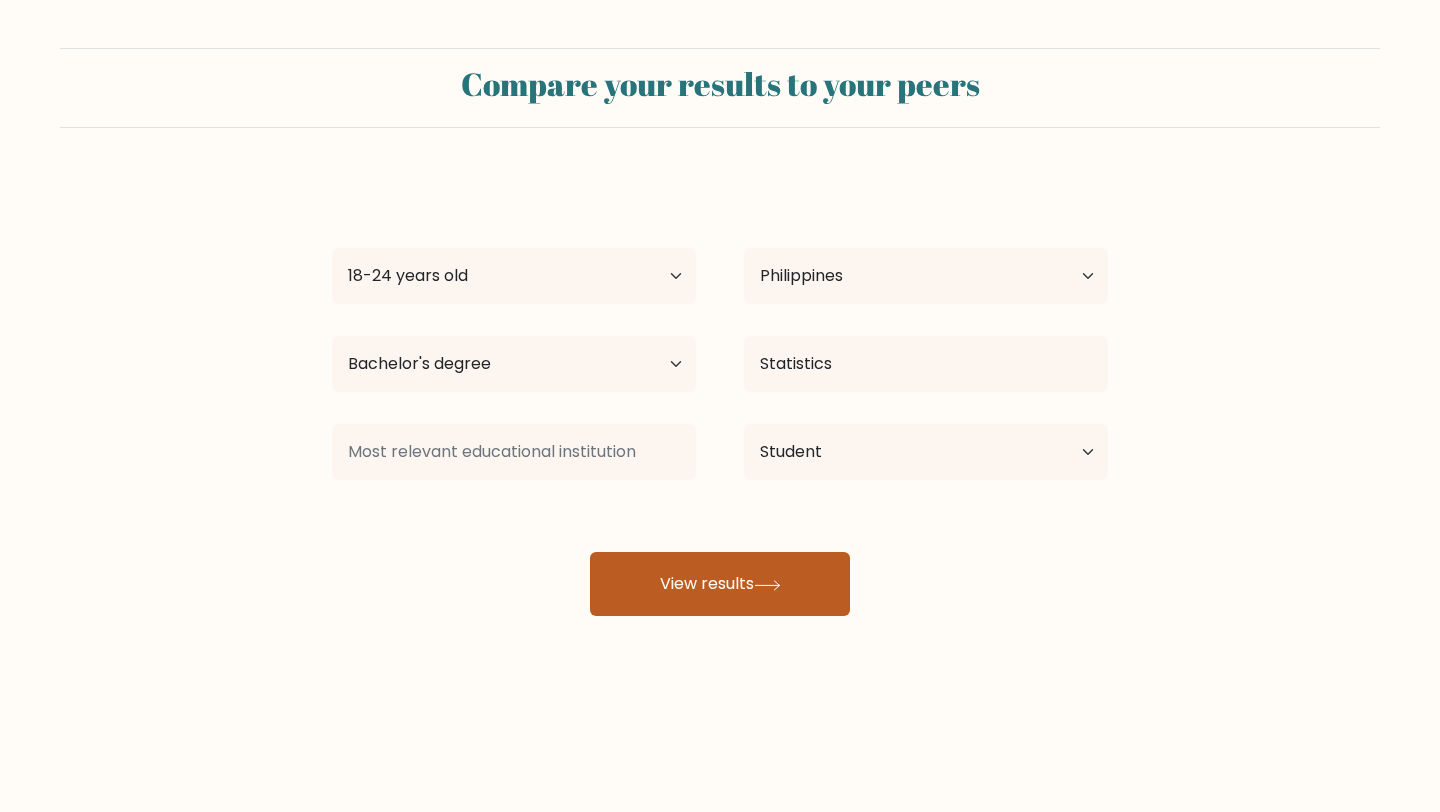 click on "View results" at bounding box center (720, 584) 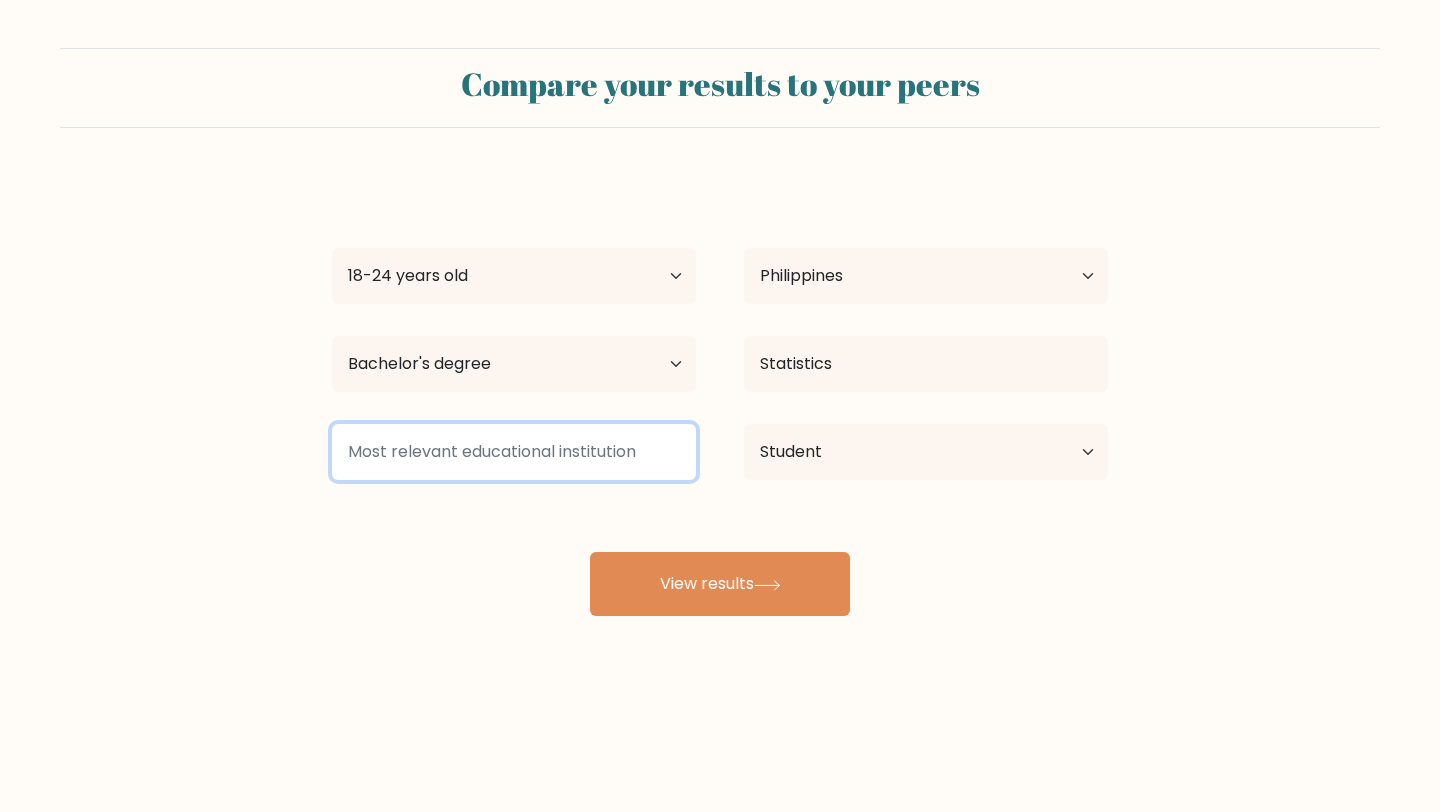 click at bounding box center [514, 452] 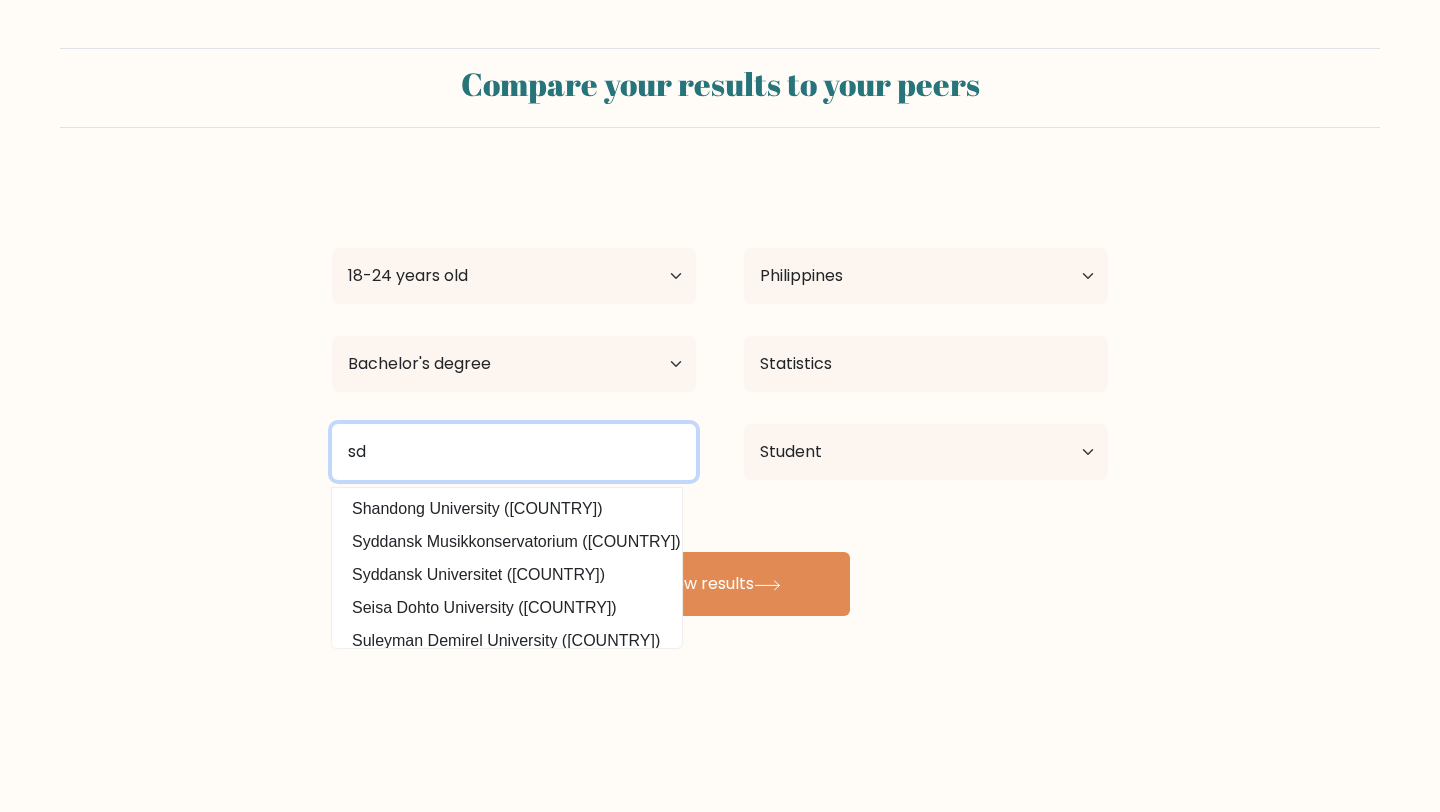 type on "s" 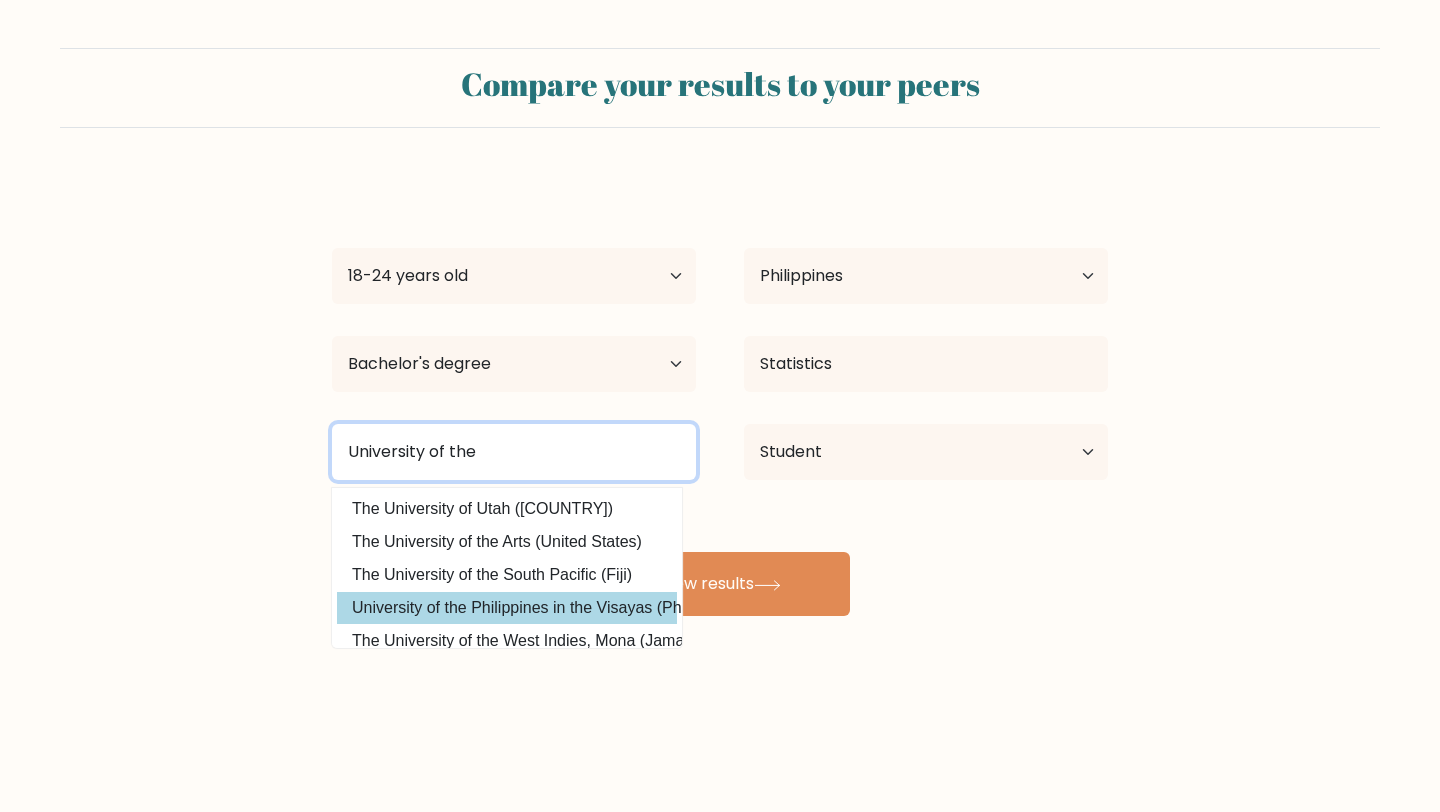 type on "University of the" 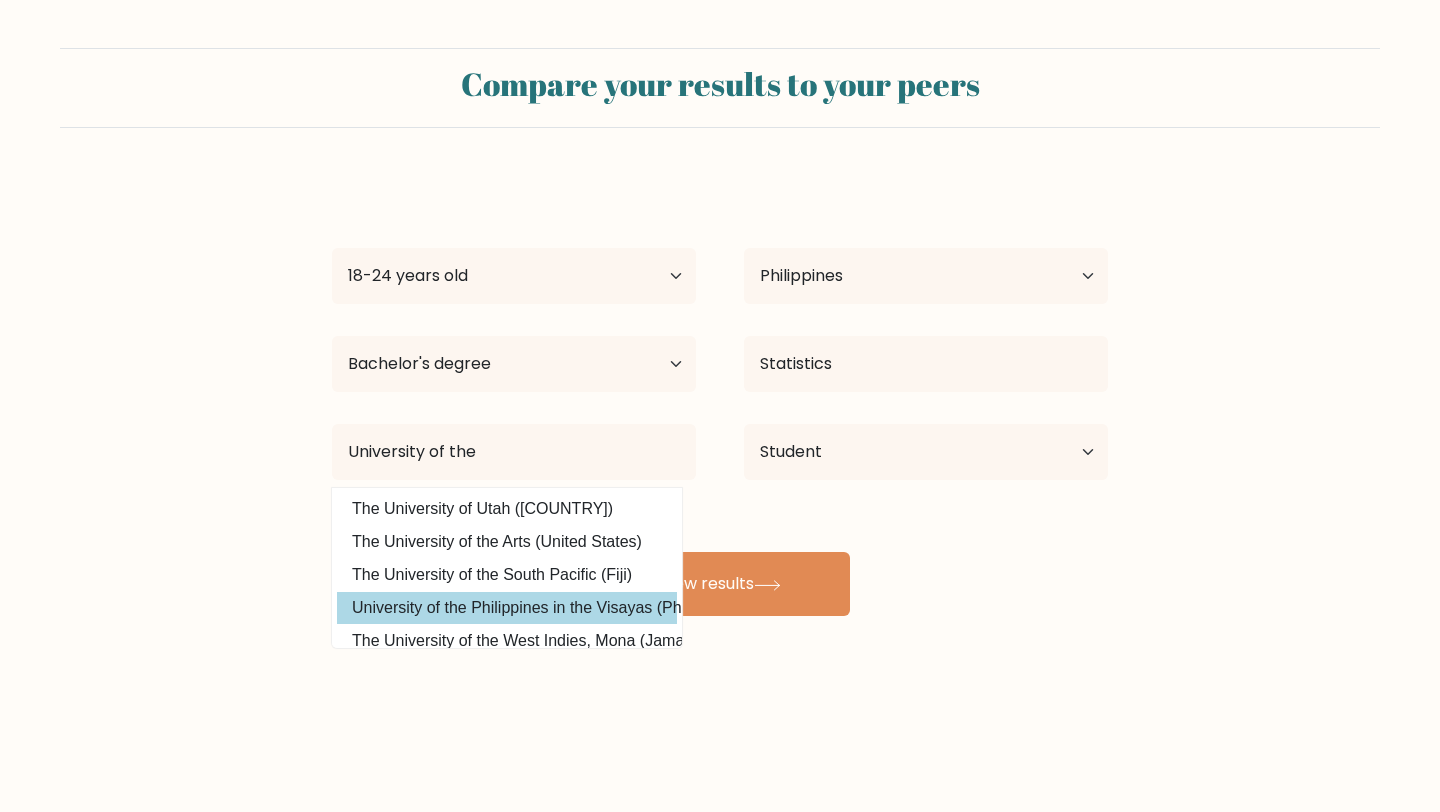 click on "Karl
Urbano
Age
Under 18 years old
18-24 years old
25-34 years old
35-44 years old
45-54 years old
55-64 years old
65 years old and above
Country
Afghanistan
Albania
Algeria
American Samoa
Andorra
Angola
Anguilla
Antarctica
Antigua and Barbuda
Argentina
Armenia
Aruba
Australia
Austria
Azerbaijan
Bahamas
Bahrain
Bangladesh
Barbados
Belarus
Belgium
Belize
Benin
Bermuda
Bhutan
Bolivia
Bonaire, Sint Eustatius and Saba
Bosnia and Herzegovina
Botswana
Bouvet Island
Brazil
Brunei" at bounding box center (720, 396) 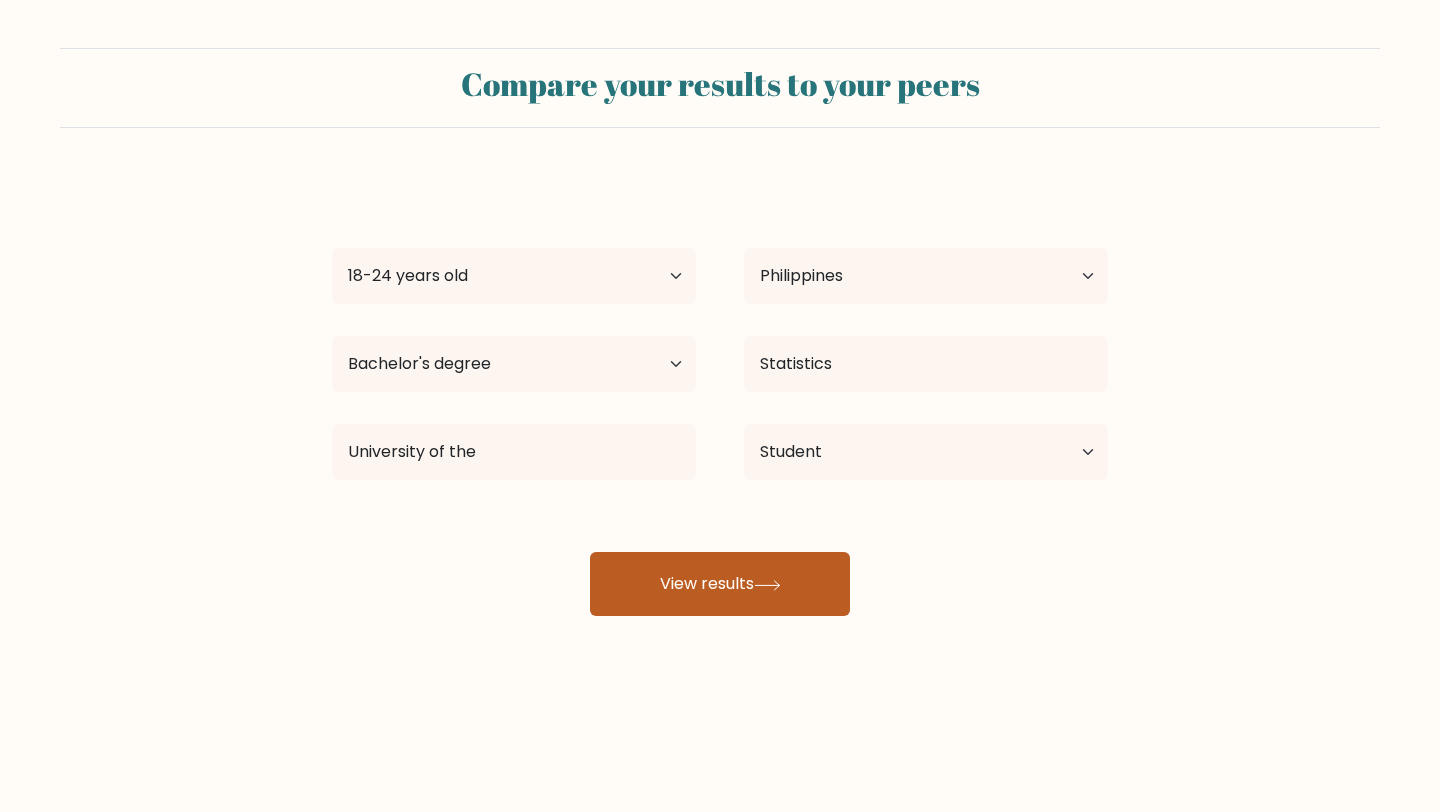 click on "View results" at bounding box center [720, 584] 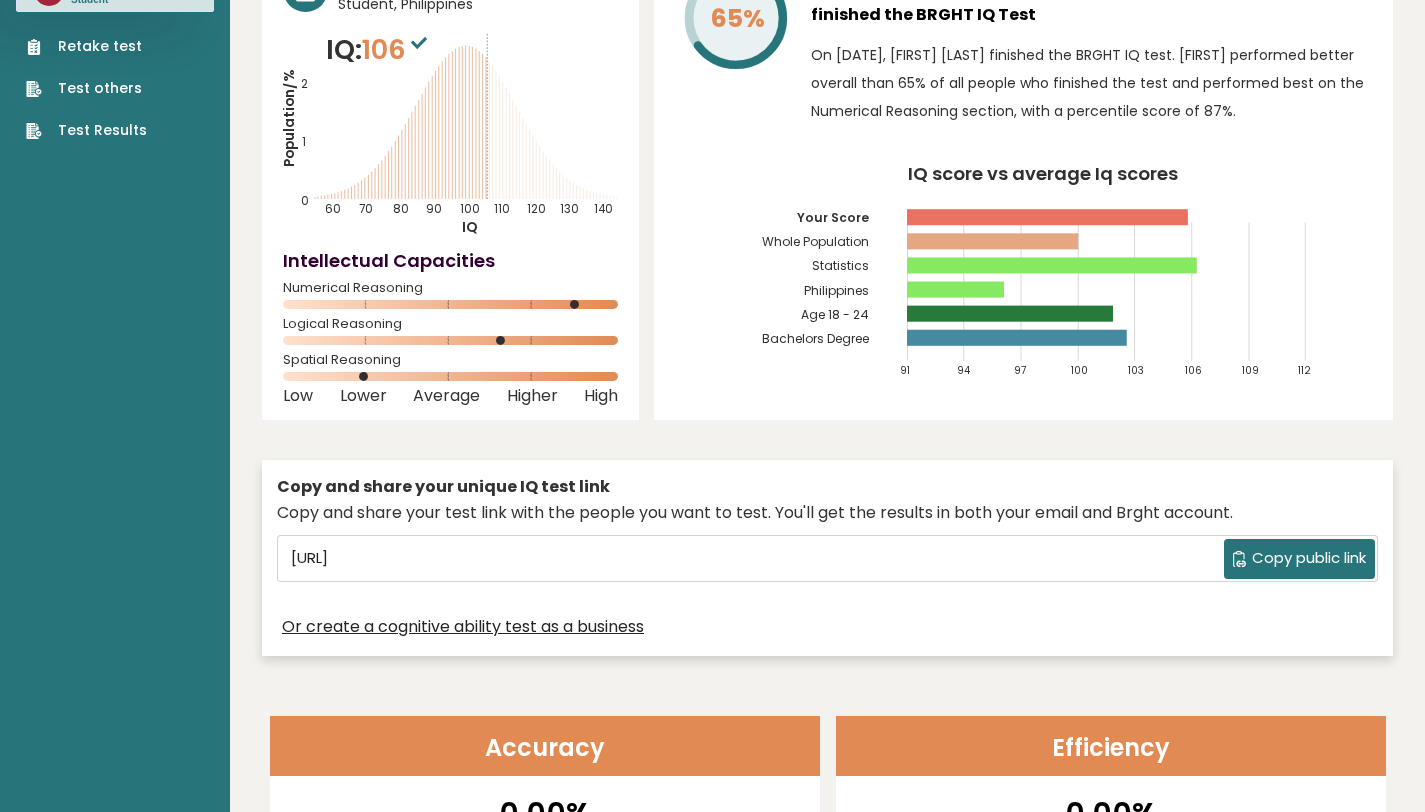 scroll, scrollTop: 0, scrollLeft: 0, axis: both 